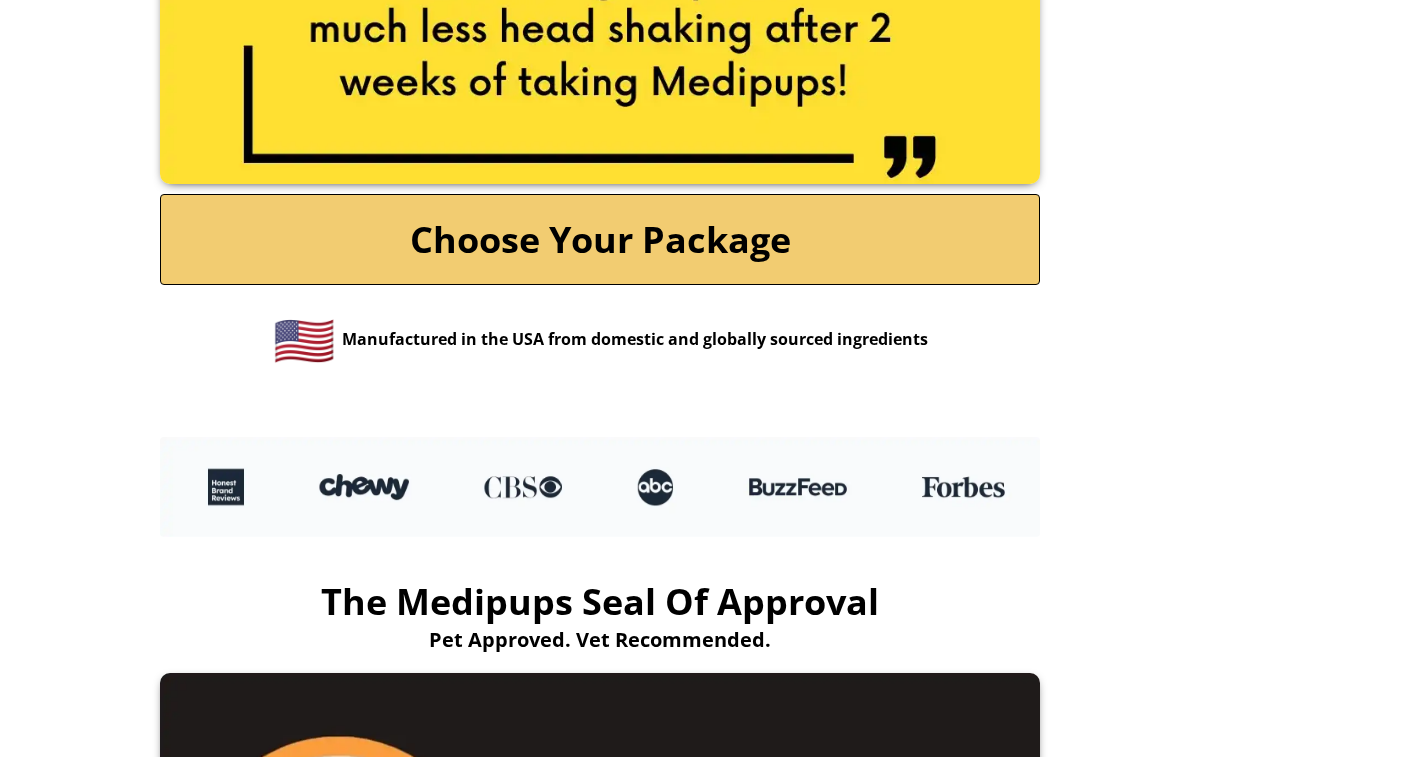 scroll, scrollTop: 4400, scrollLeft: 0, axis: vertical 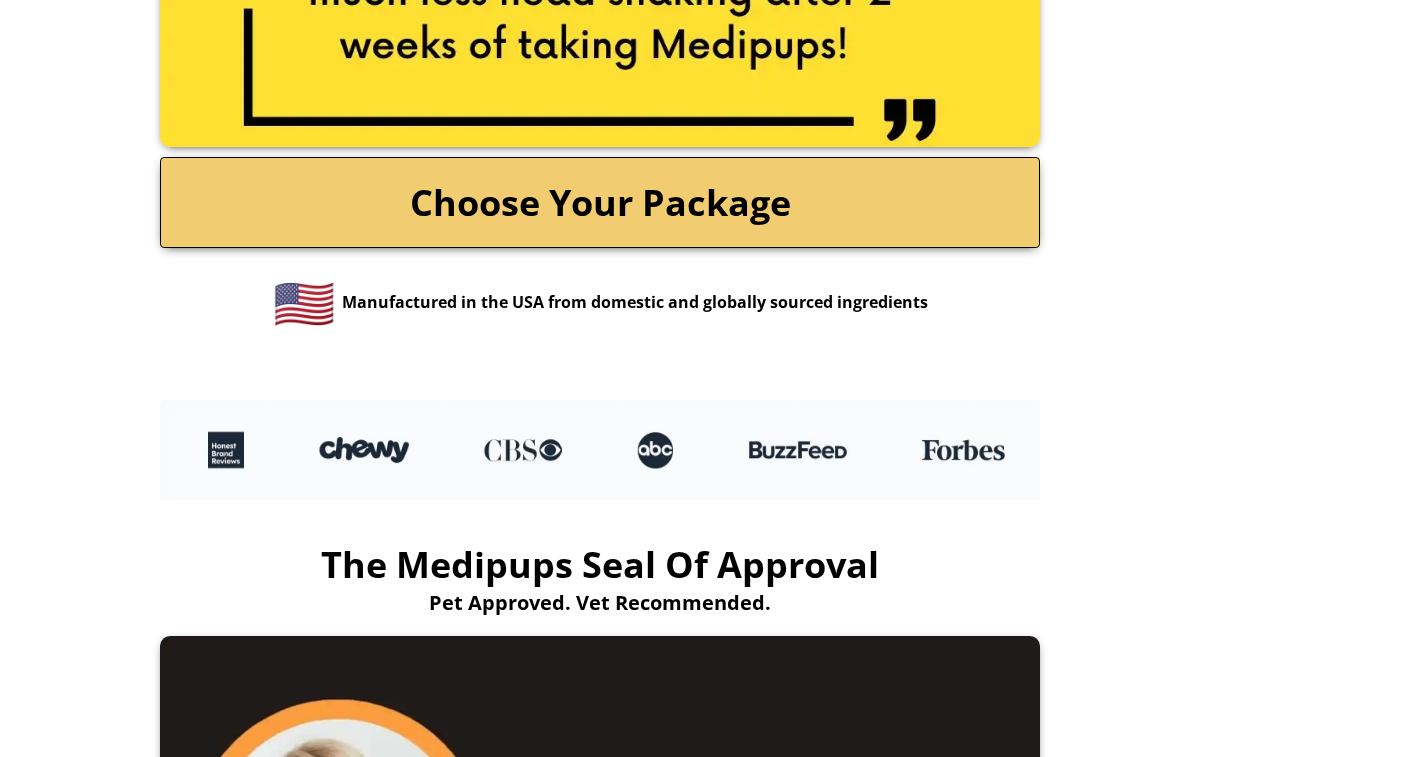 click on "Choose Your Package" at bounding box center [600, 202] 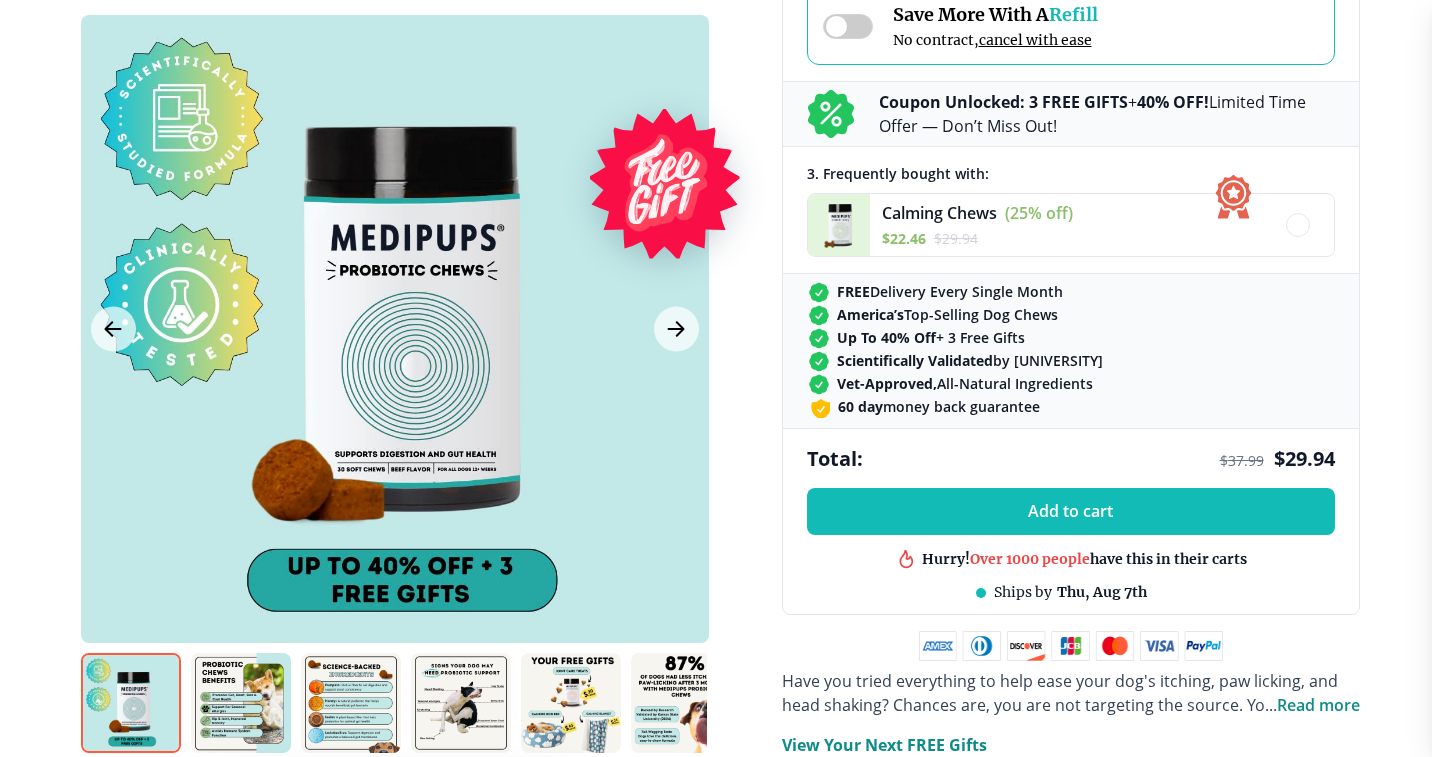 scroll, scrollTop: 800, scrollLeft: 0, axis: vertical 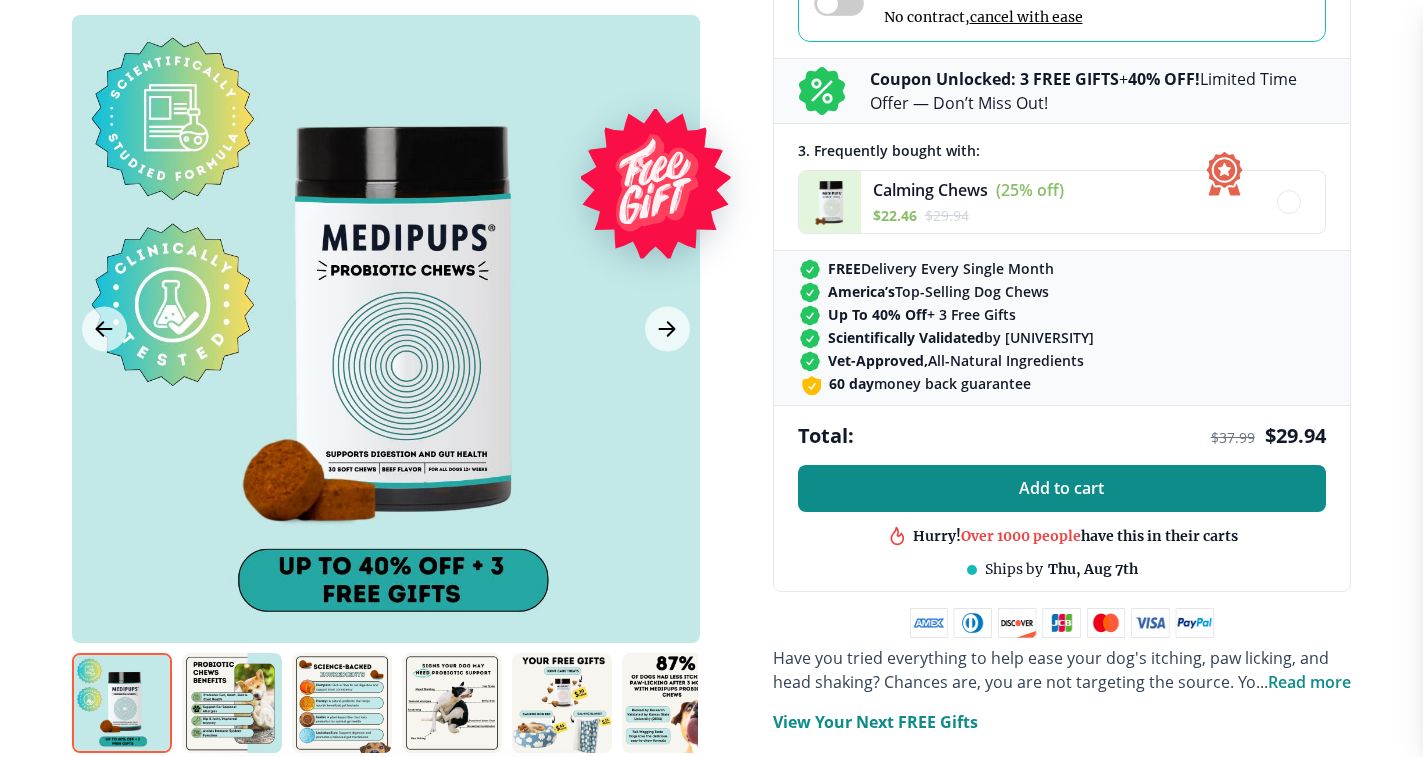 click on "Add to cart" at bounding box center [1062, 488] 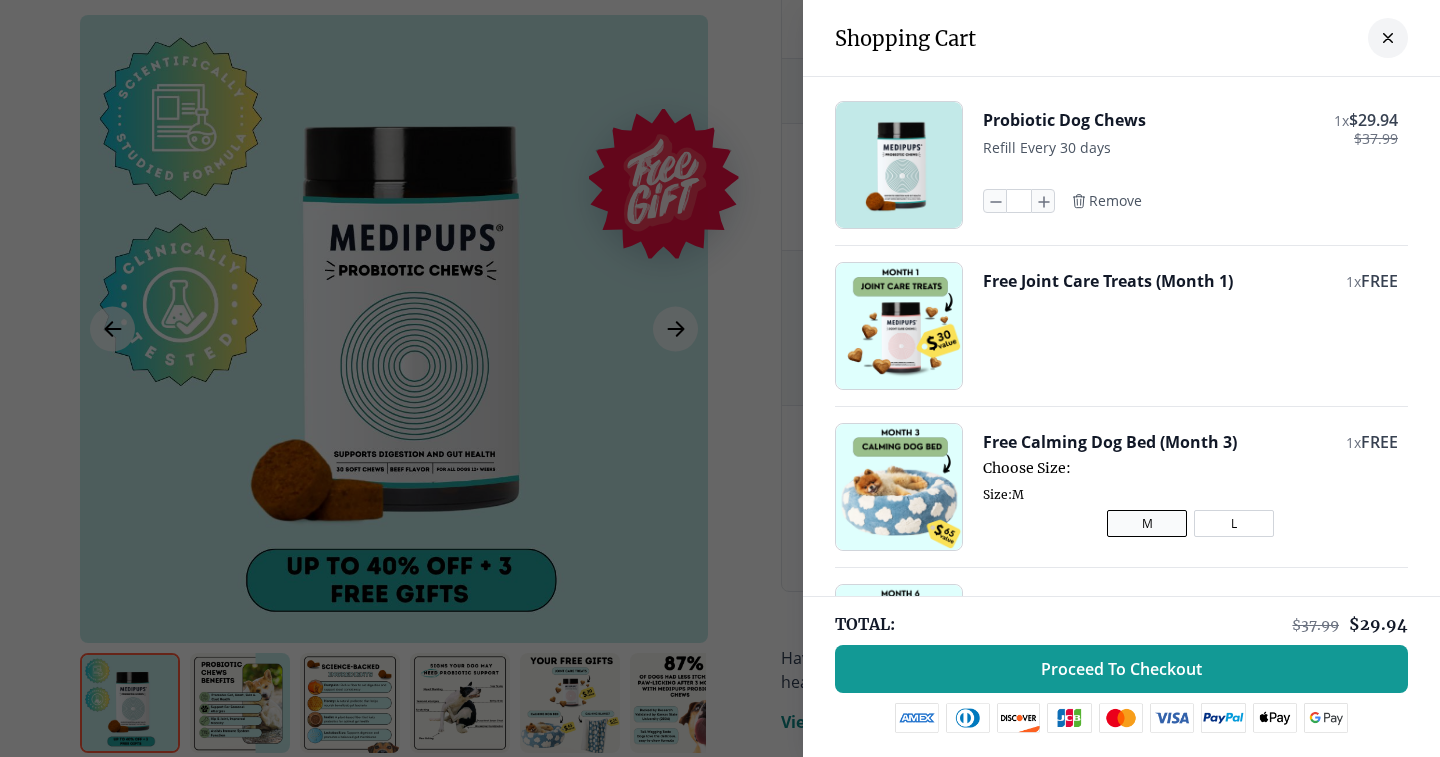 click at bounding box center (899, 165) 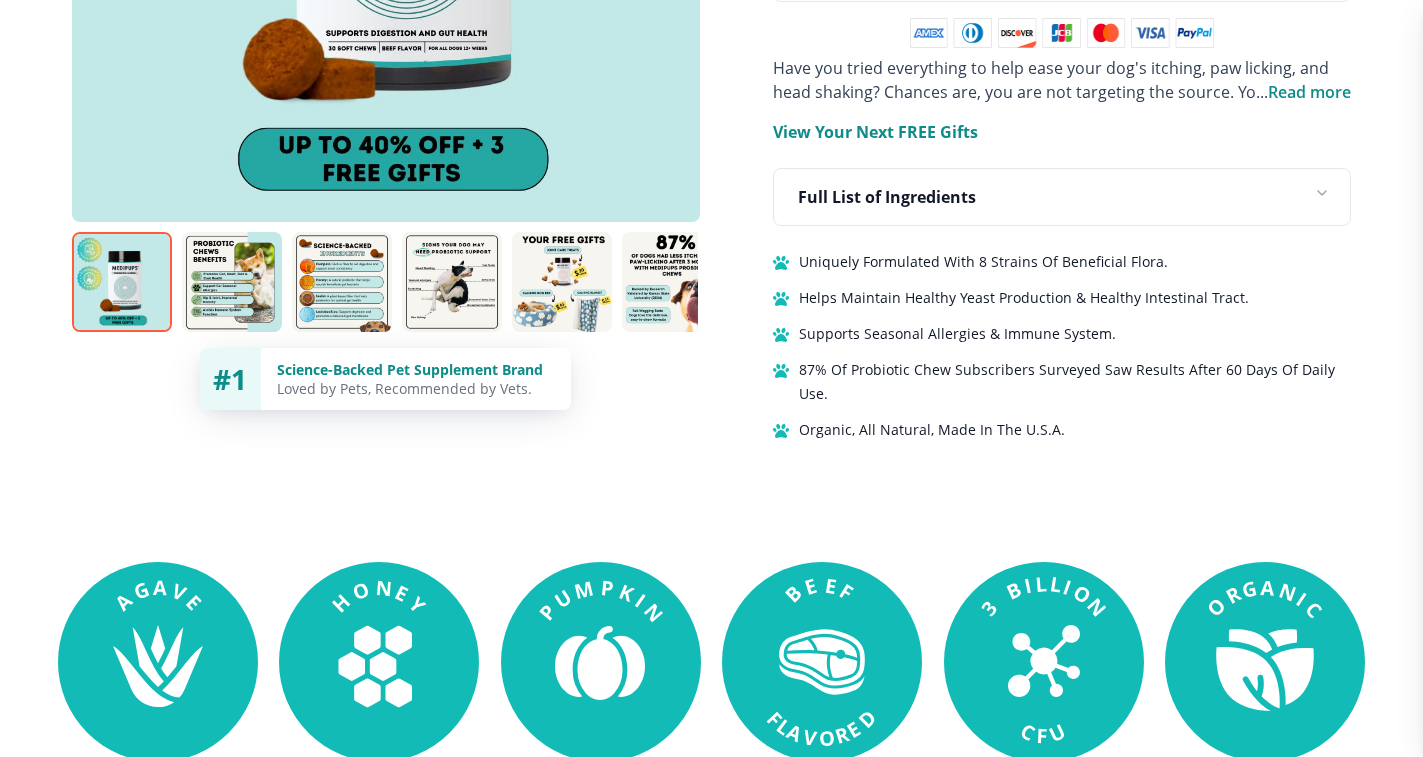 scroll, scrollTop: 1400, scrollLeft: 0, axis: vertical 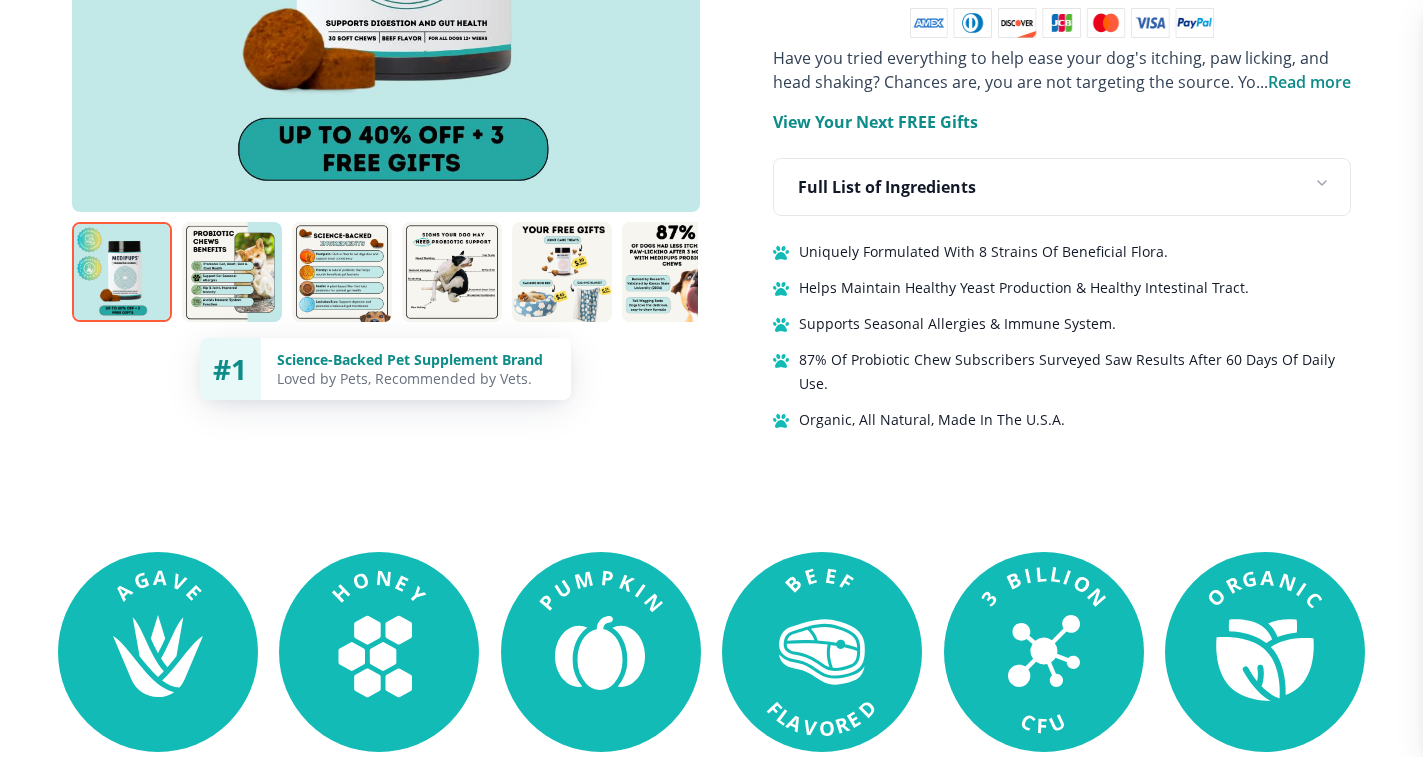 click on "View Your Next FREE Gifts" at bounding box center [875, 122] 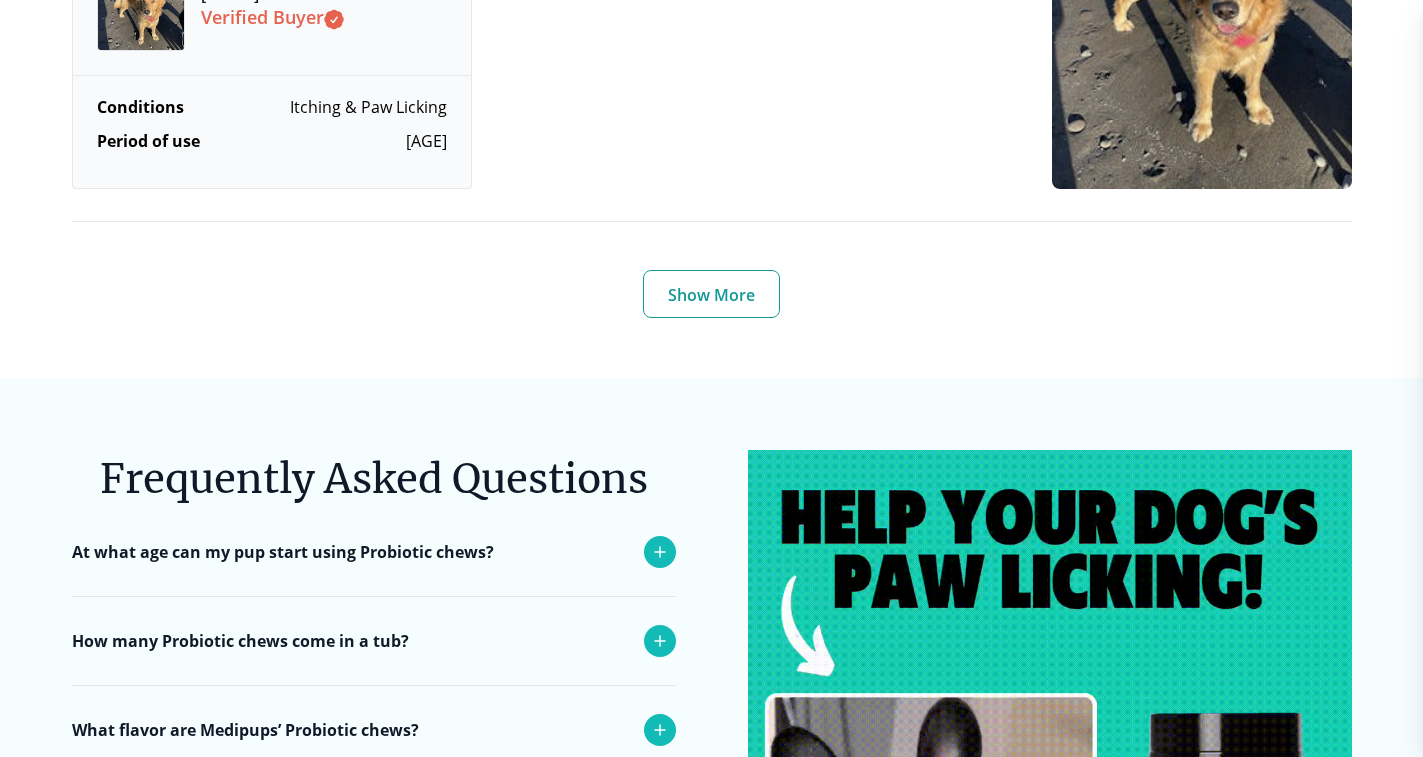 scroll, scrollTop: 8200, scrollLeft: 0, axis: vertical 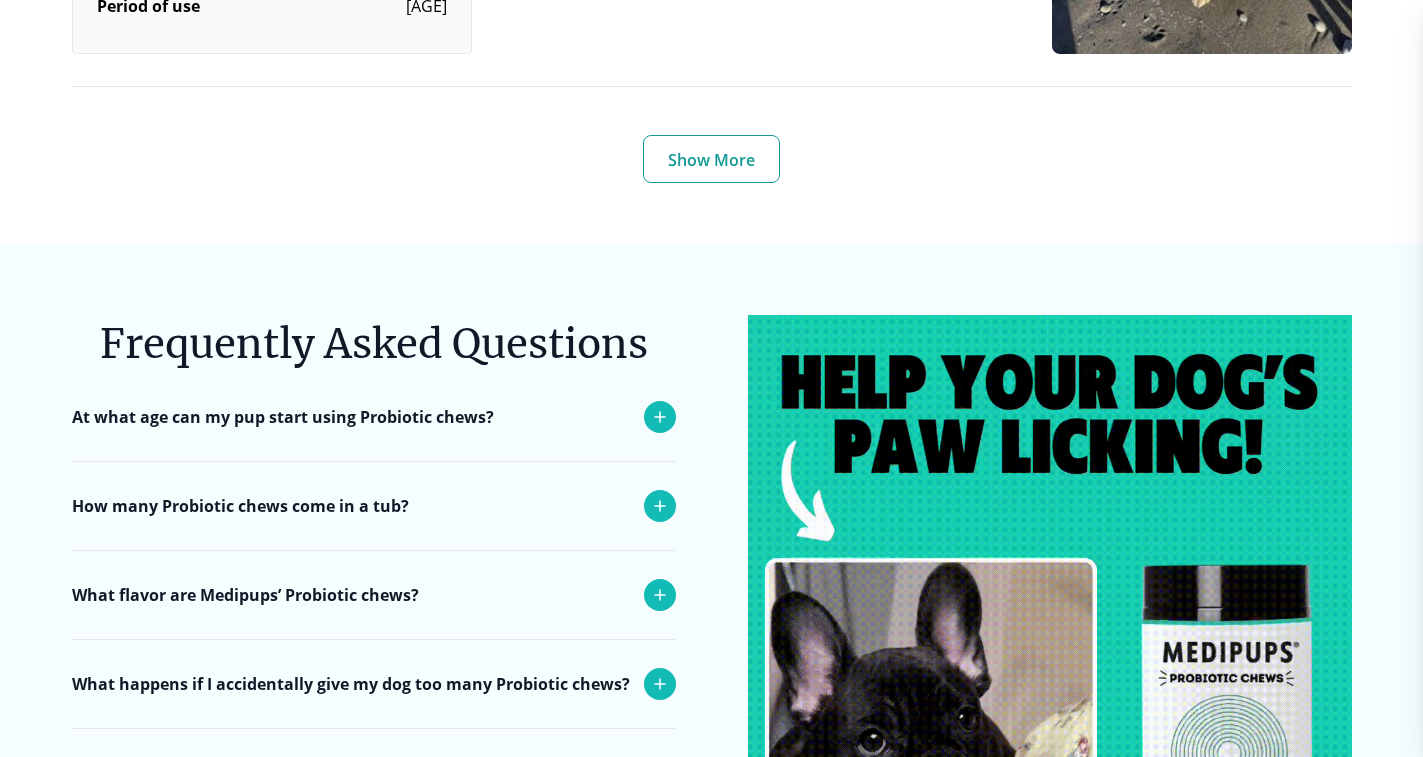 click on "Frequently Asked Questions At what age can my pup start using Probiotic chews? Our probiotic soft chews are an amazing solution for dogs of any breed. We recommend introducing this supplement slowly, when they are around 6 months old. If you have concerns or questions please reach out to your vet as well as us, we are here 24/7. How many Probiotic chews come in a tub? Each tub contains 30 chews. What flavor are Medipups’ Probiotic chews? Beef Flavored: Our chews will leave your pup begging for MORE!  What happens if I accidentally give my dog too many Probiotic chews? Please see a veterinarian as soon as possible if you accidentally give too many. If you’re unsure how many chews to give your dog, please see the directions for use at the top of the page. Are the Probiotic chews safe for a dog with Kidney Disease? Is this product safe for humans? All our products are intended to be consumed by dogs and are not safe for human consumption. Please keep packages out of reach of children." at bounding box center [712, 617] 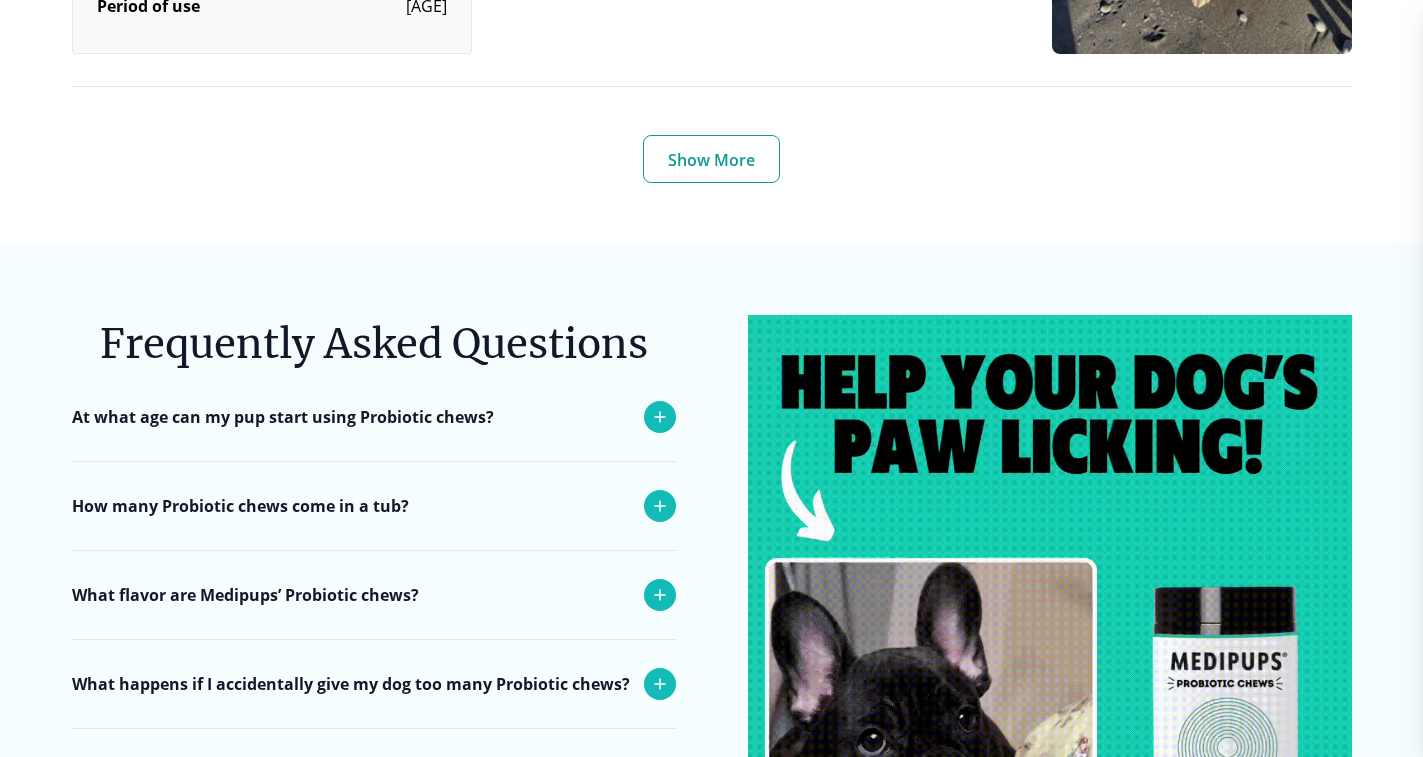 click 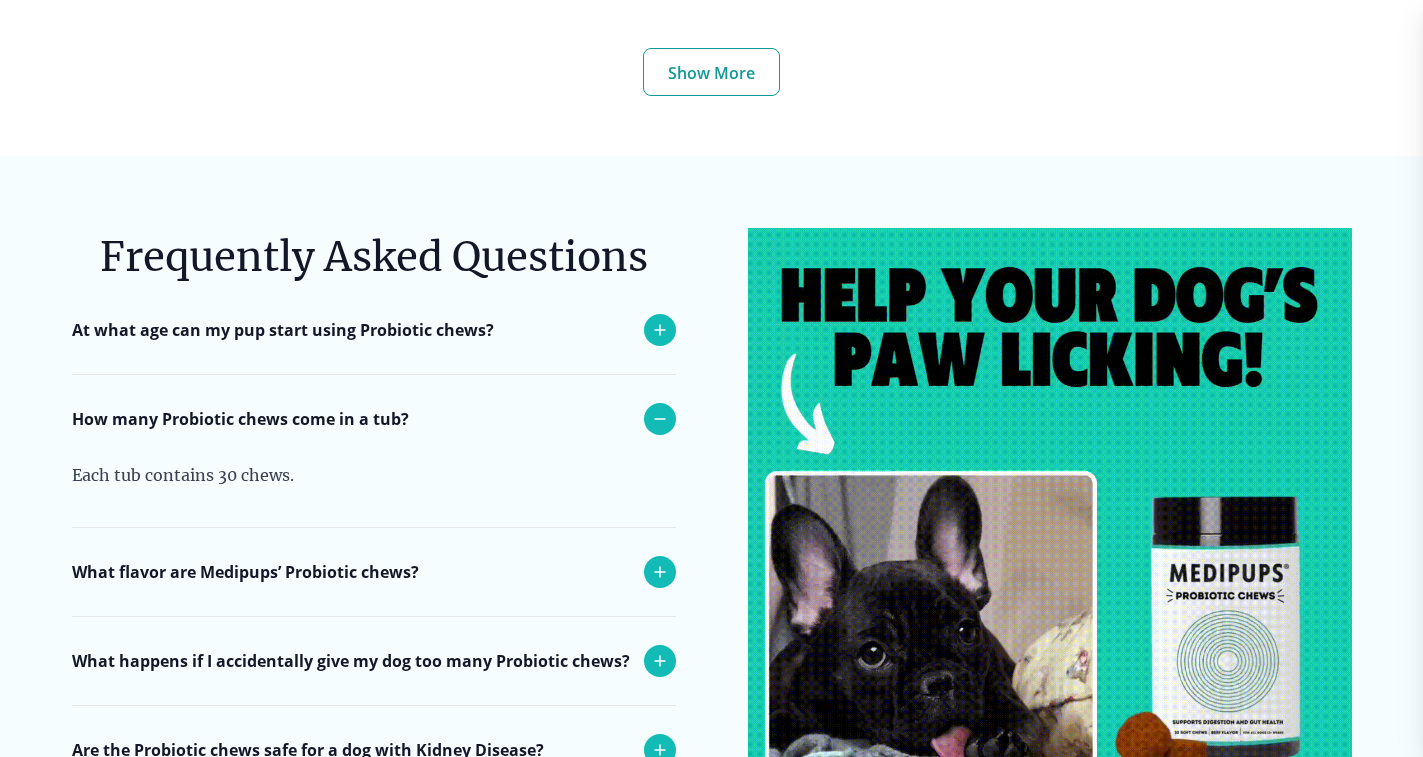 scroll, scrollTop: 8300, scrollLeft: 0, axis: vertical 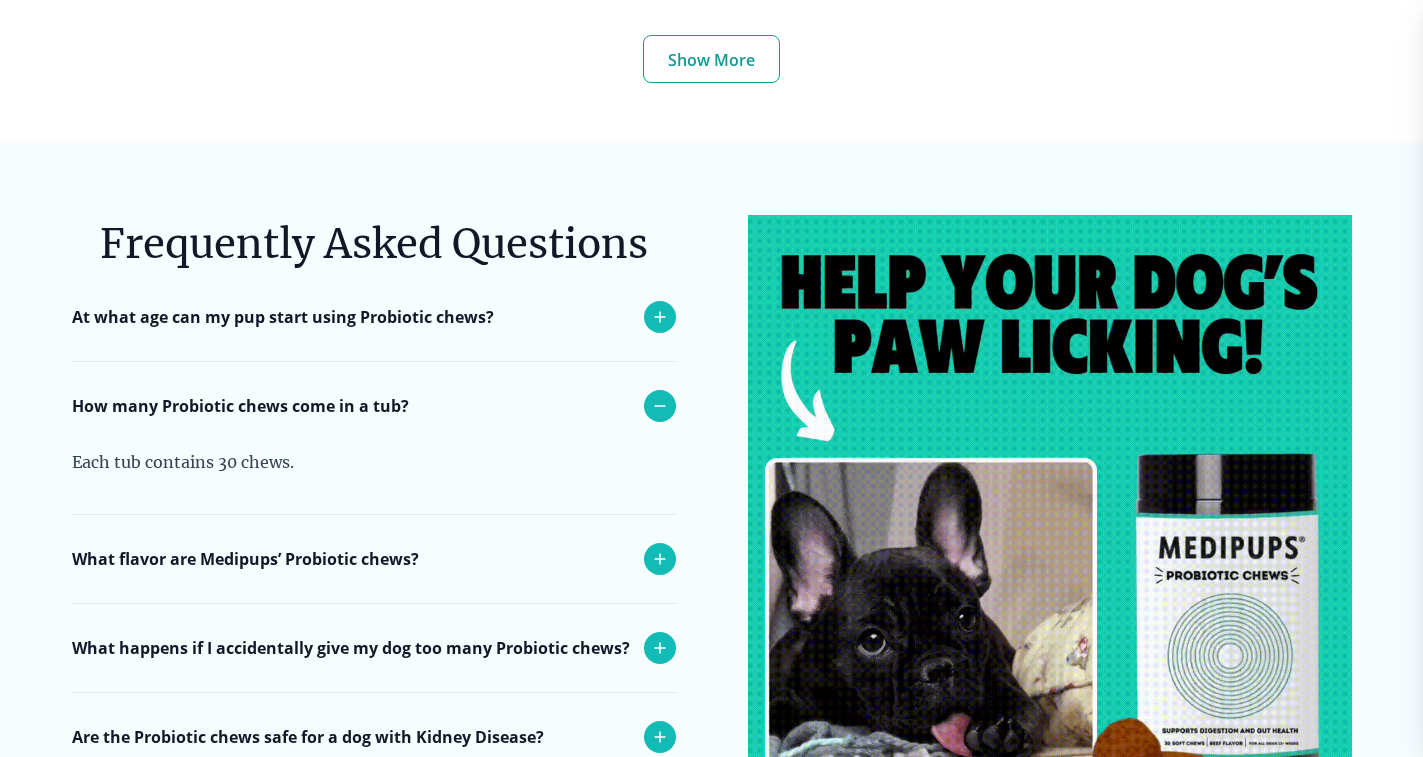 click 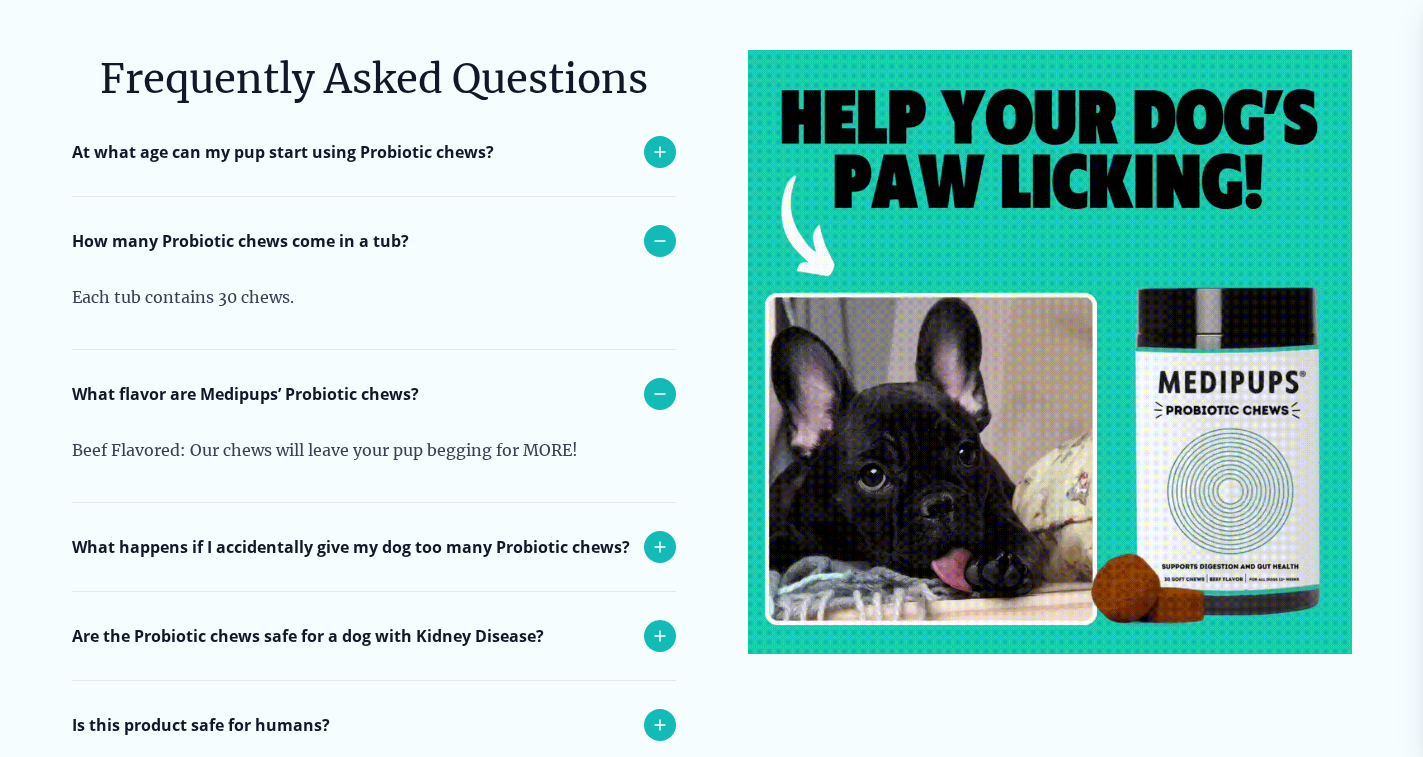 scroll, scrollTop: 8500, scrollLeft: 0, axis: vertical 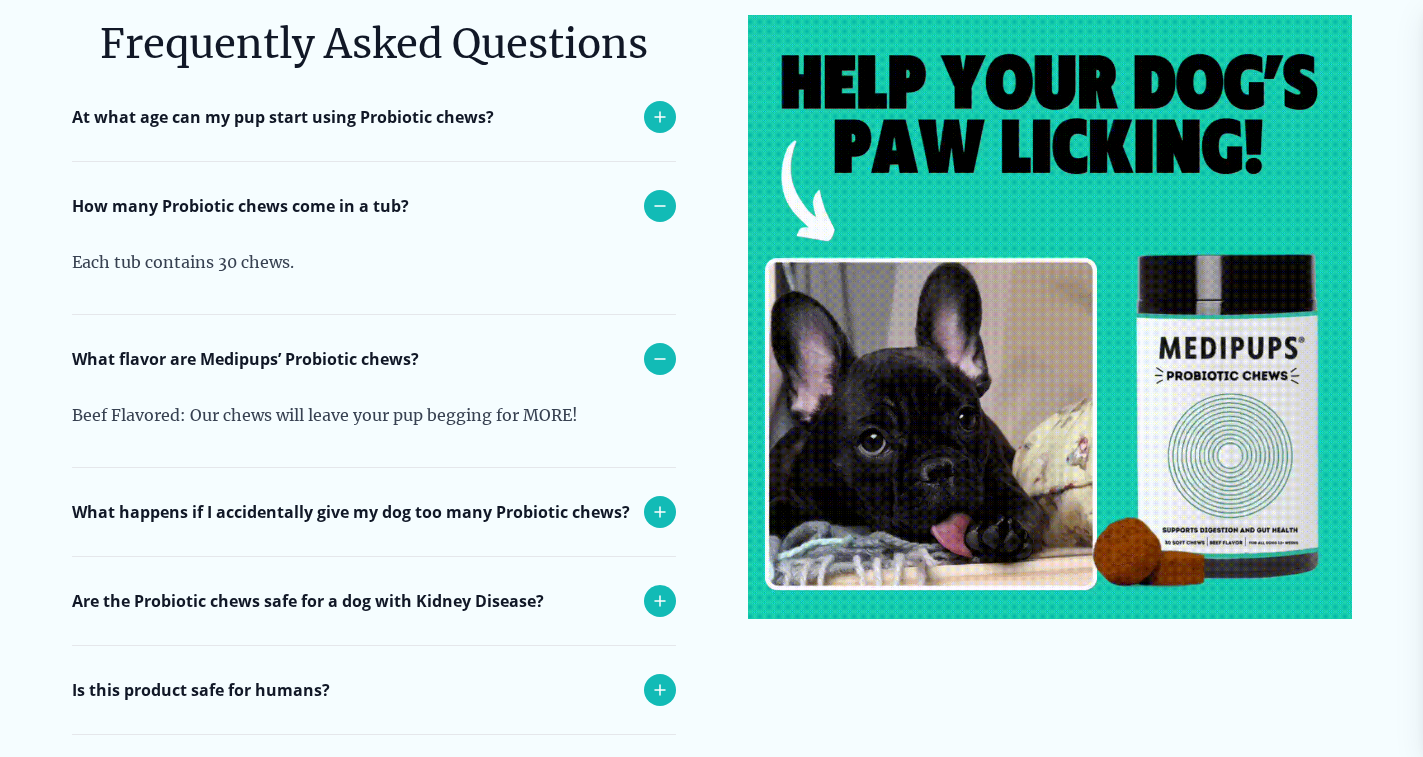 click 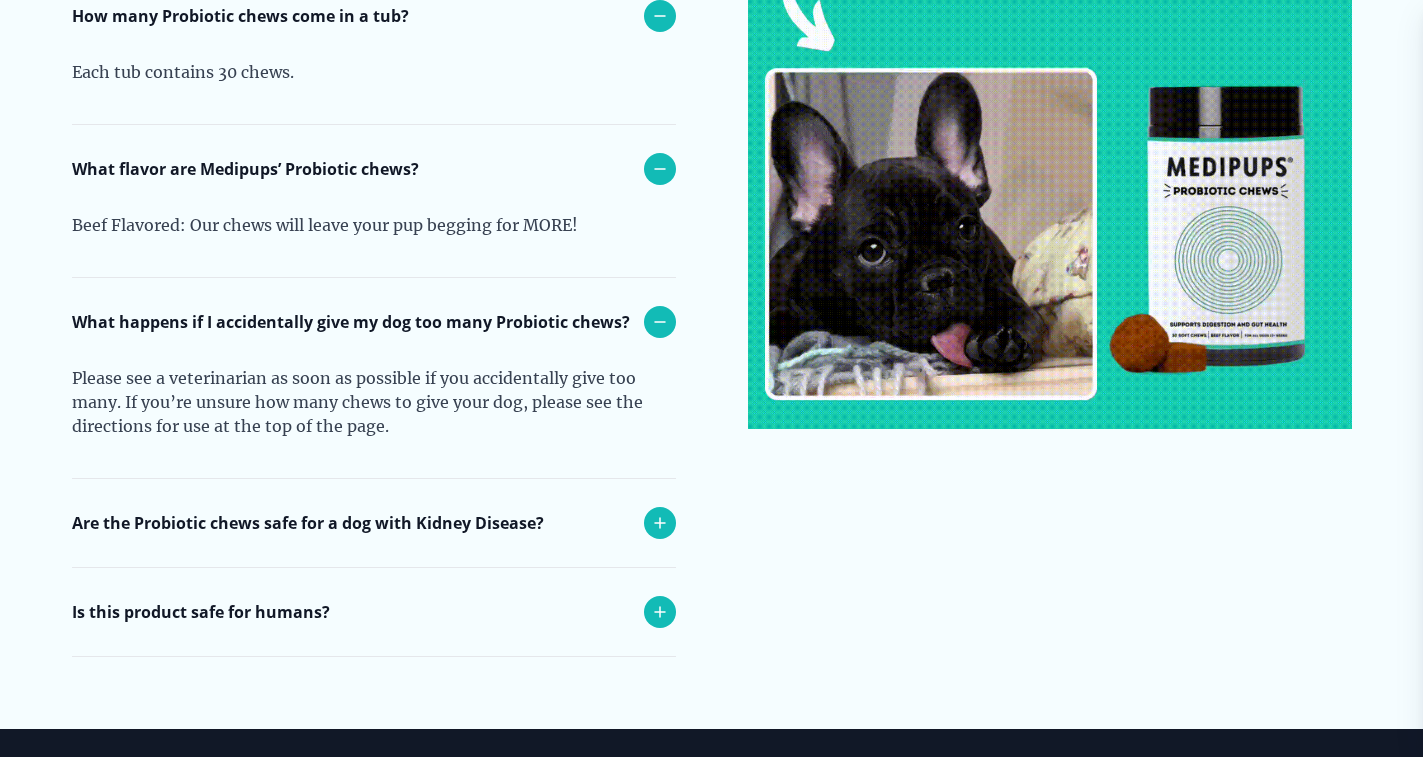 scroll, scrollTop: 8900, scrollLeft: 0, axis: vertical 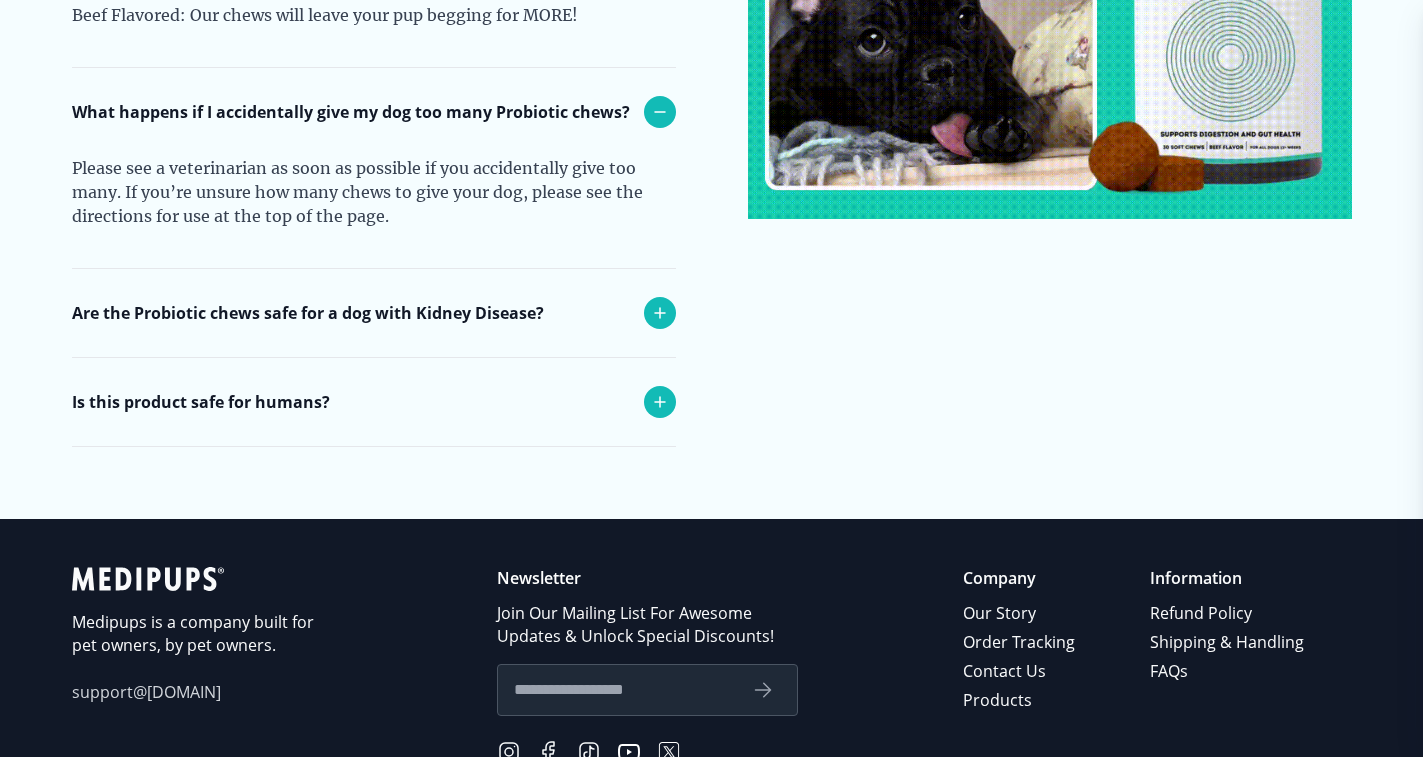 click 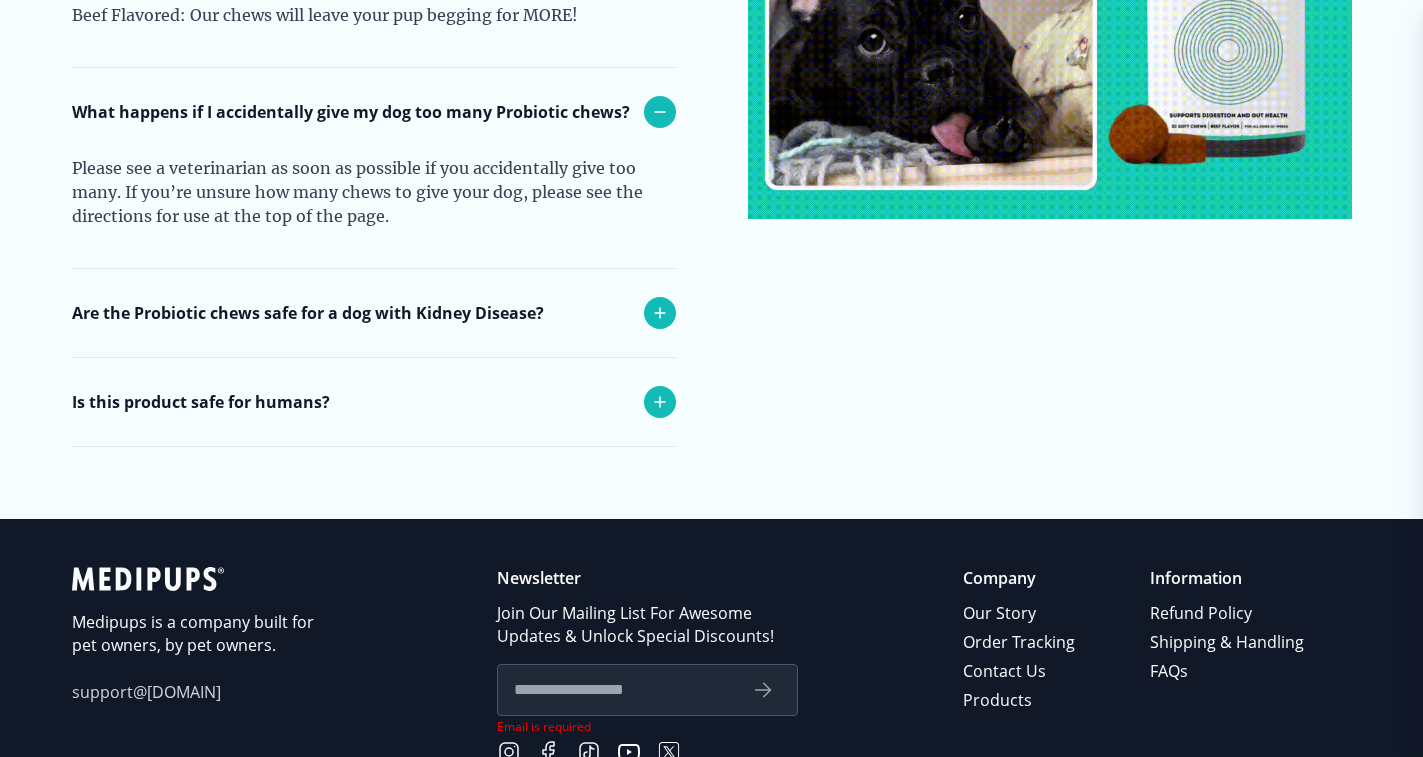 click at bounding box center (647, 690) 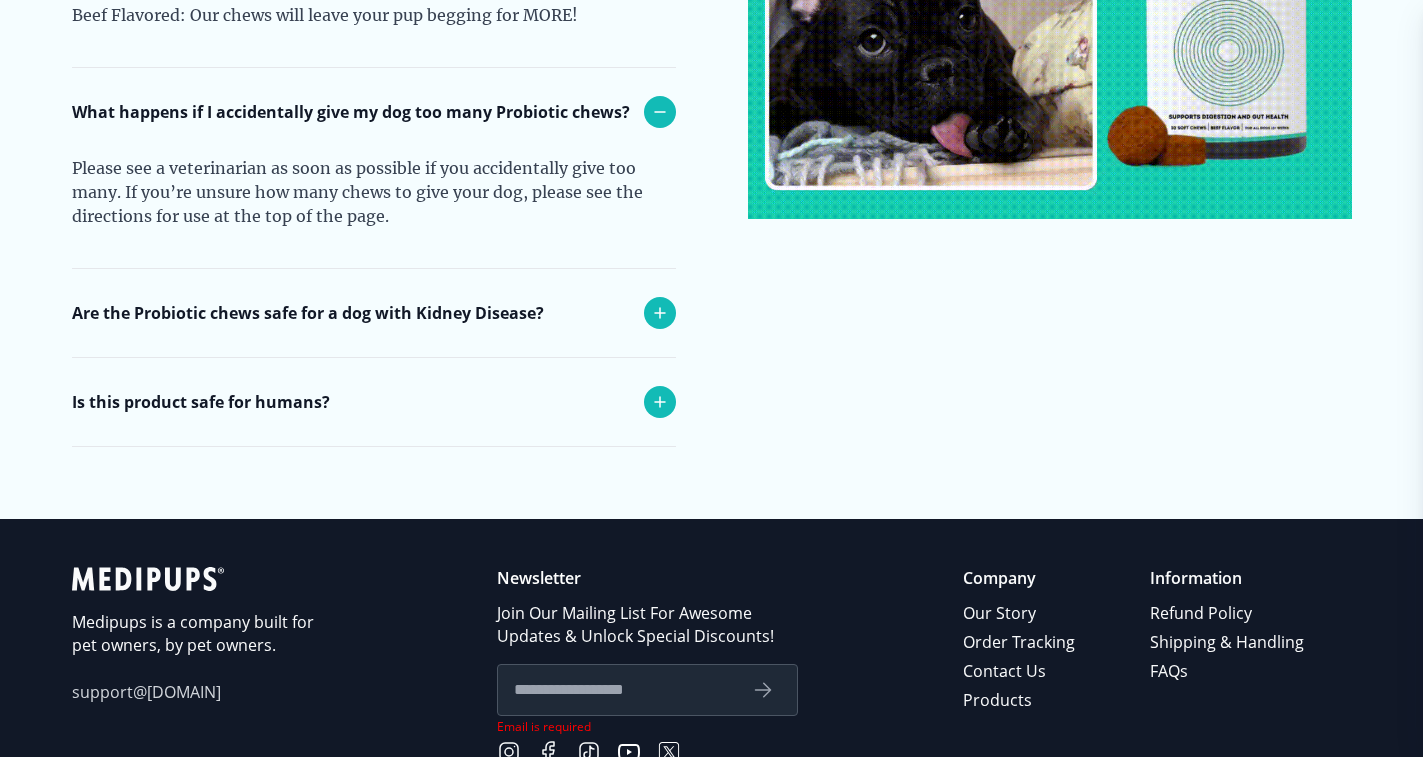 click at bounding box center [624, 690] 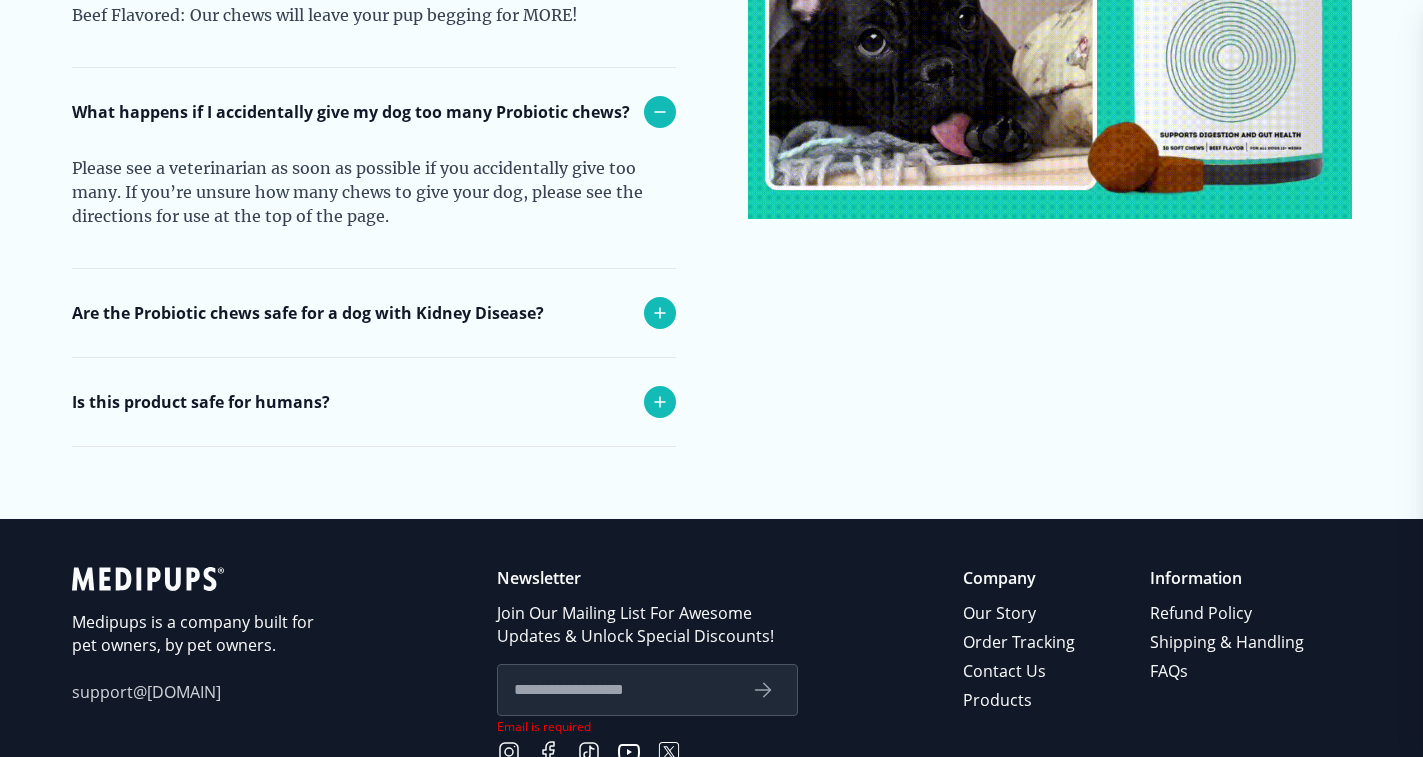 type on "**********" 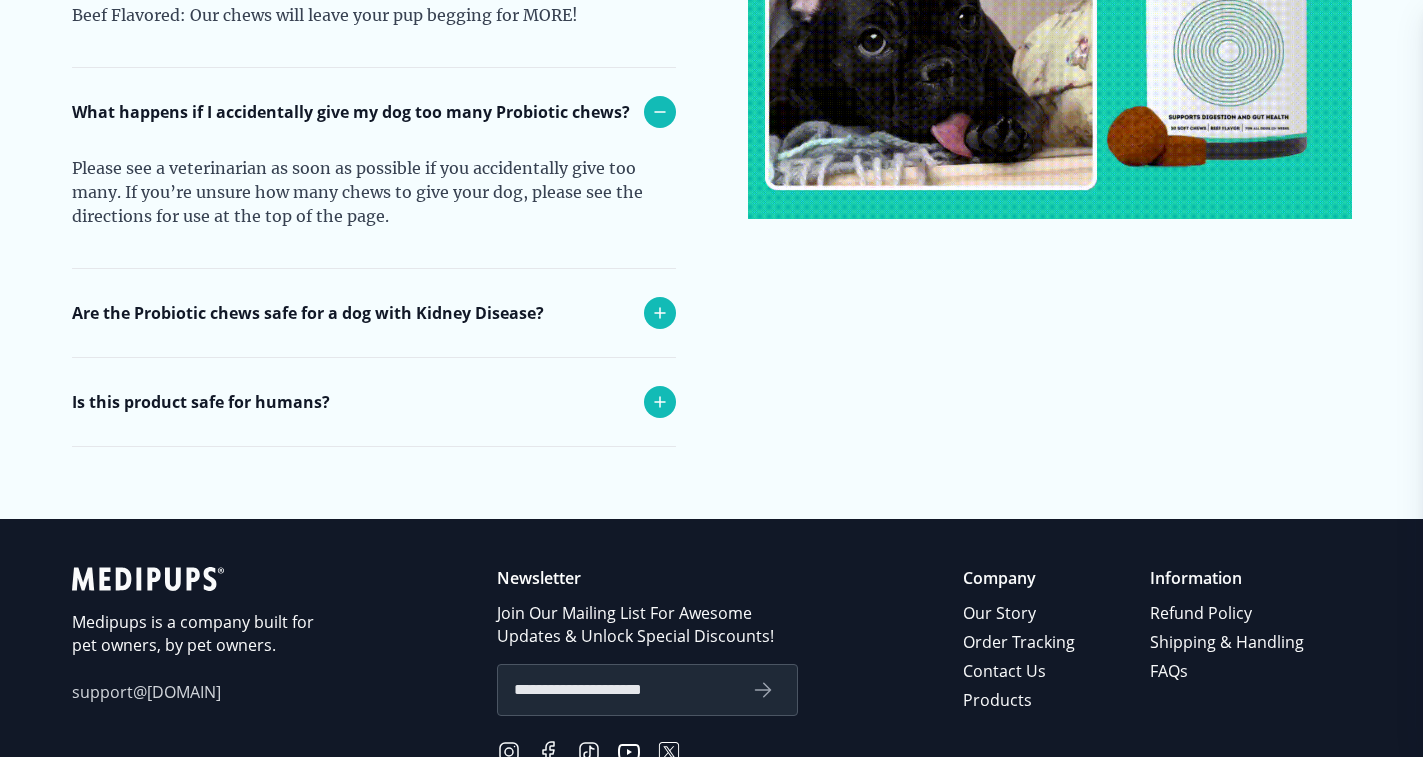 click 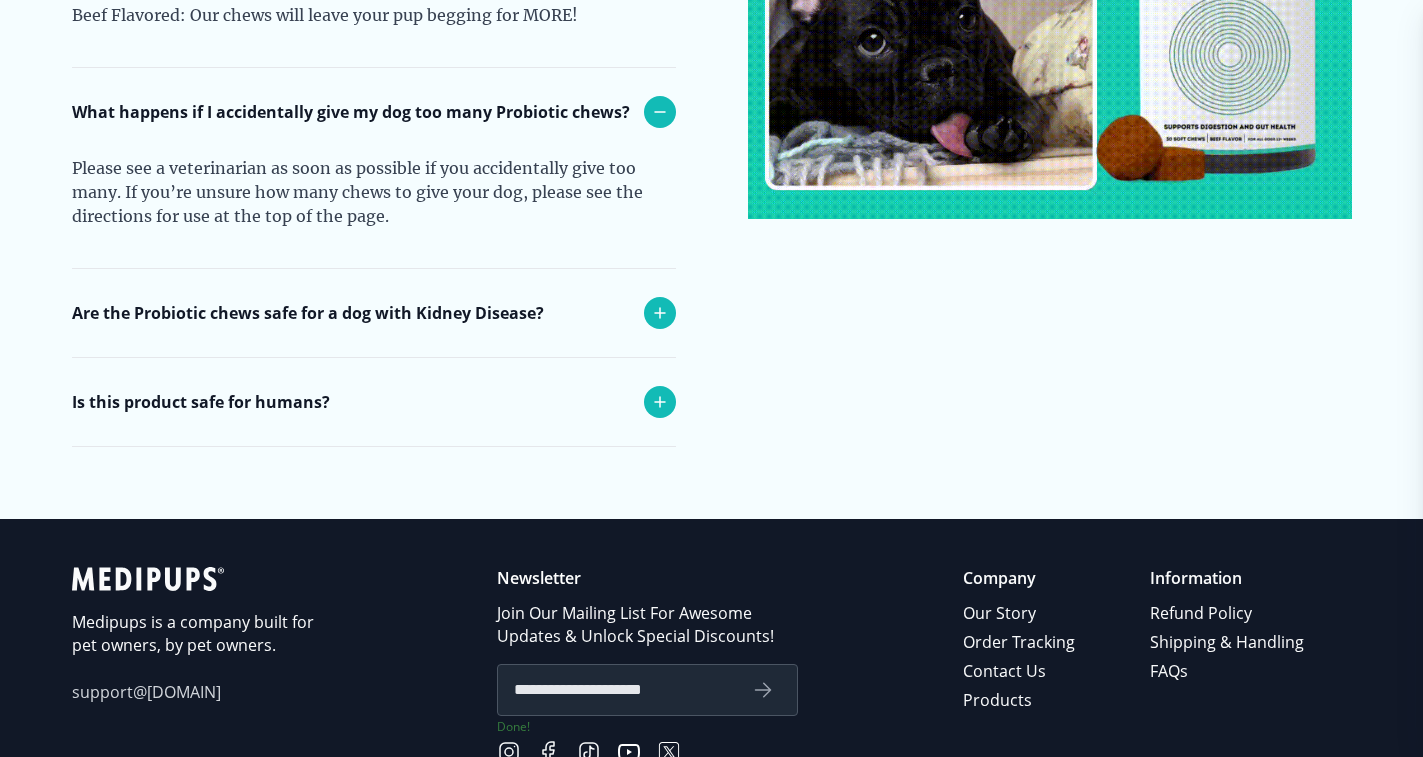 click 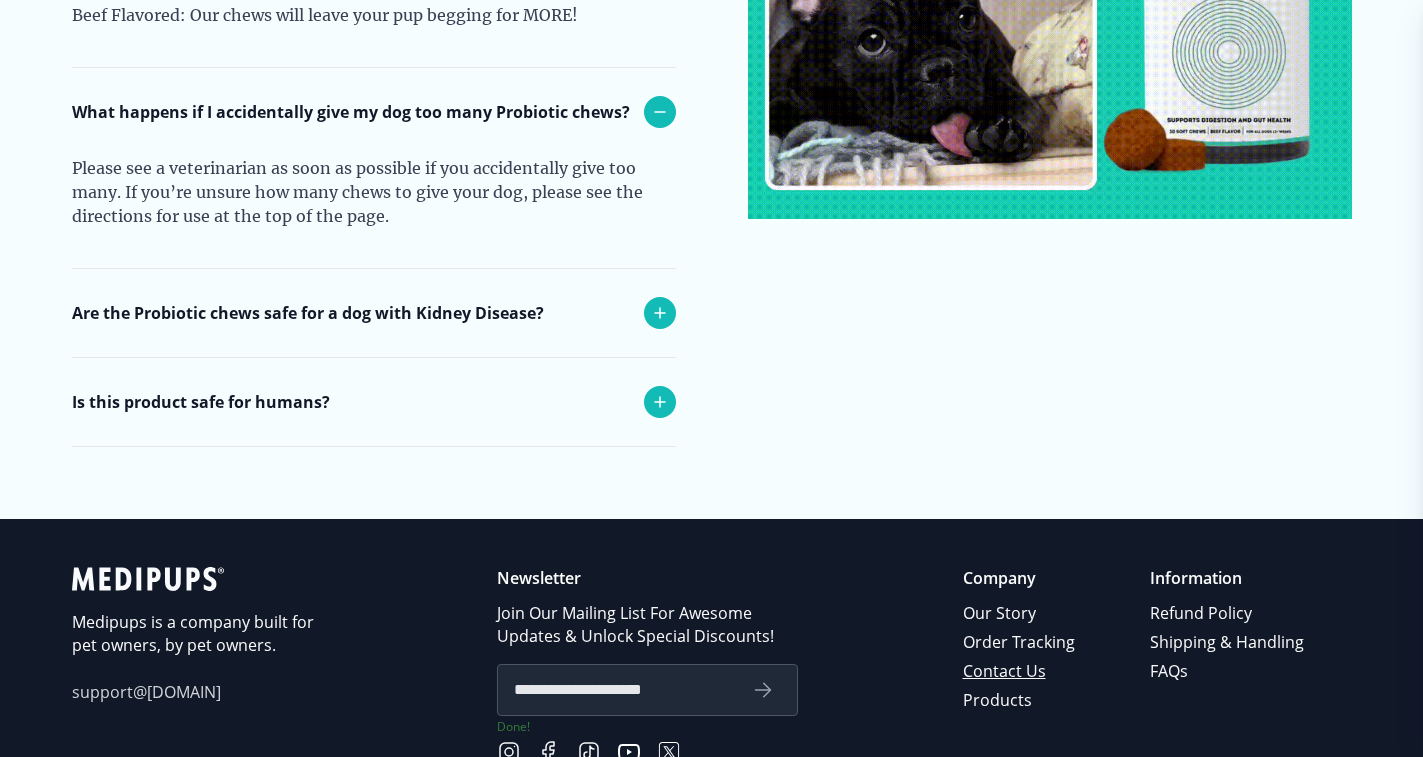click on "Contact Us" at bounding box center (1020, 671) 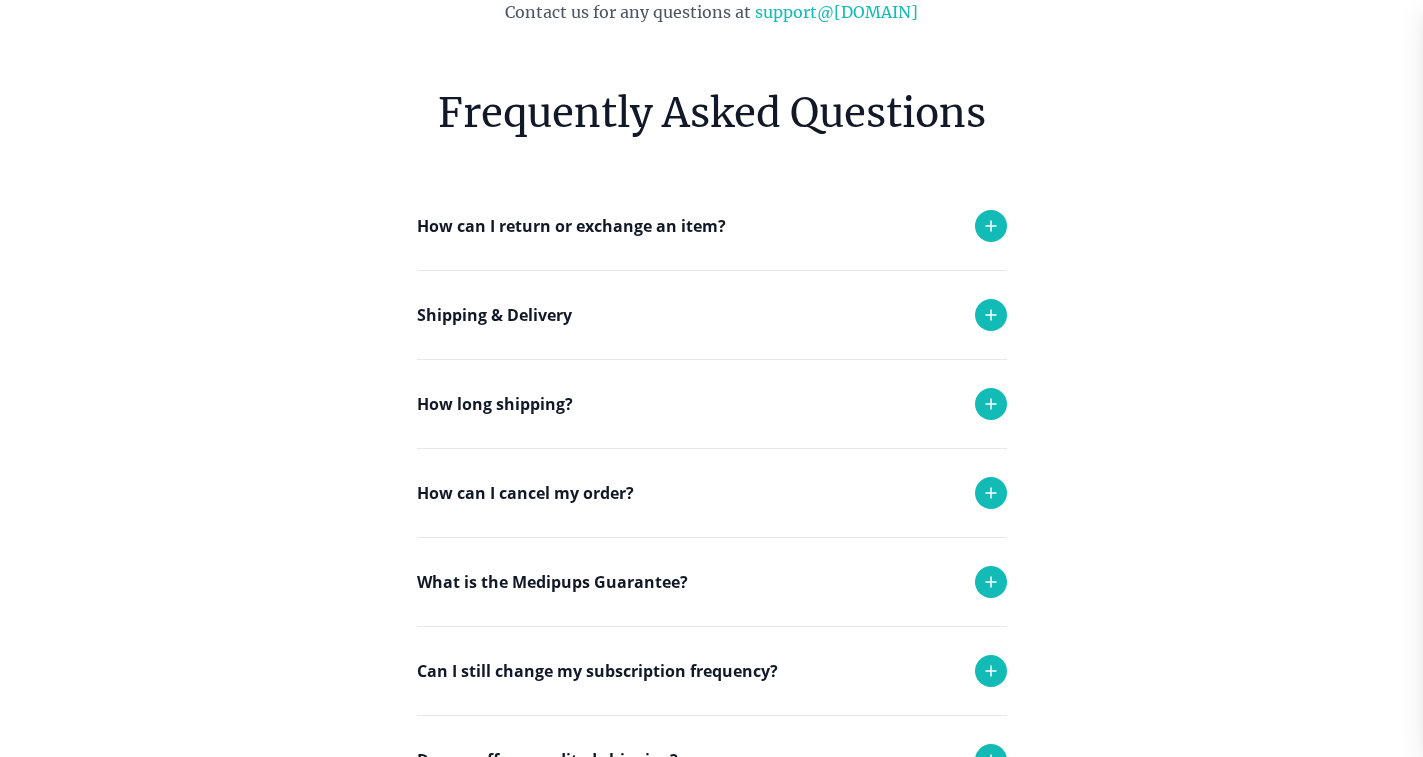 scroll, scrollTop: 300, scrollLeft: 0, axis: vertical 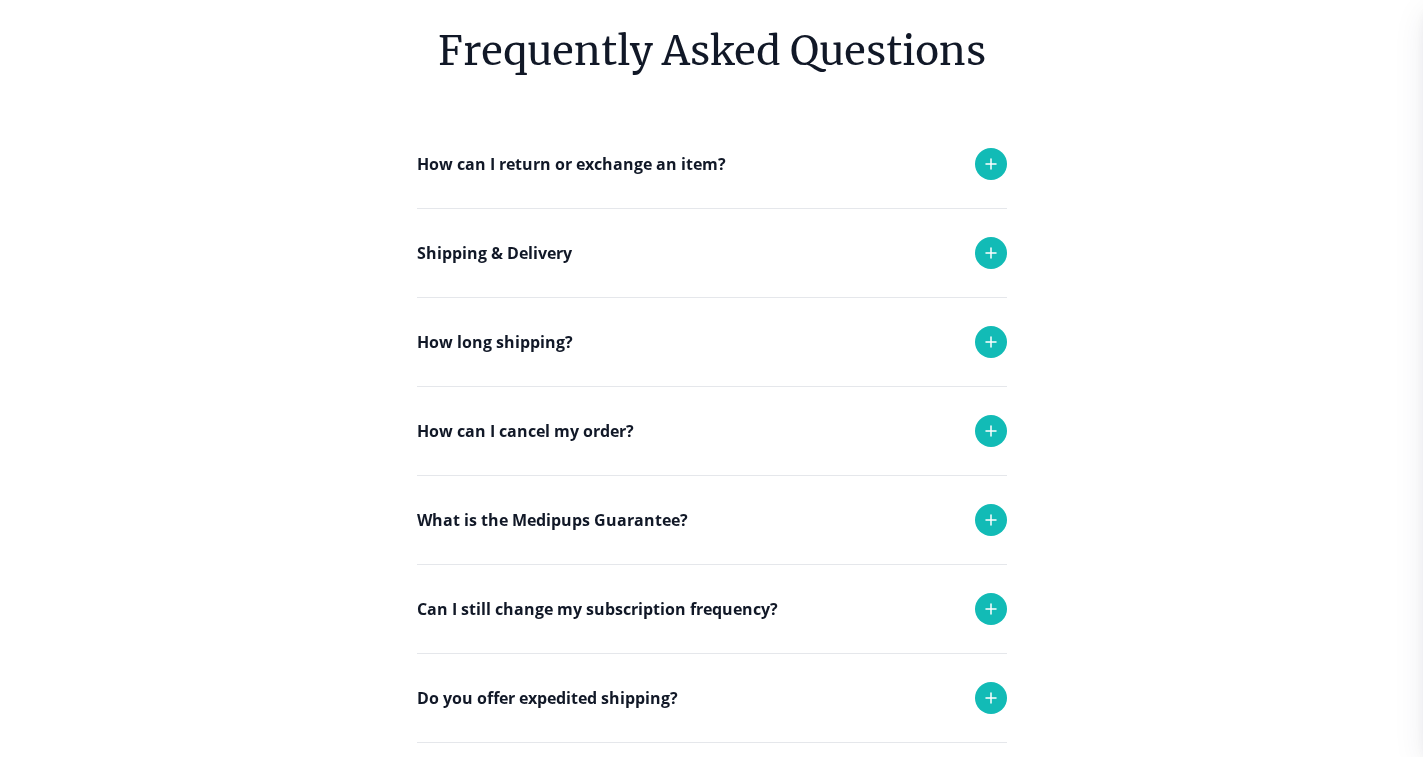 click 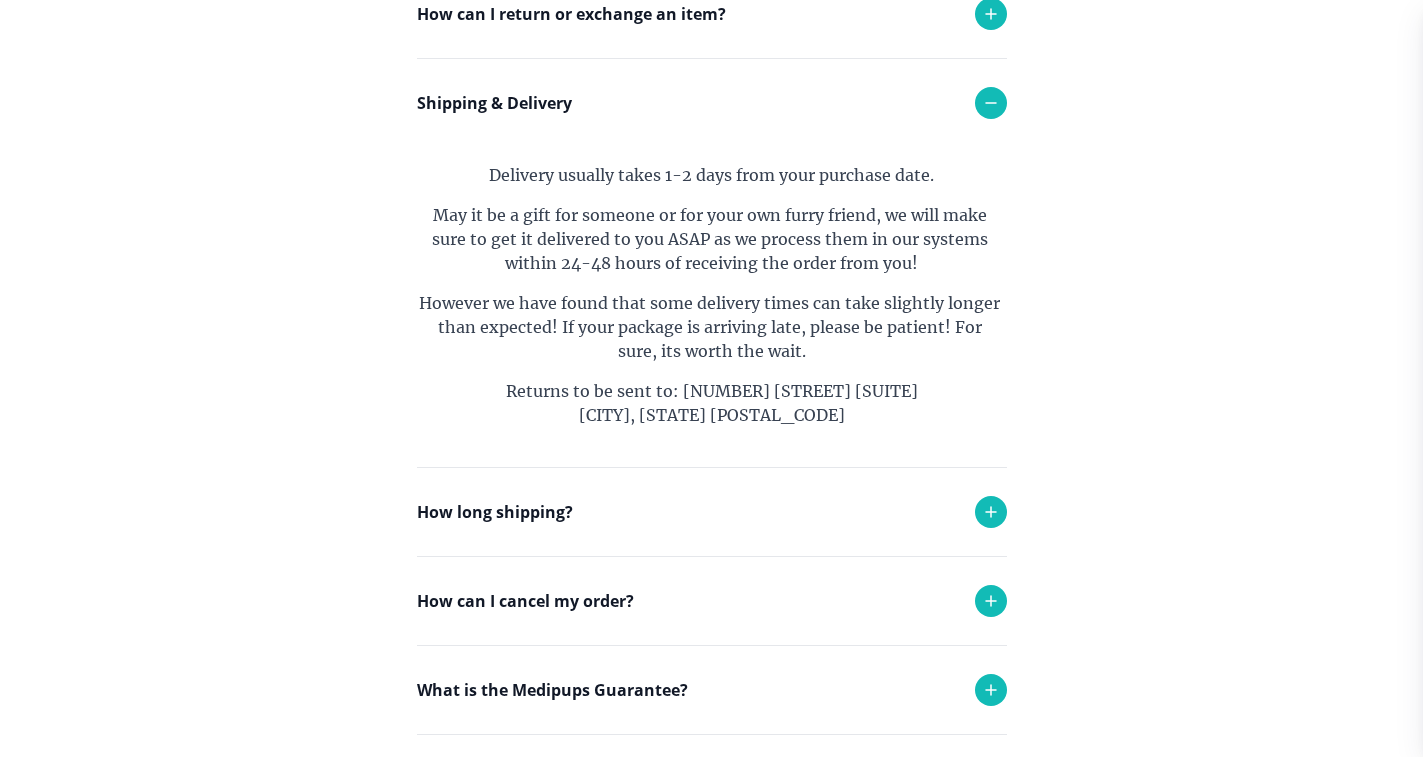 scroll, scrollTop: 500, scrollLeft: 0, axis: vertical 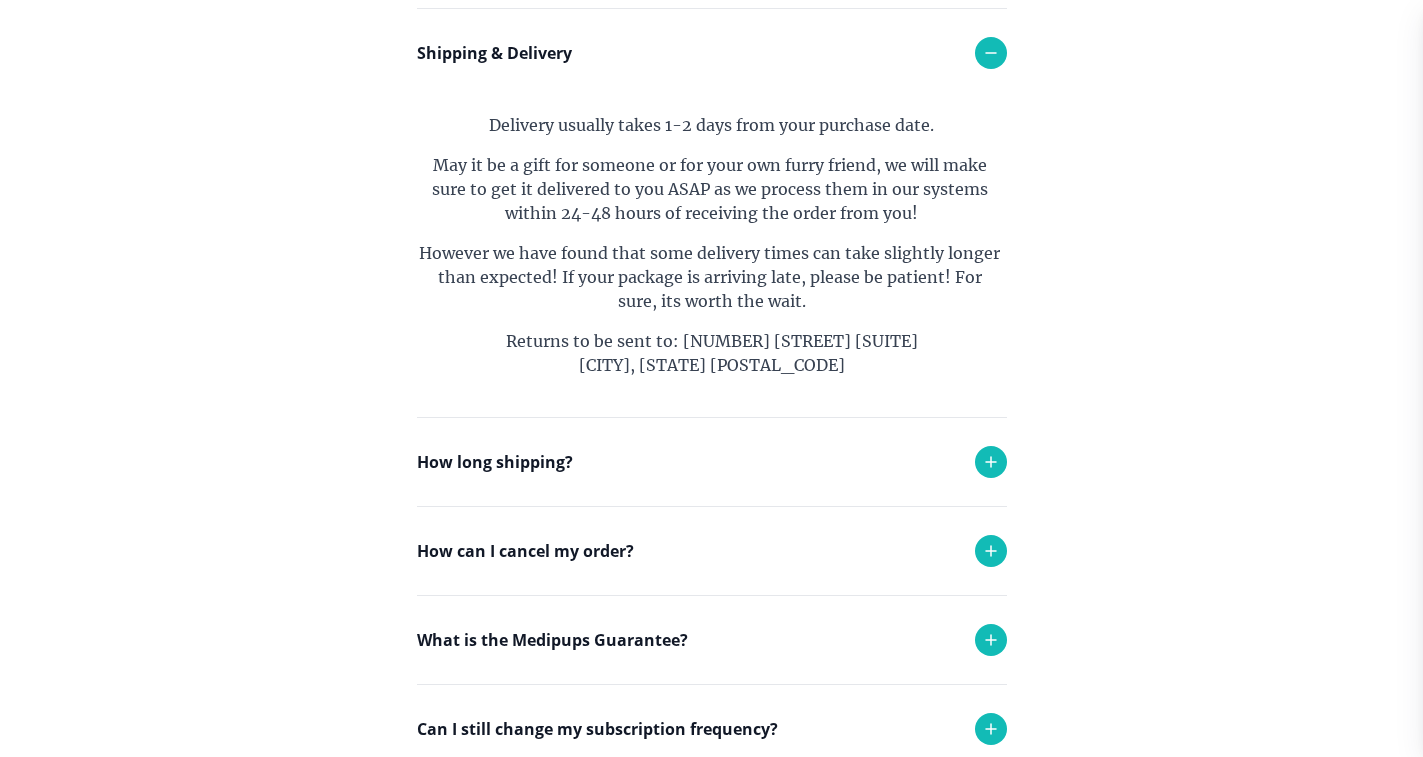 click 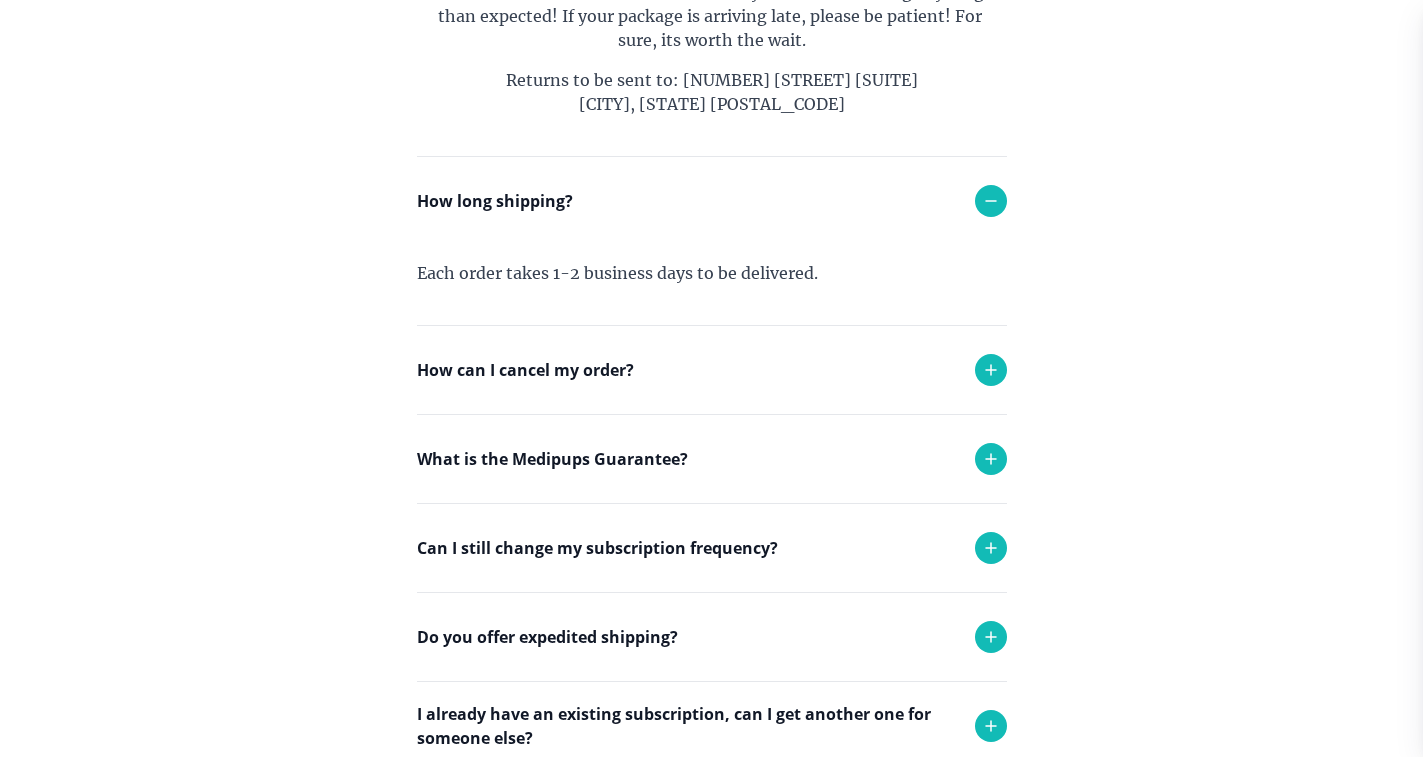 scroll, scrollTop: 800, scrollLeft: 0, axis: vertical 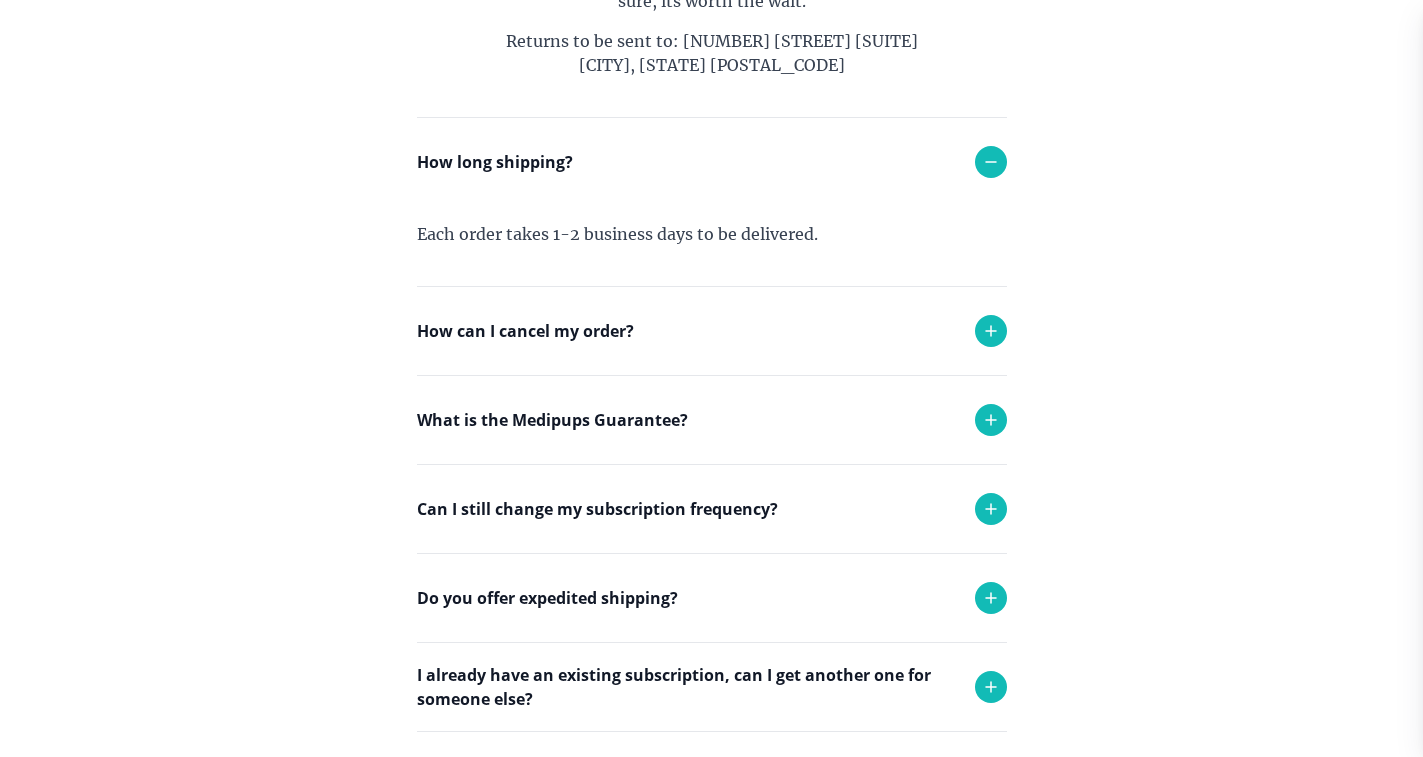 click 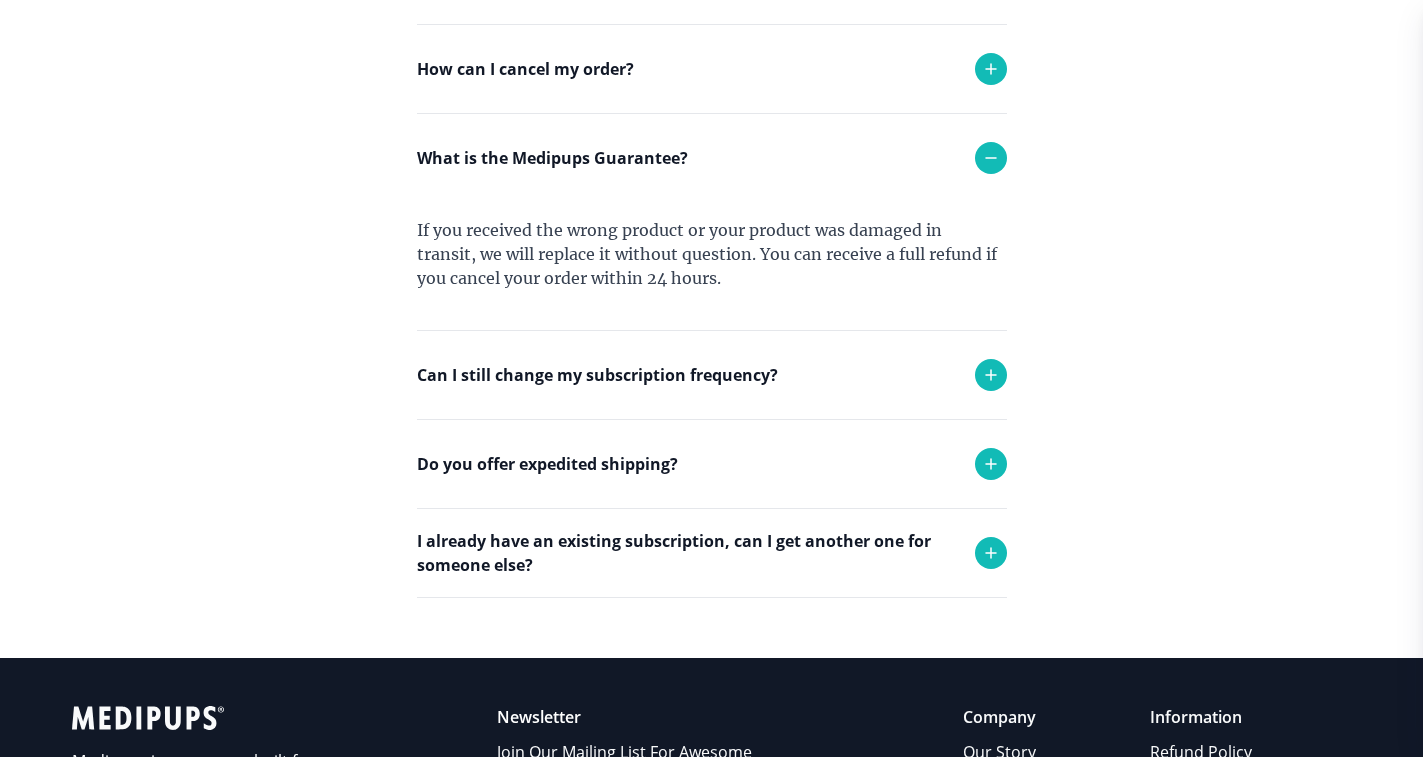 scroll, scrollTop: 1100, scrollLeft: 0, axis: vertical 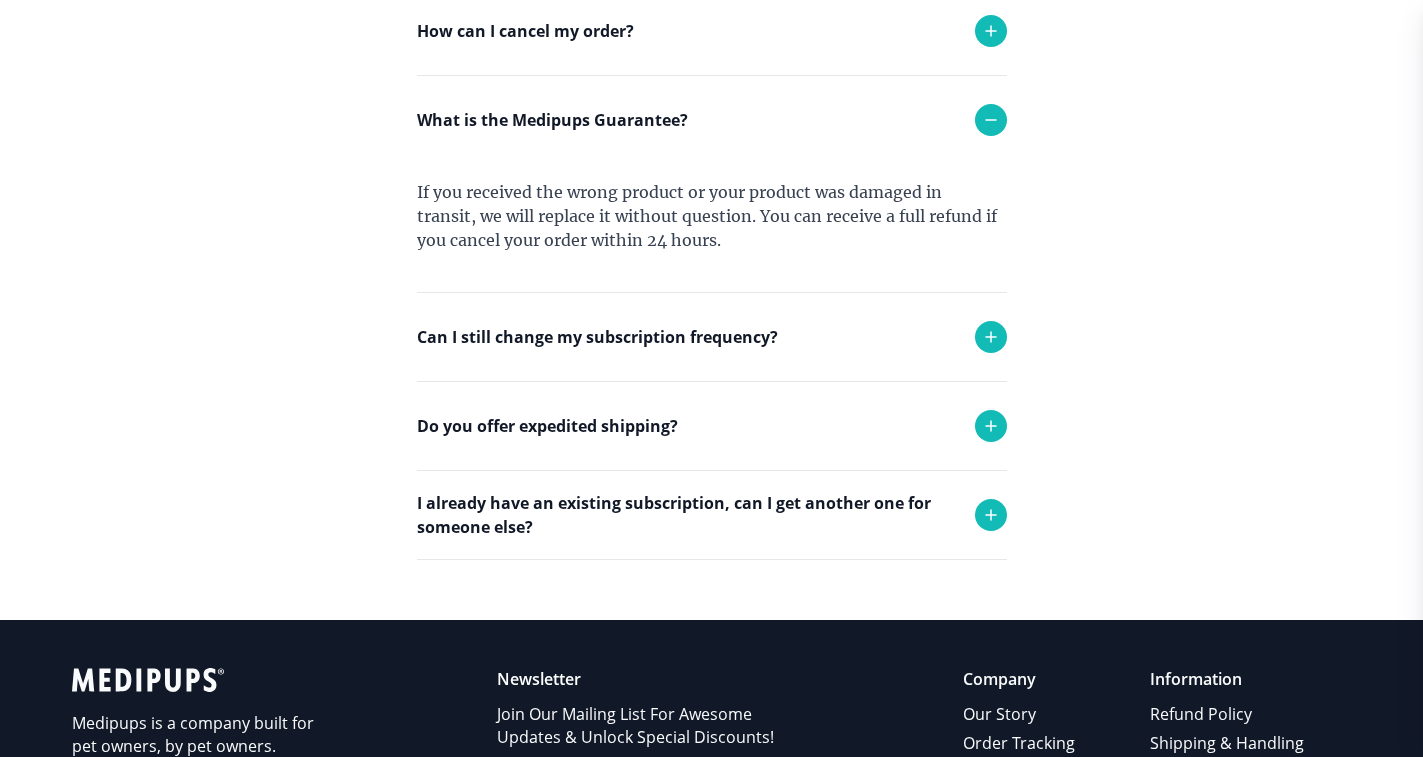 click 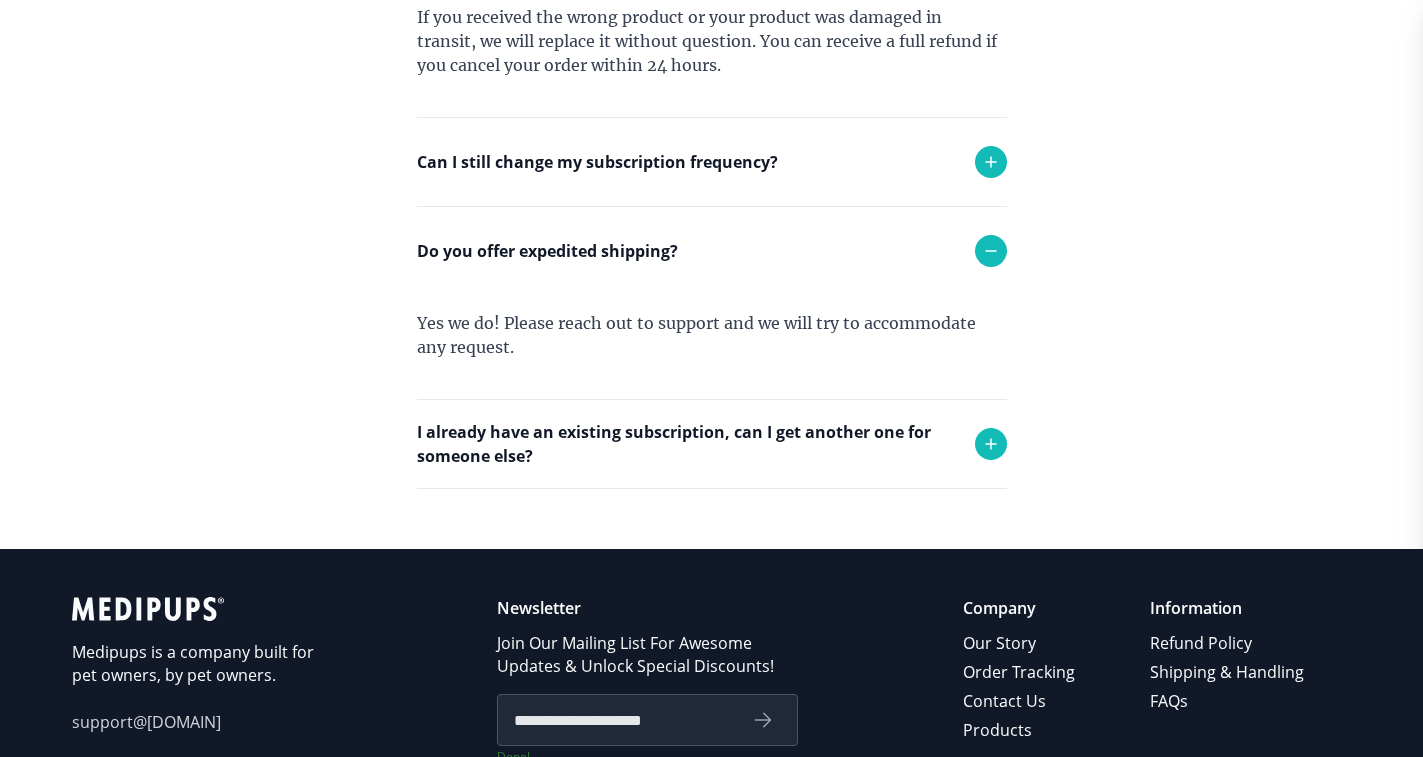 scroll, scrollTop: 1300, scrollLeft: 0, axis: vertical 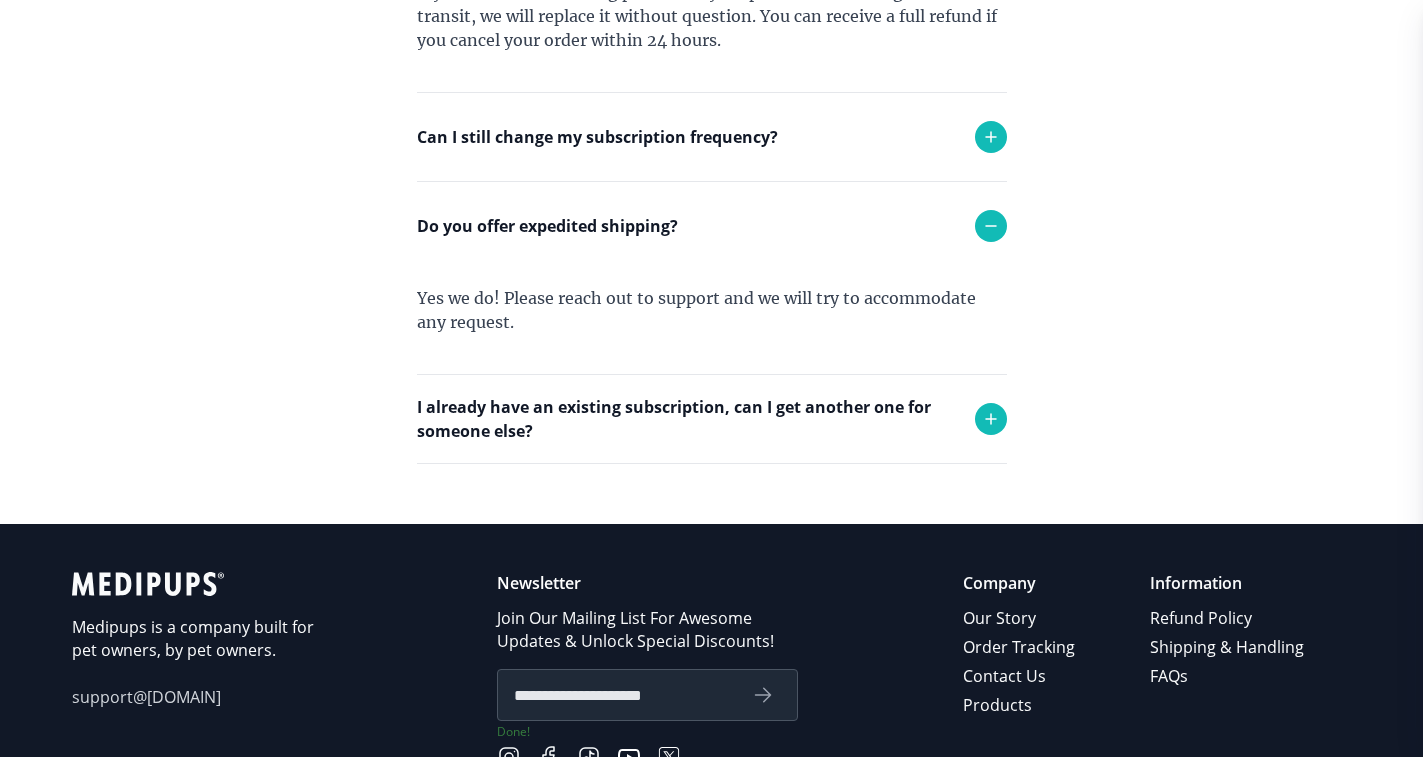 click 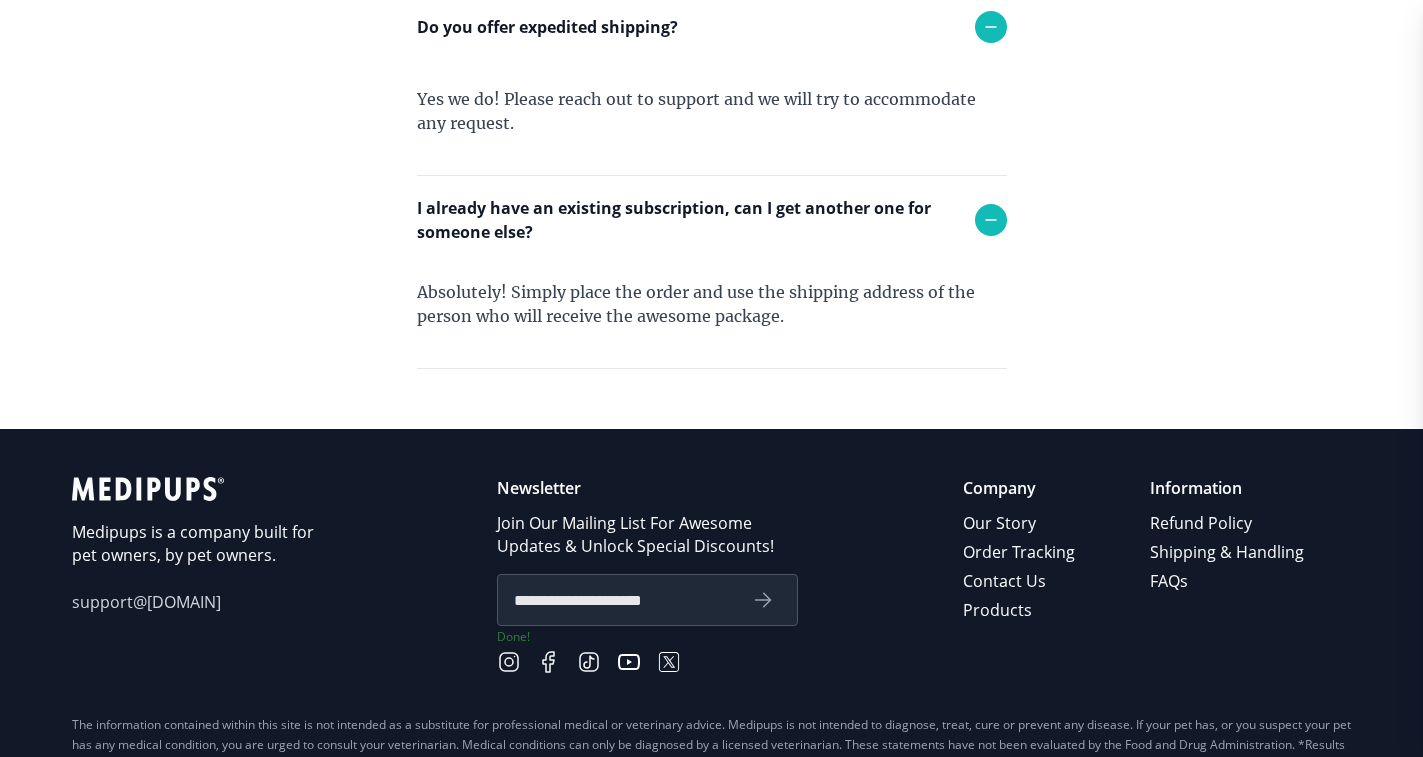 scroll, scrollTop: 1500, scrollLeft: 0, axis: vertical 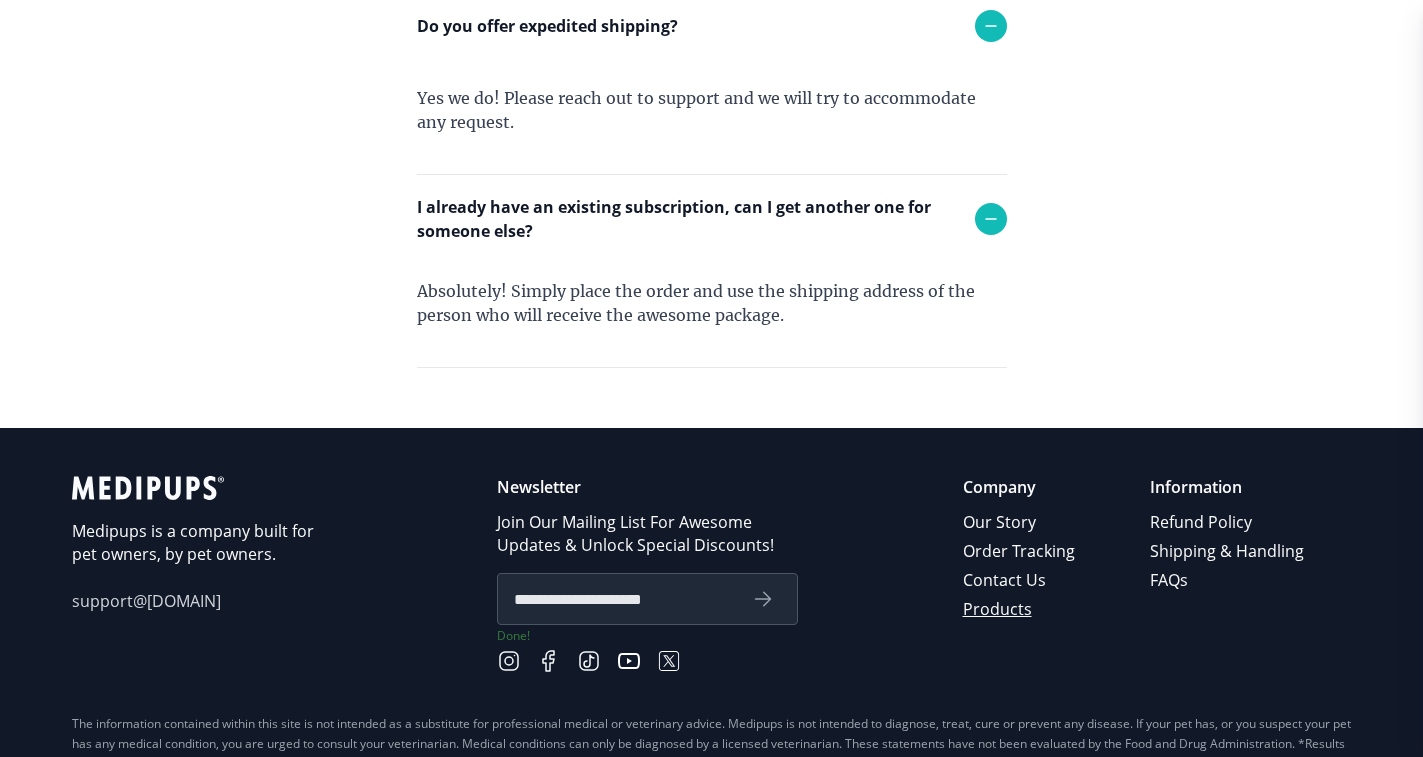 click on "Products" at bounding box center (1020, 609) 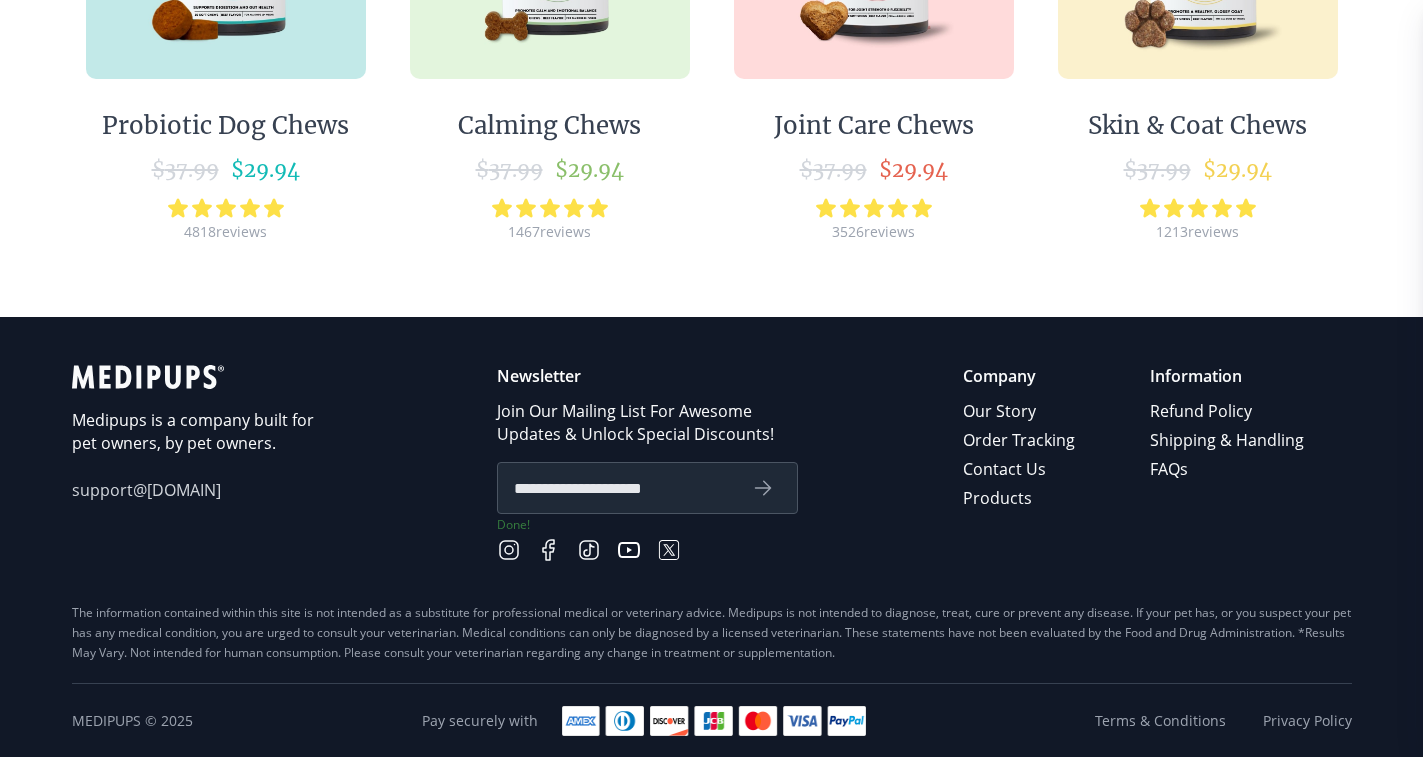 scroll, scrollTop: 604, scrollLeft: 0, axis: vertical 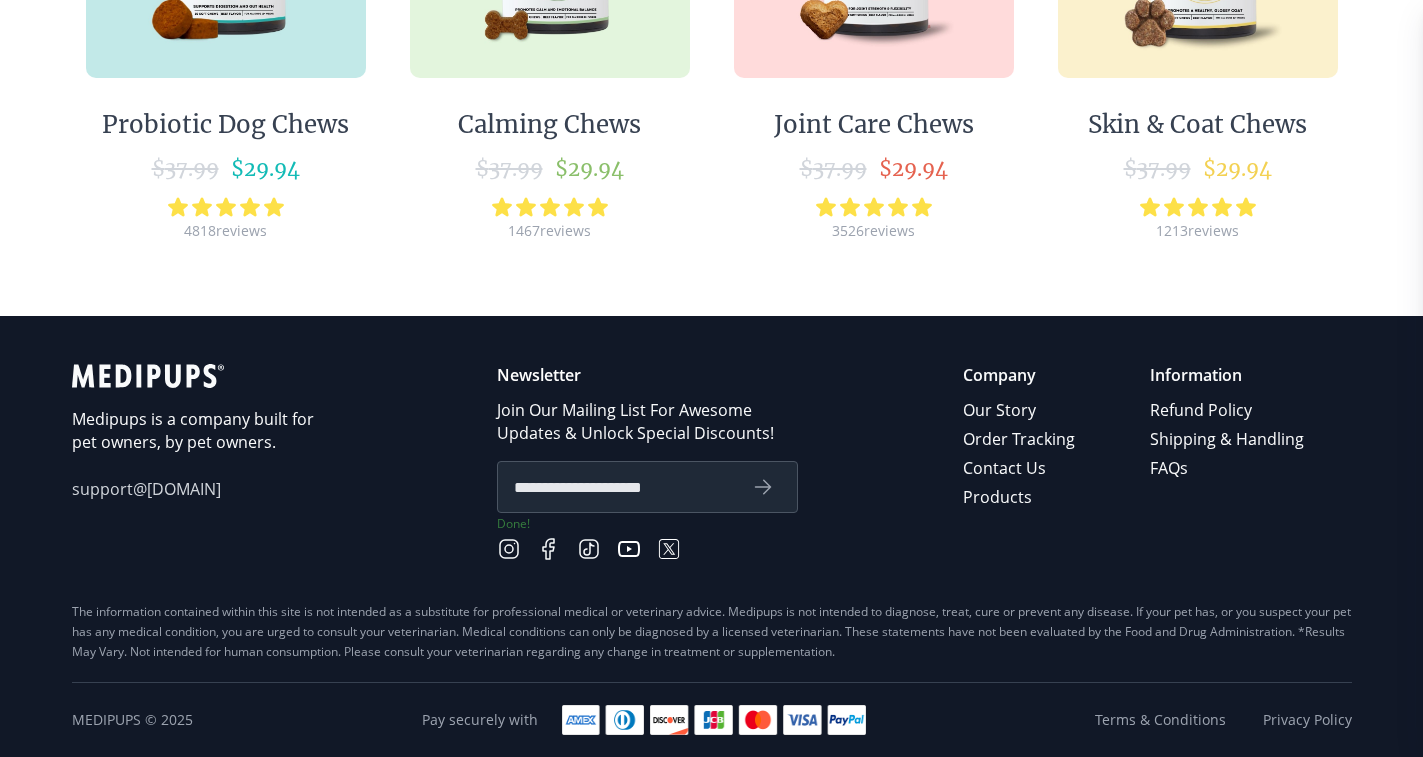 click at bounding box center (714, 720) 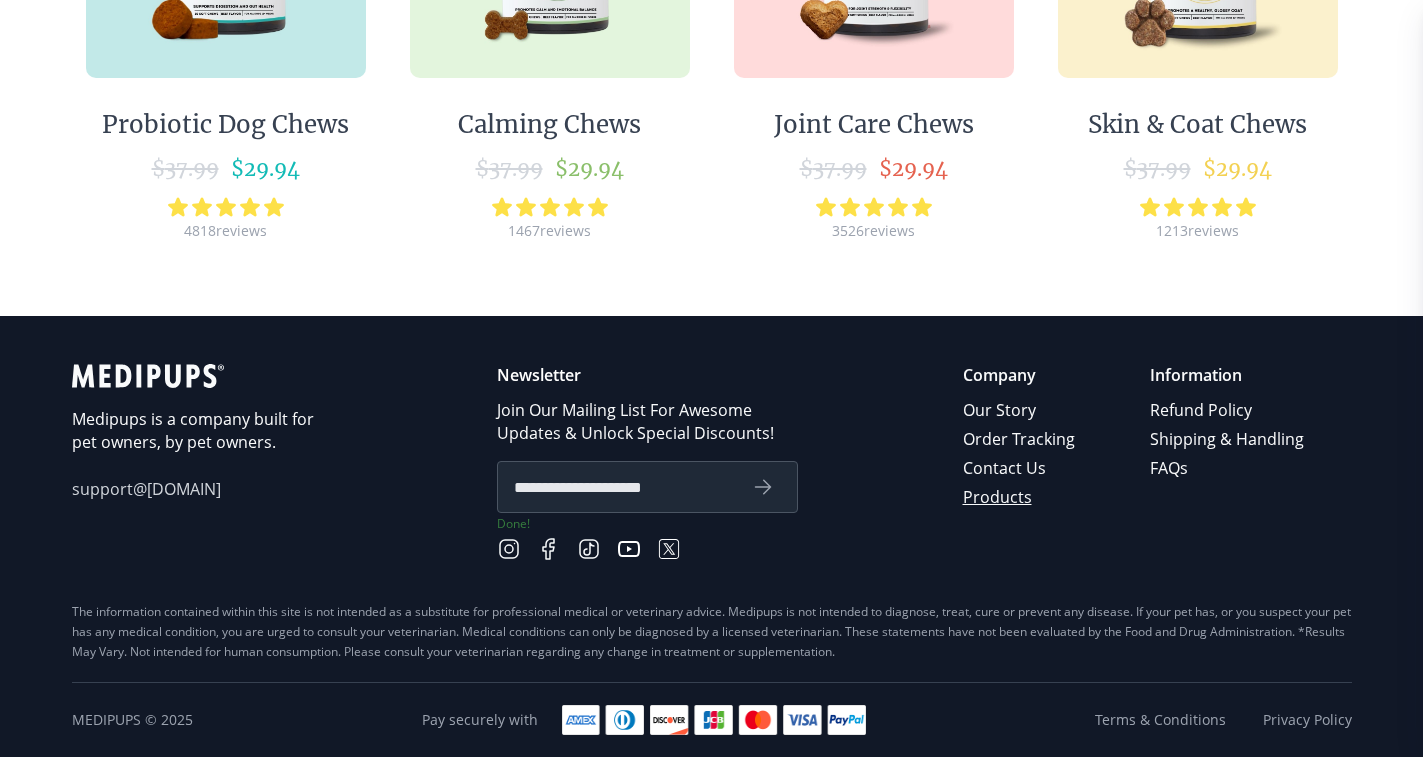 click on "Products" at bounding box center (1020, 497) 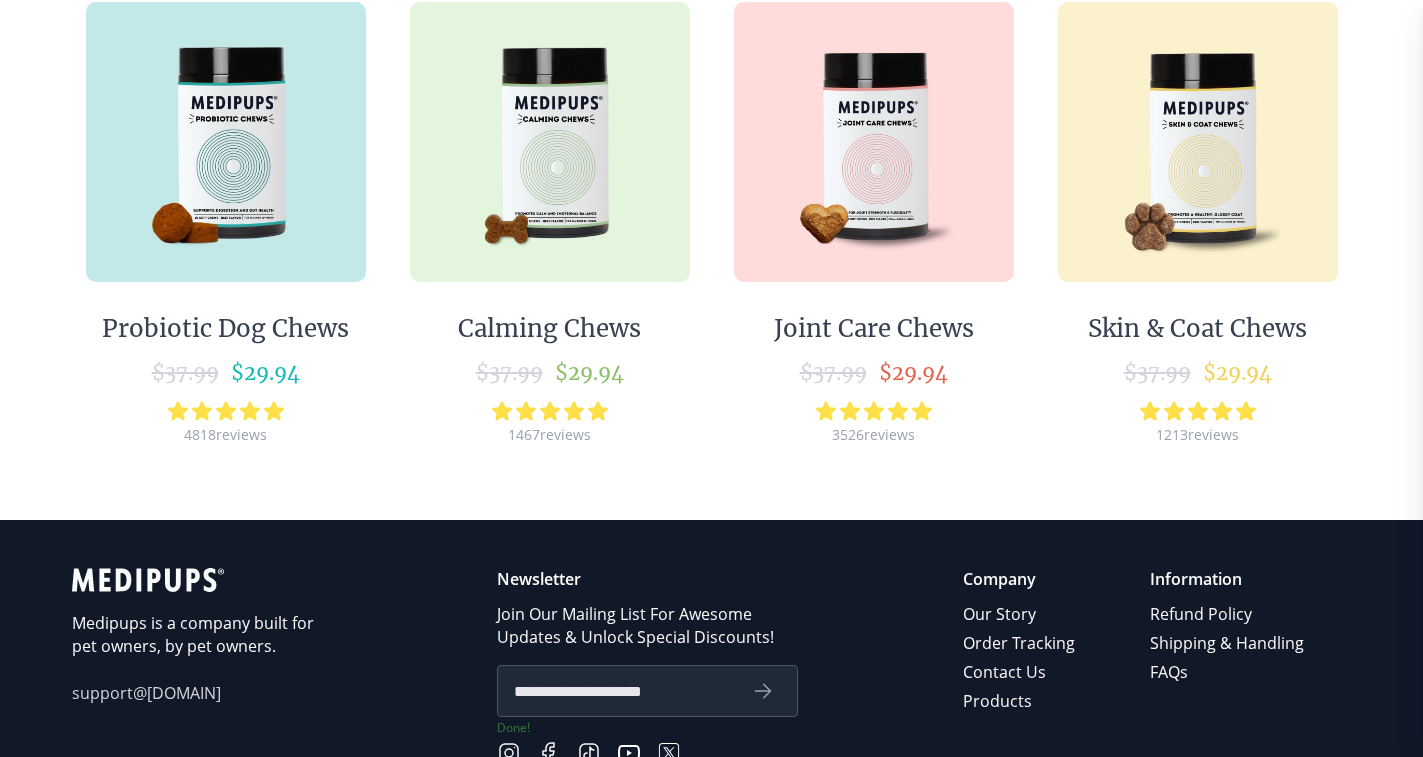 scroll, scrollTop: 500, scrollLeft: 0, axis: vertical 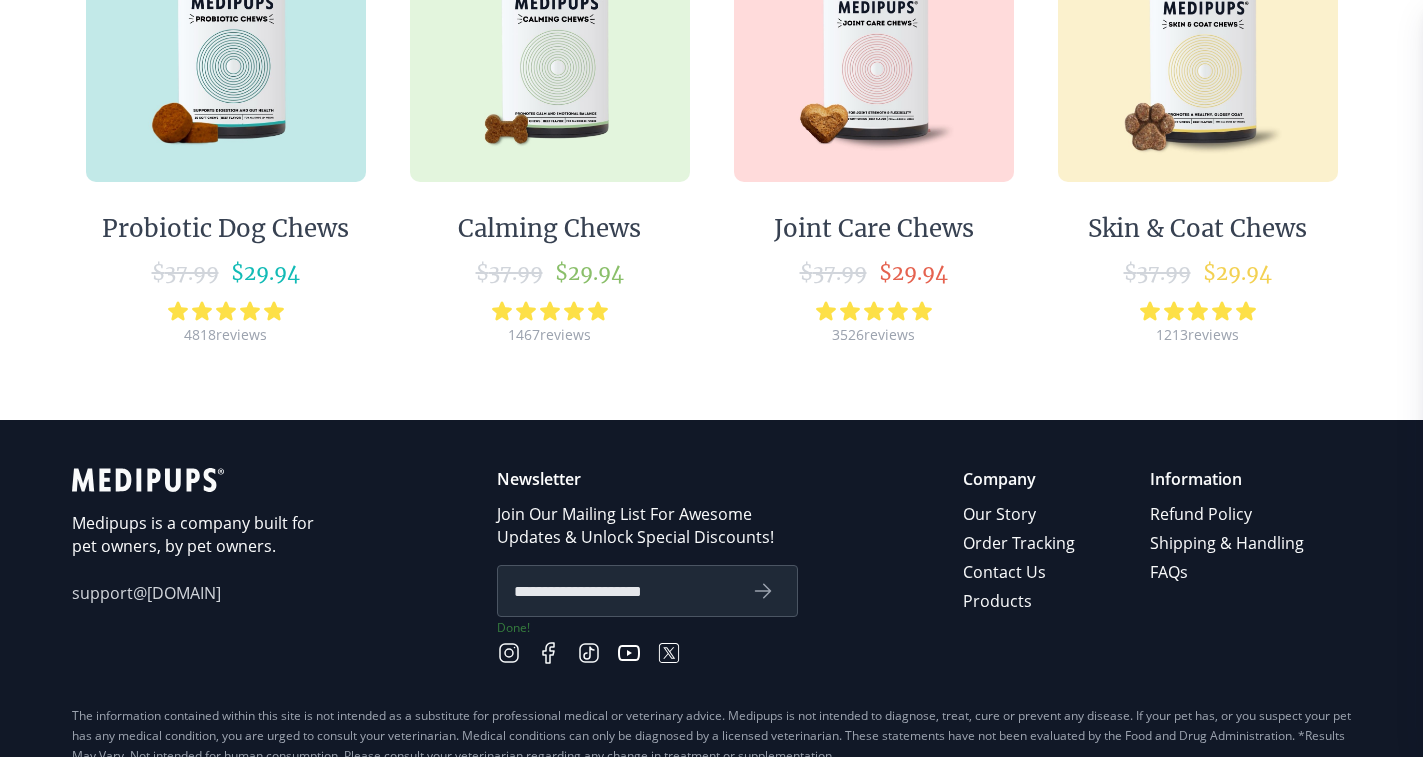 click at bounding box center (226, 42) 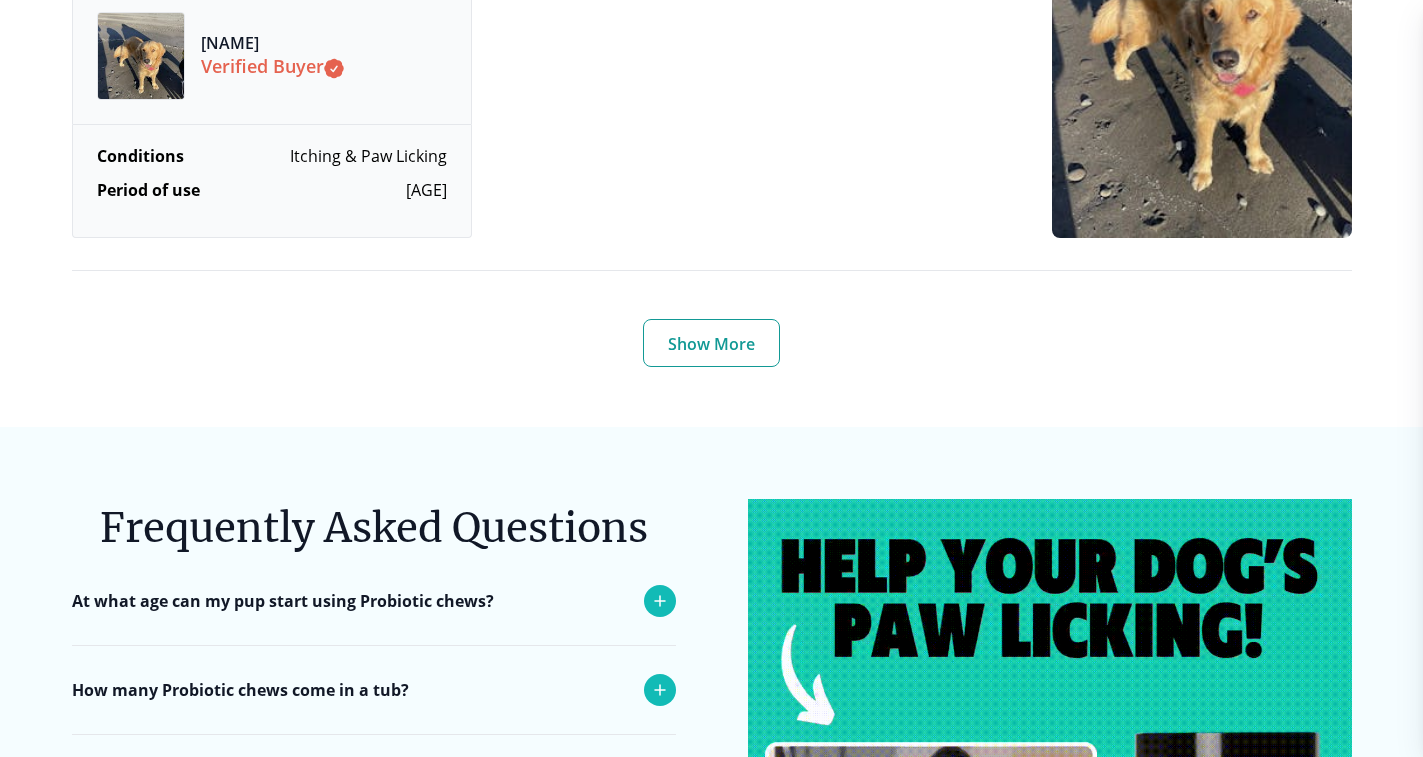 scroll, scrollTop: 7500, scrollLeft: 0, axis: vertical 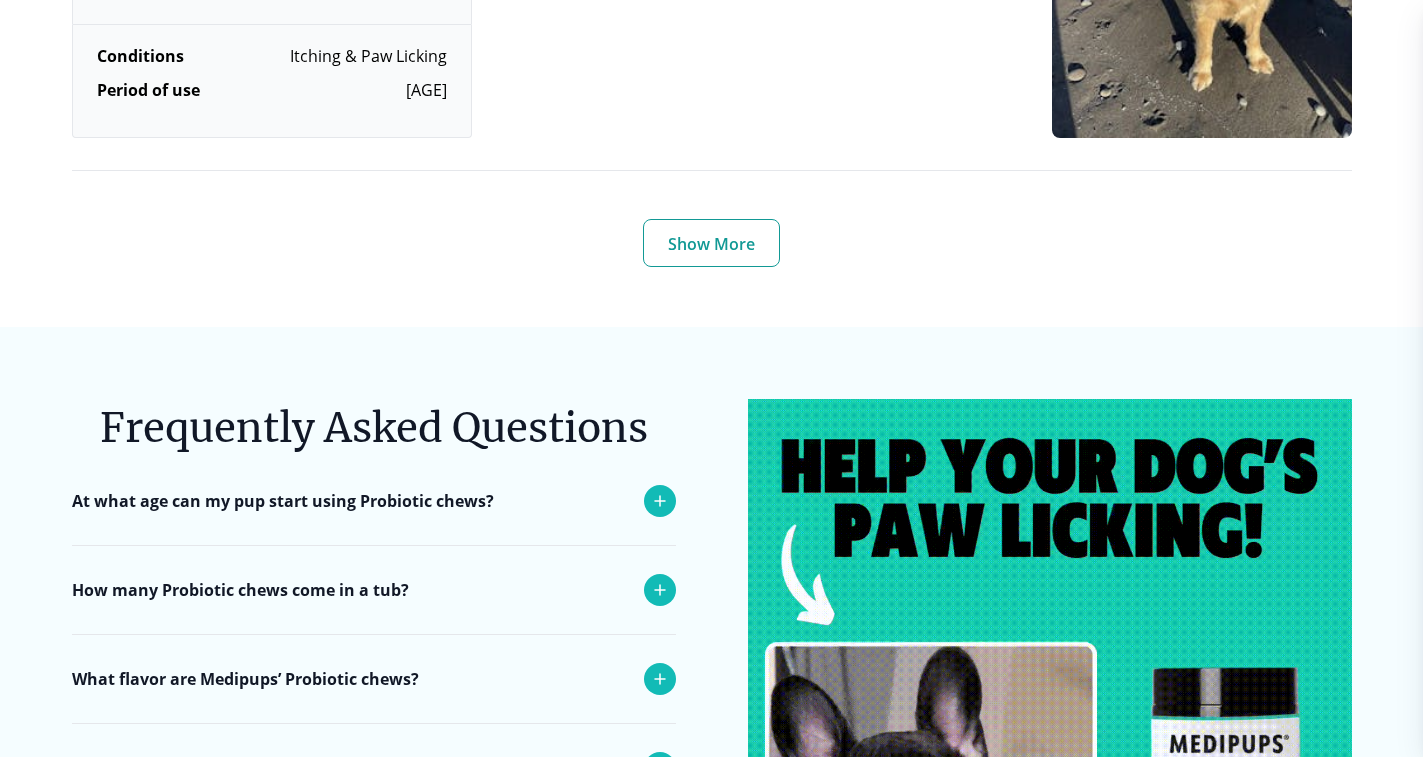 click 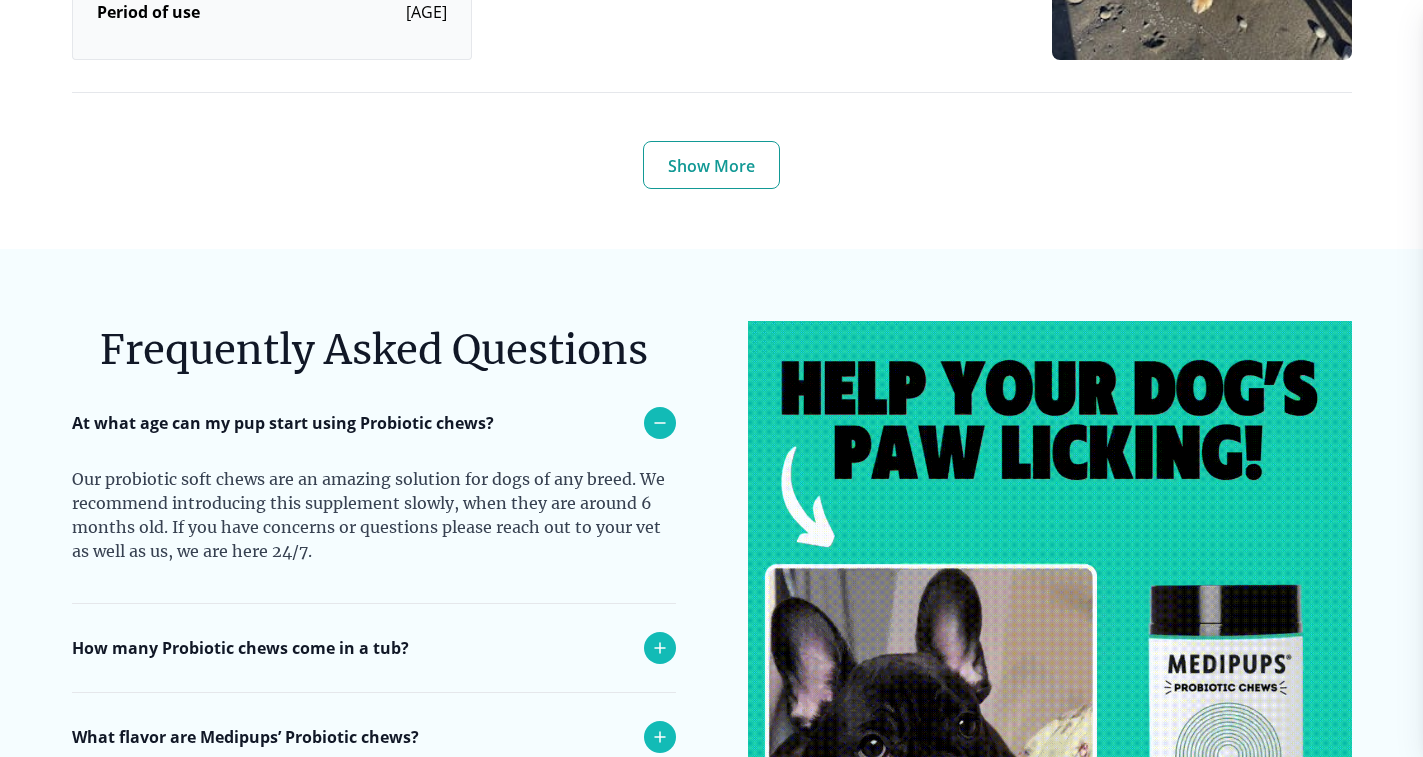 scroll, scrollTop: 7700, scrollLeft: 0, axis: vertical 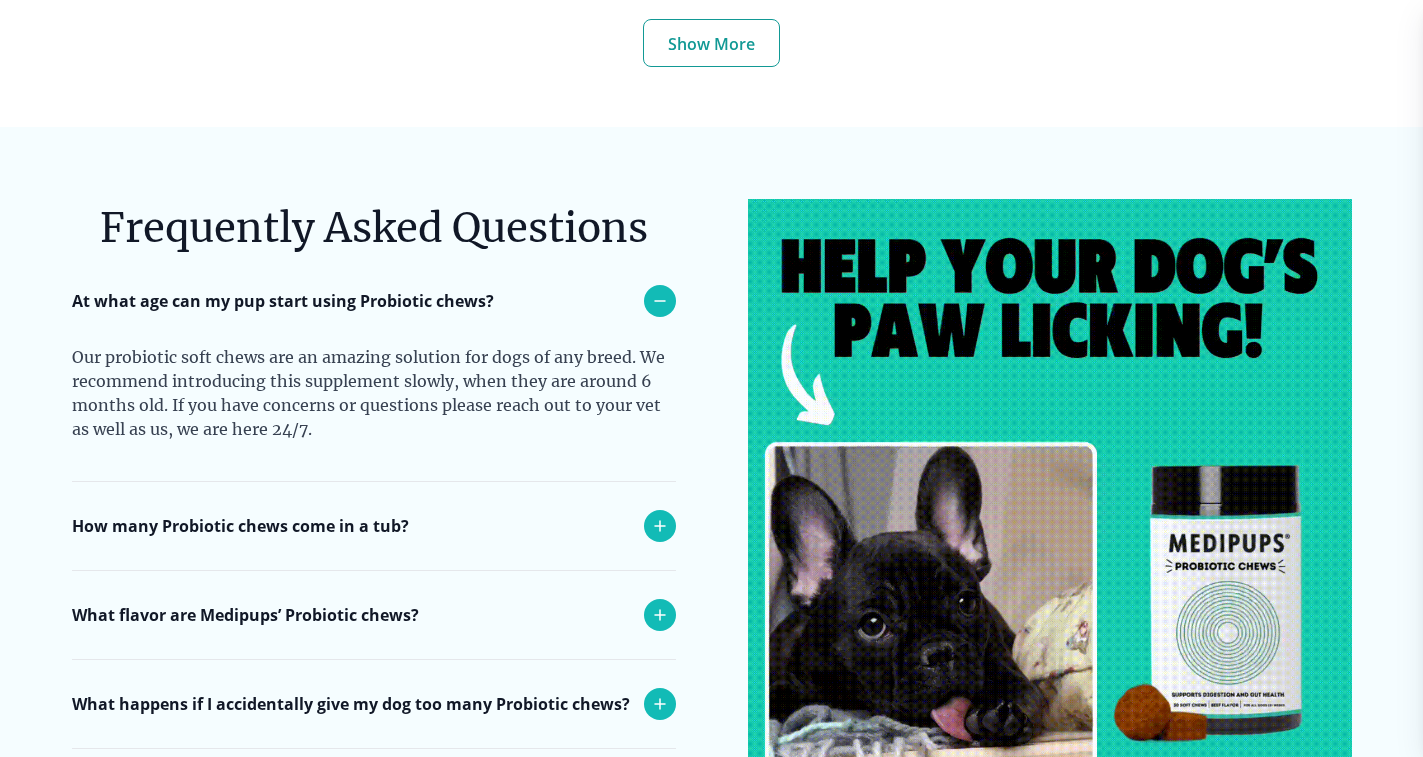 click 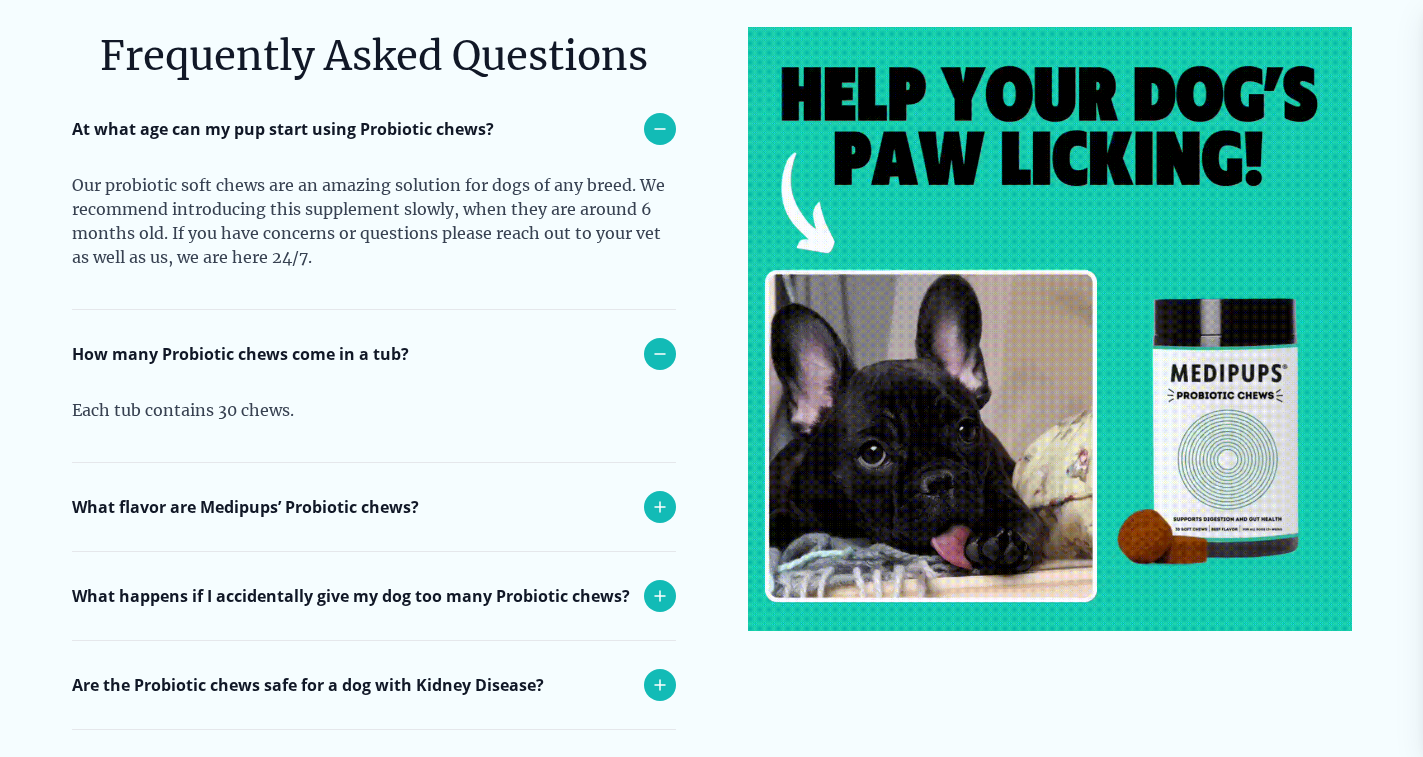 scroll, scrollTop: 7900, scrollLeft: 0, axis: vertical 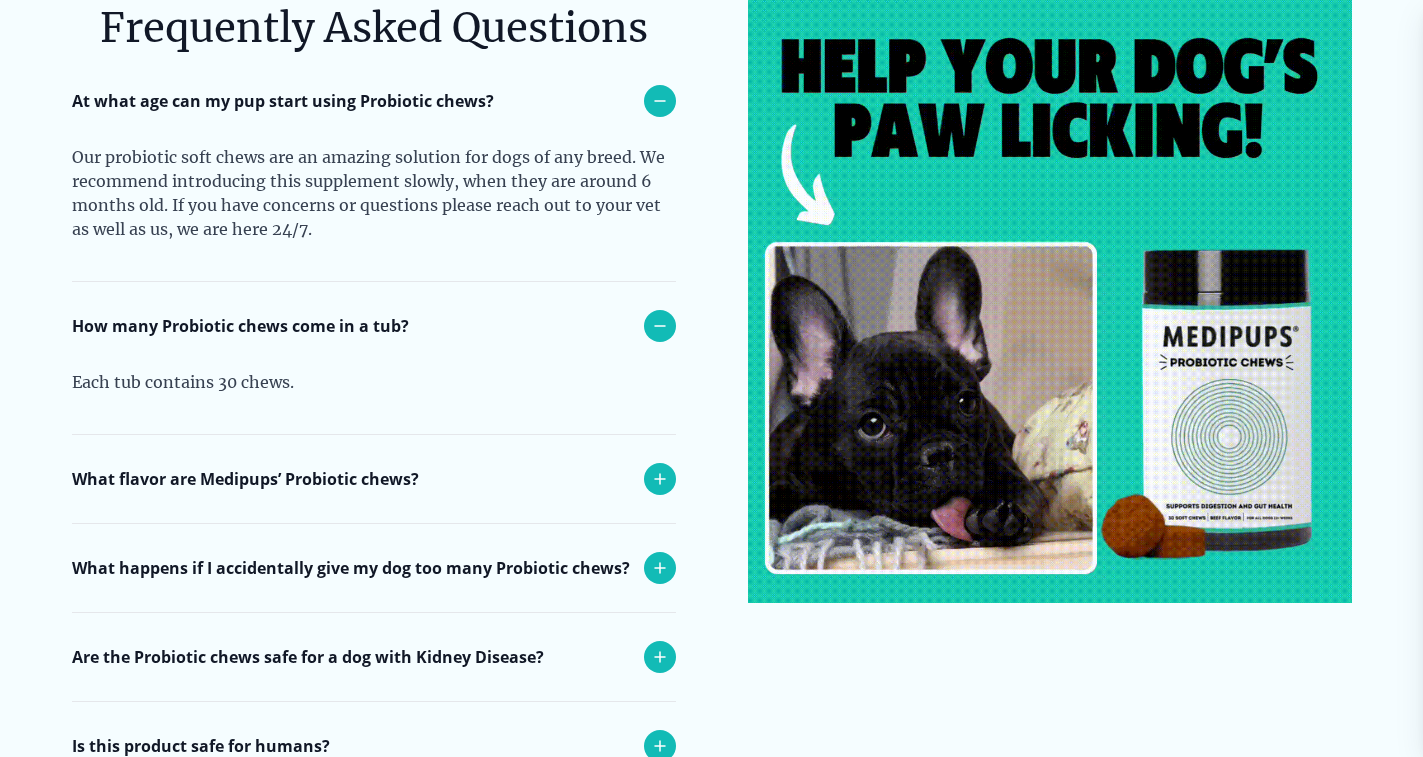 click 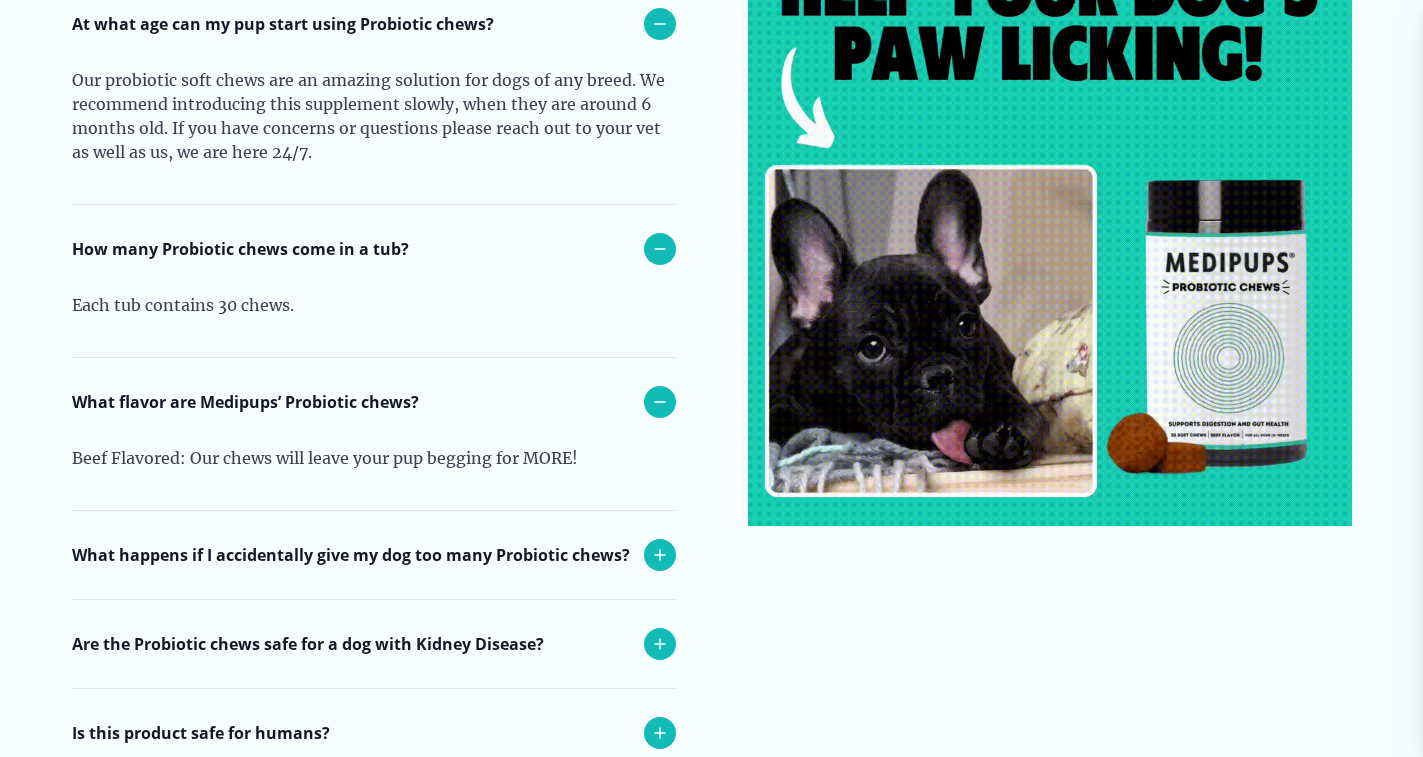 scroll, scrollTop: 8100, scrollLeft: 0, axis: vertical 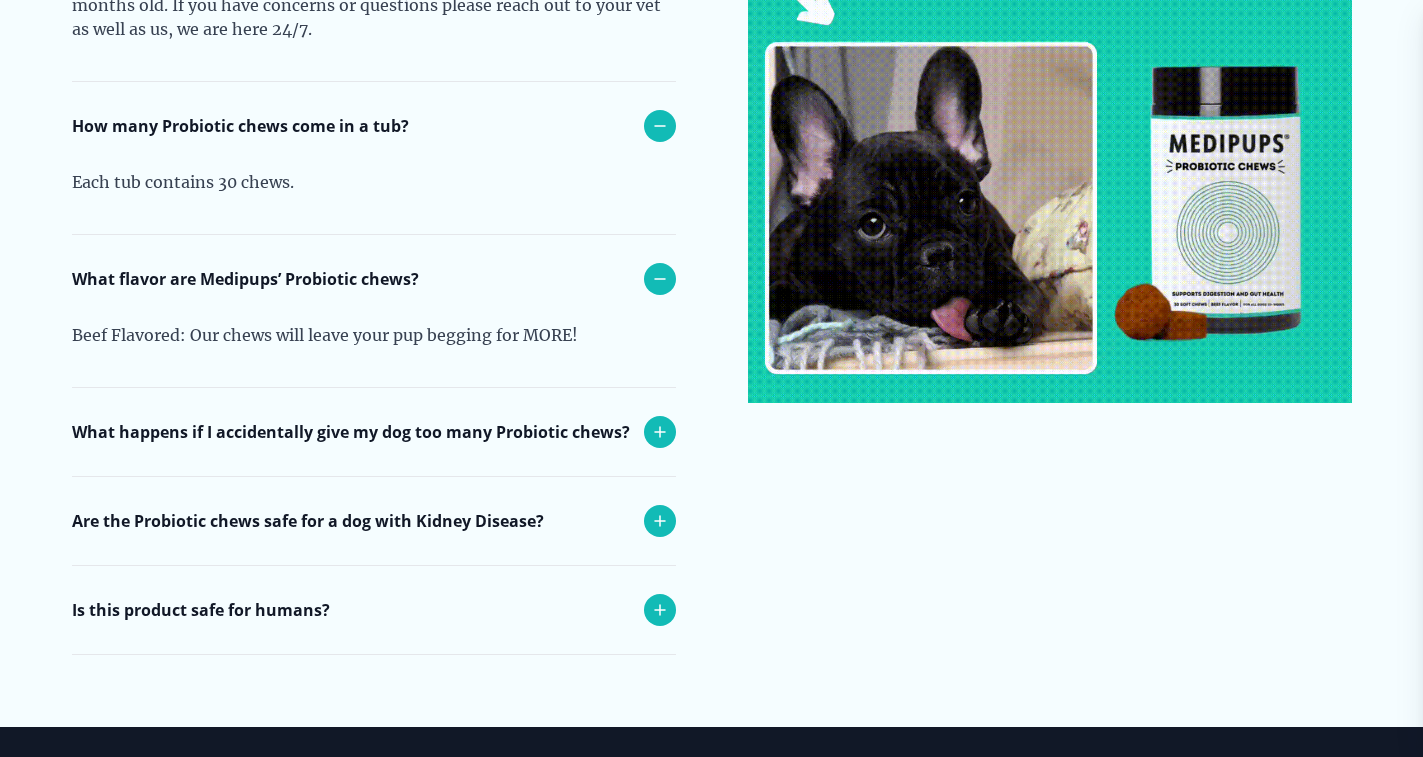 click 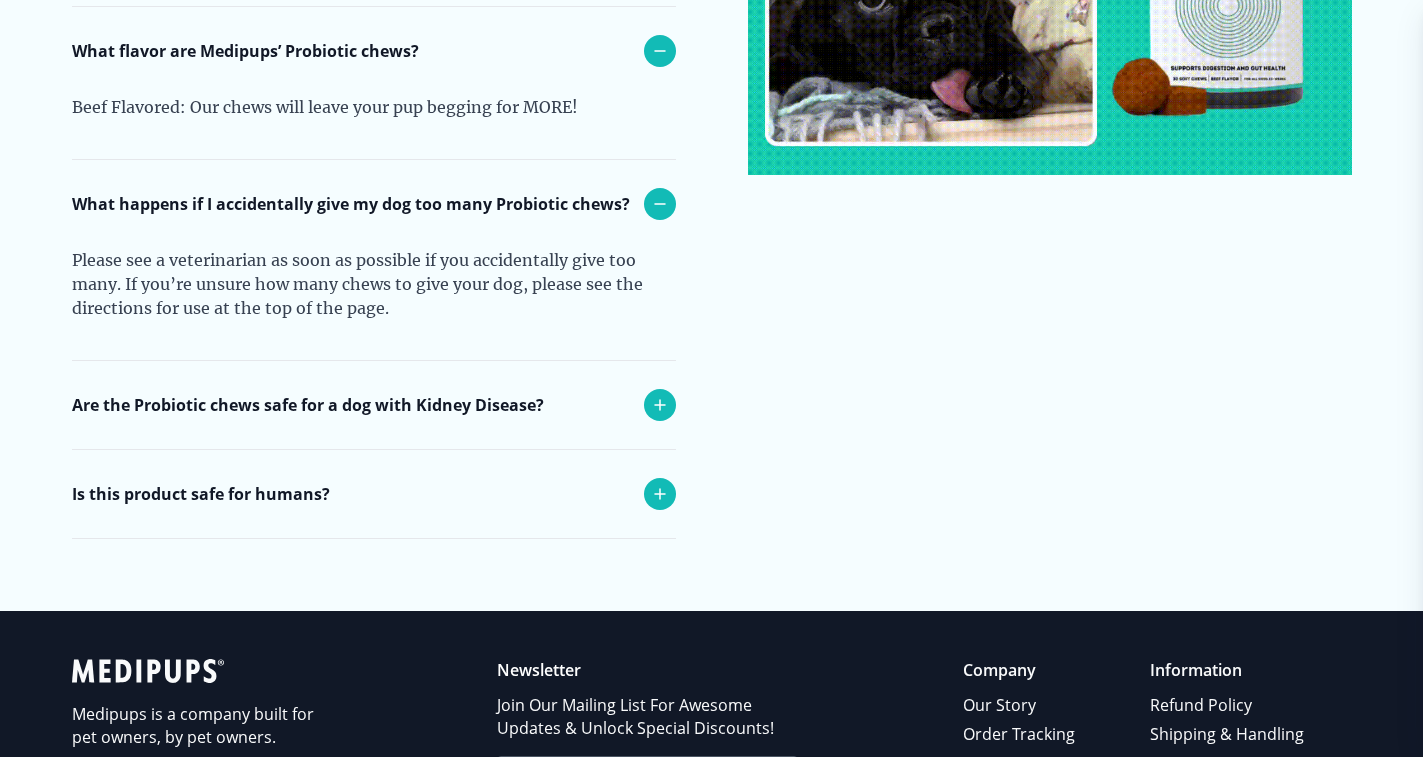 scroll, scrollTop: 8400, scrollLeft: 0, axis: vertical 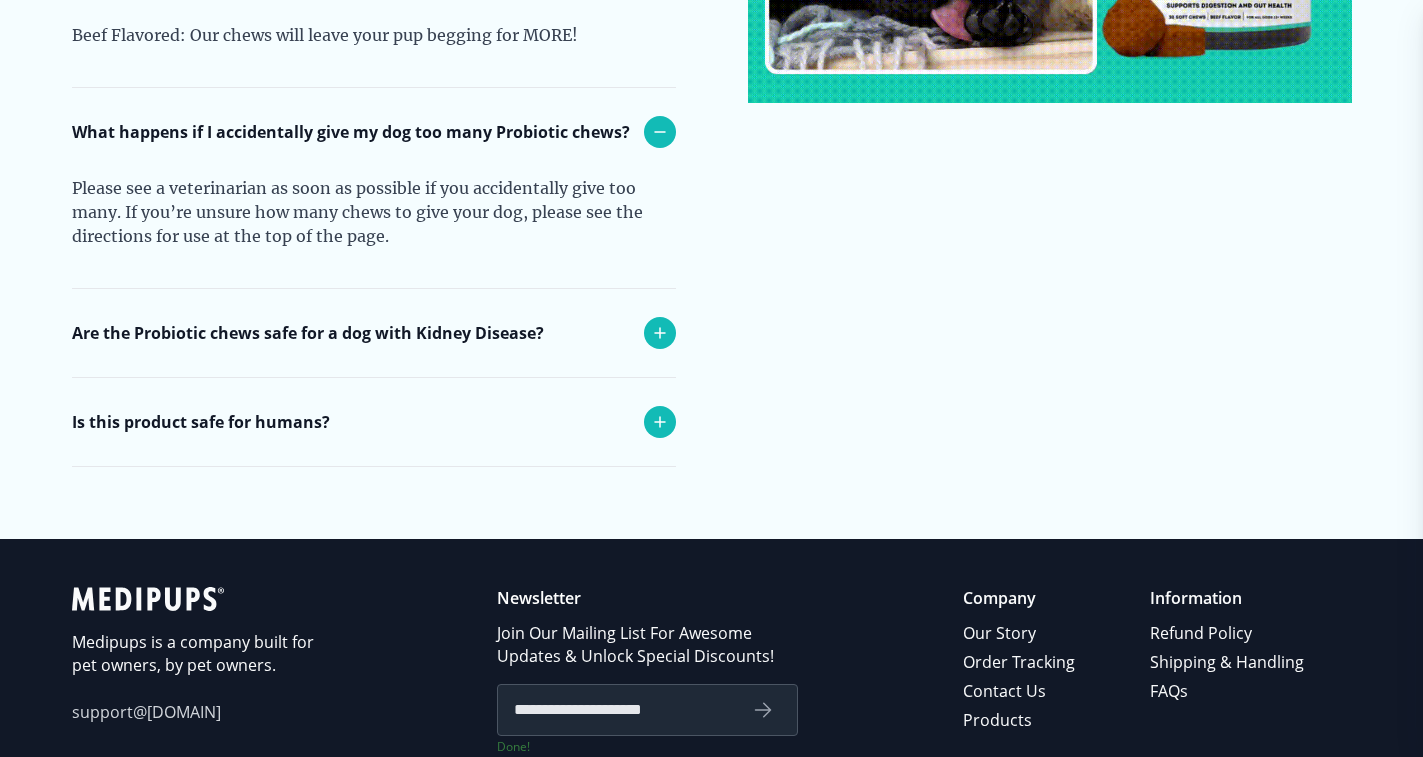 click 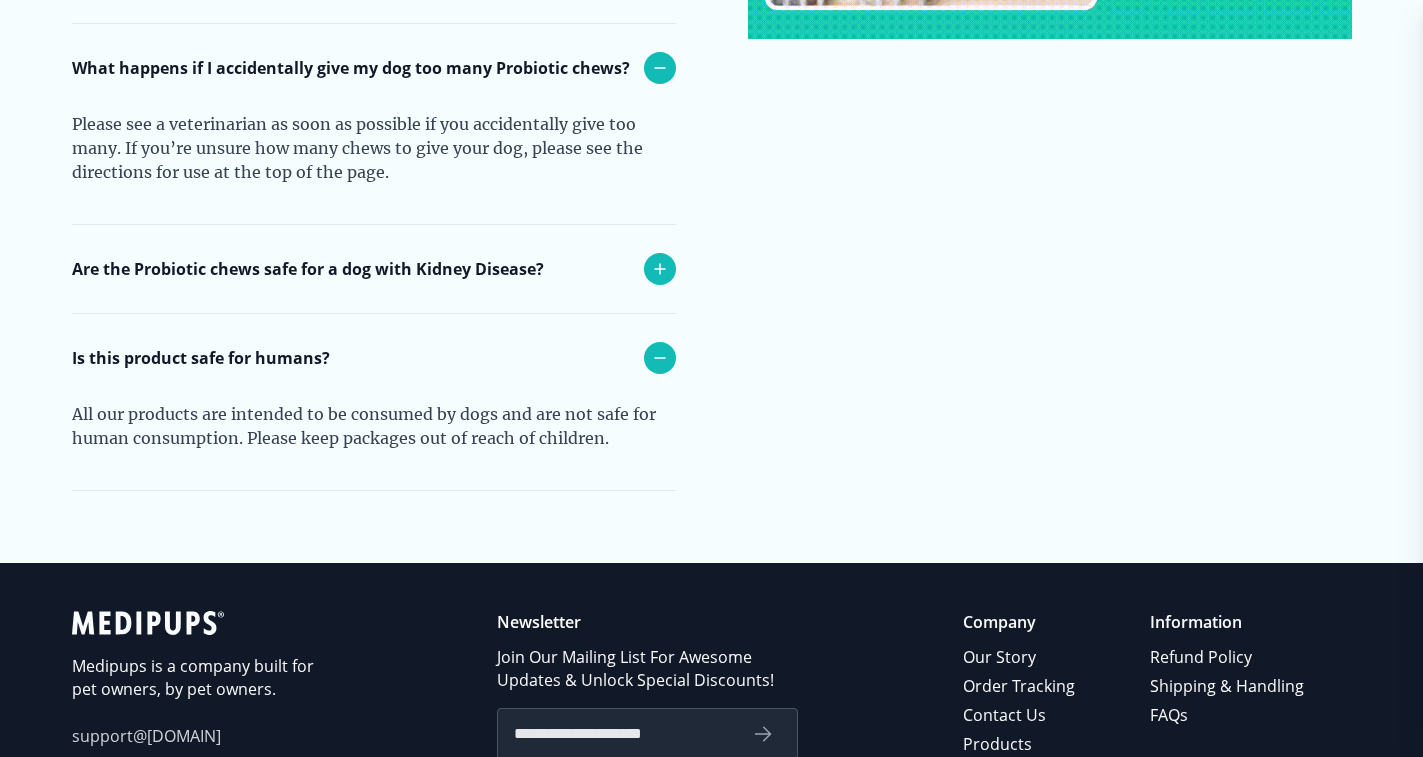 scroll, scrollTop: 8500, scrollLeft: 0, axis: vertical 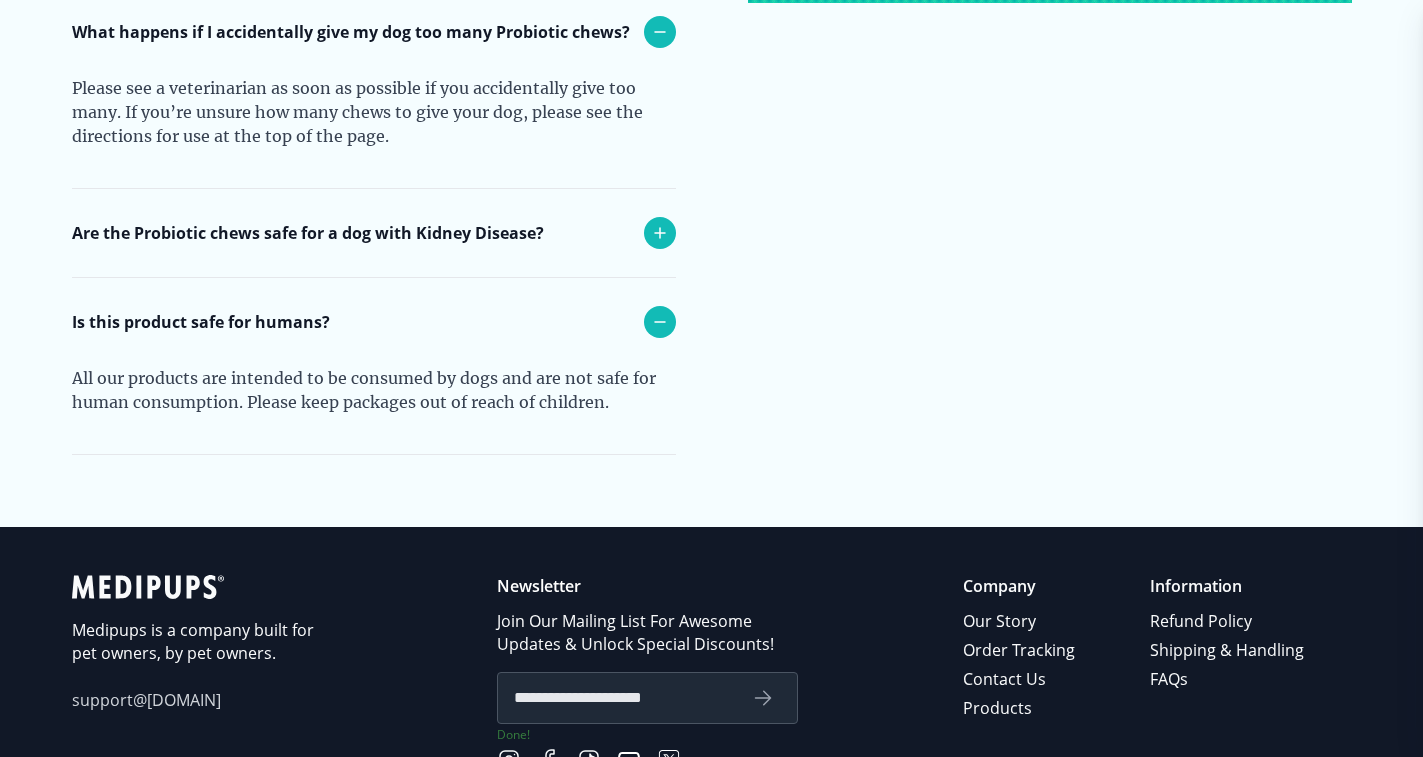 click on "Information" at bounding box center [1228, 586] 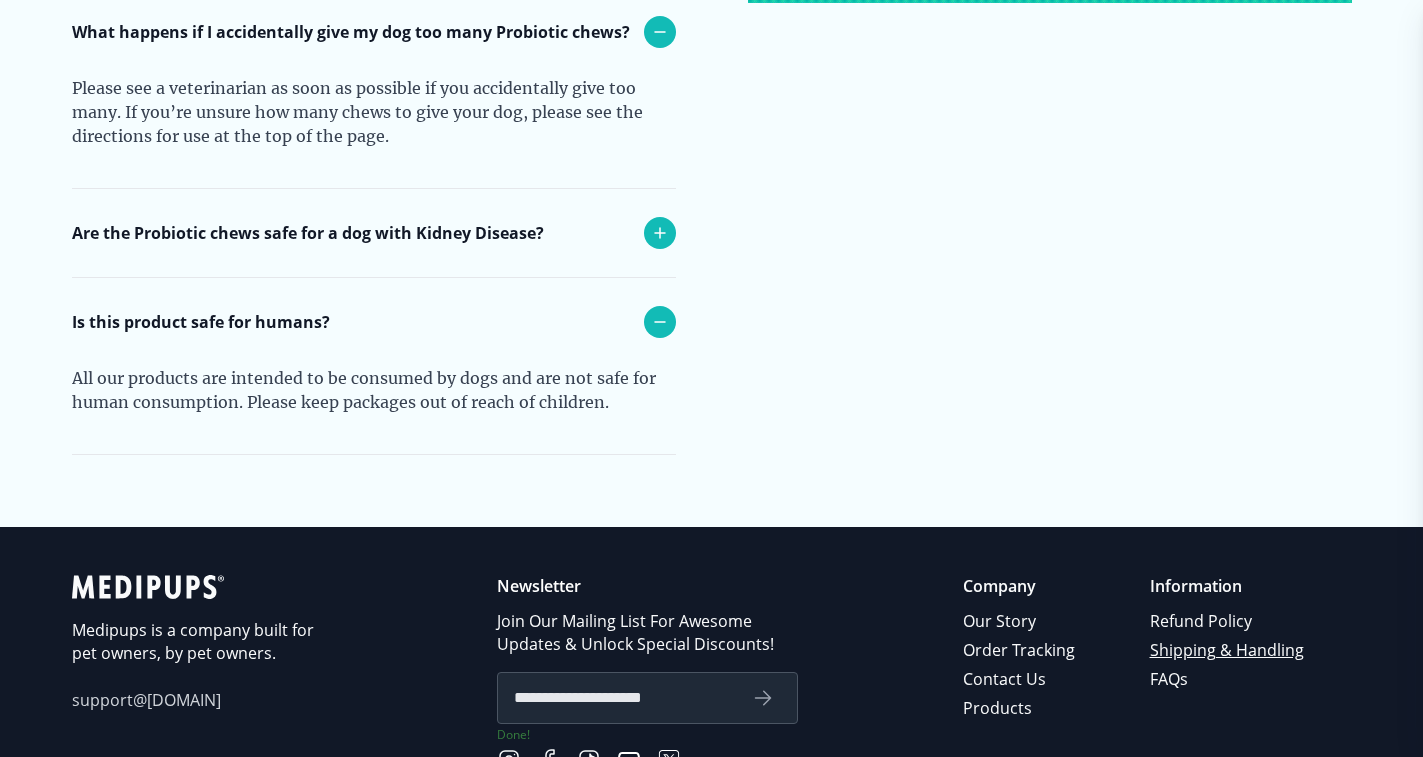click on "Shipping & Handling" at bounding box center (1228, 650) 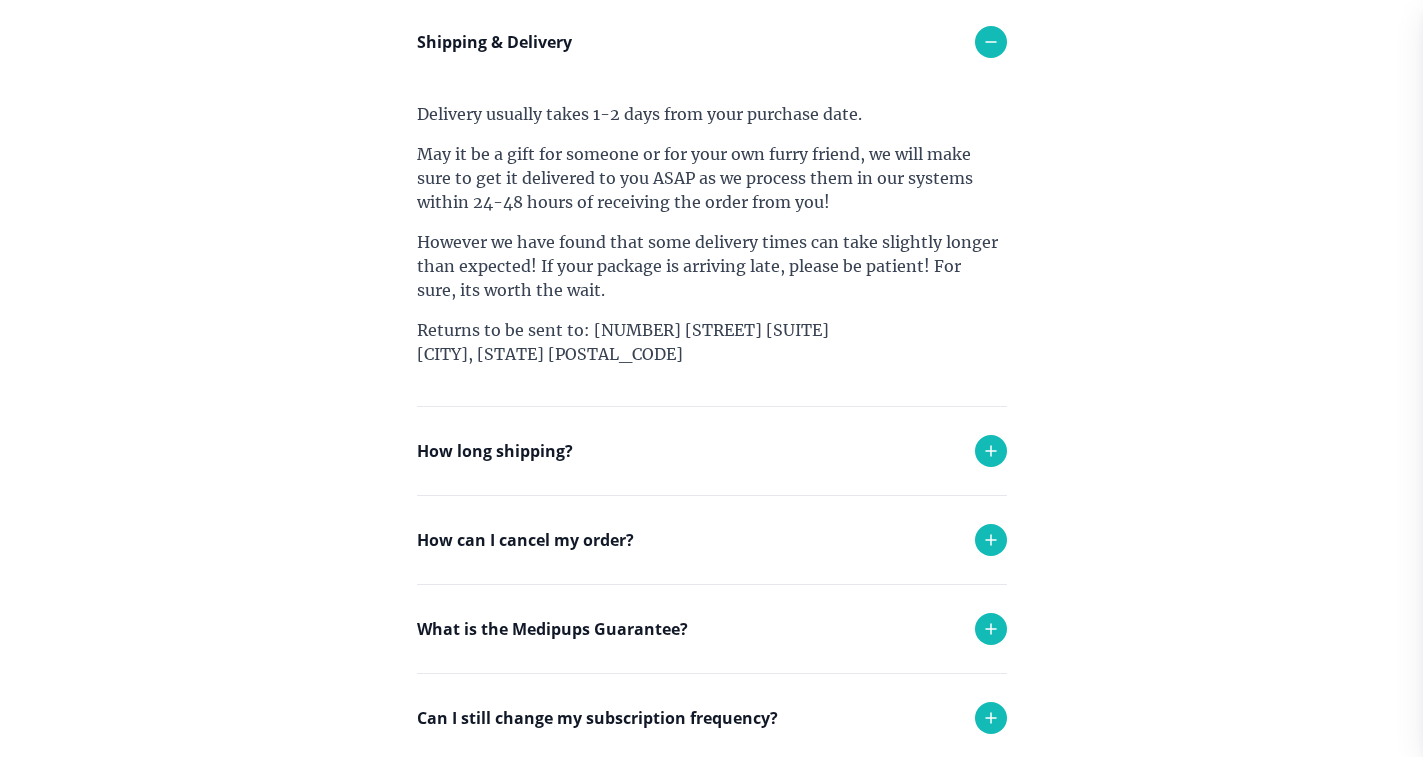 scroll, scrollTop: 411, scrollLeft: 0, axis: vertical 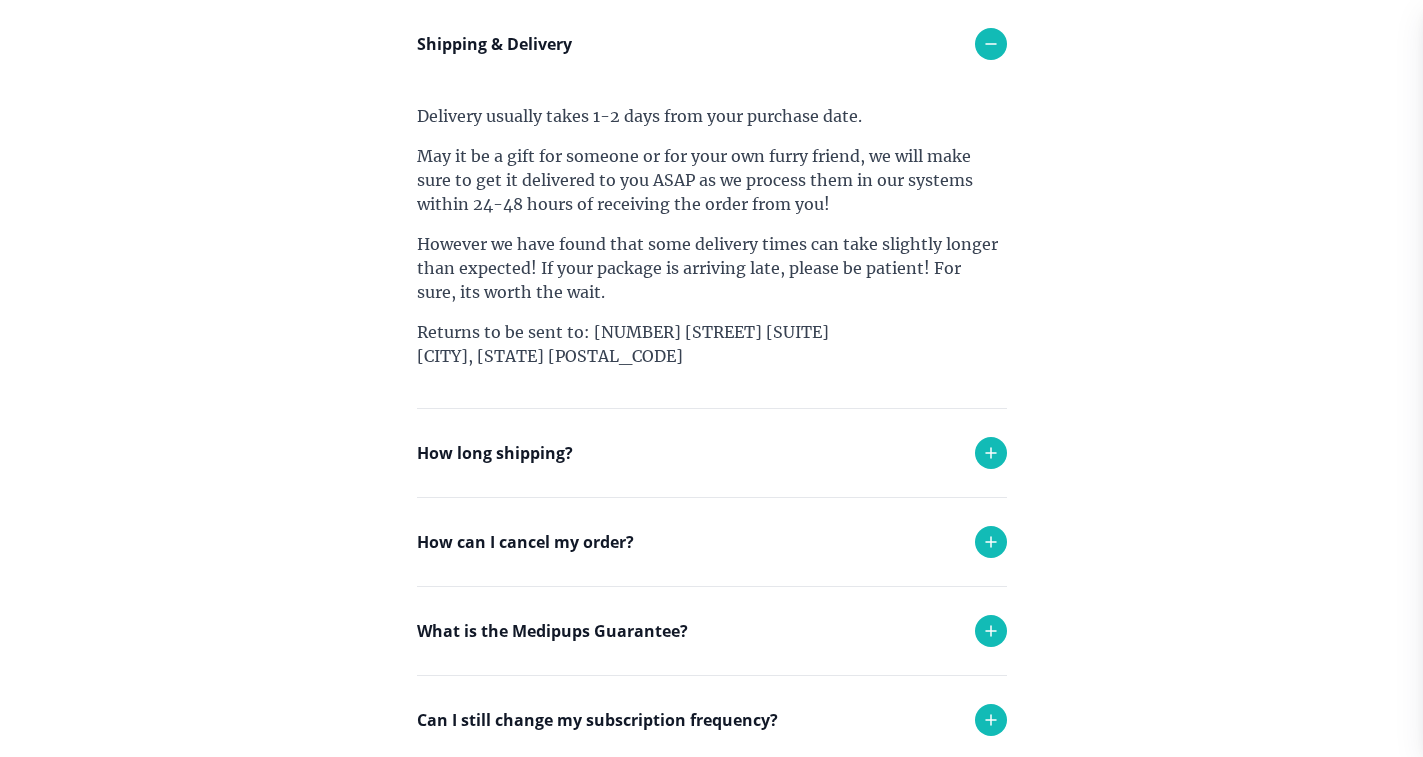 click 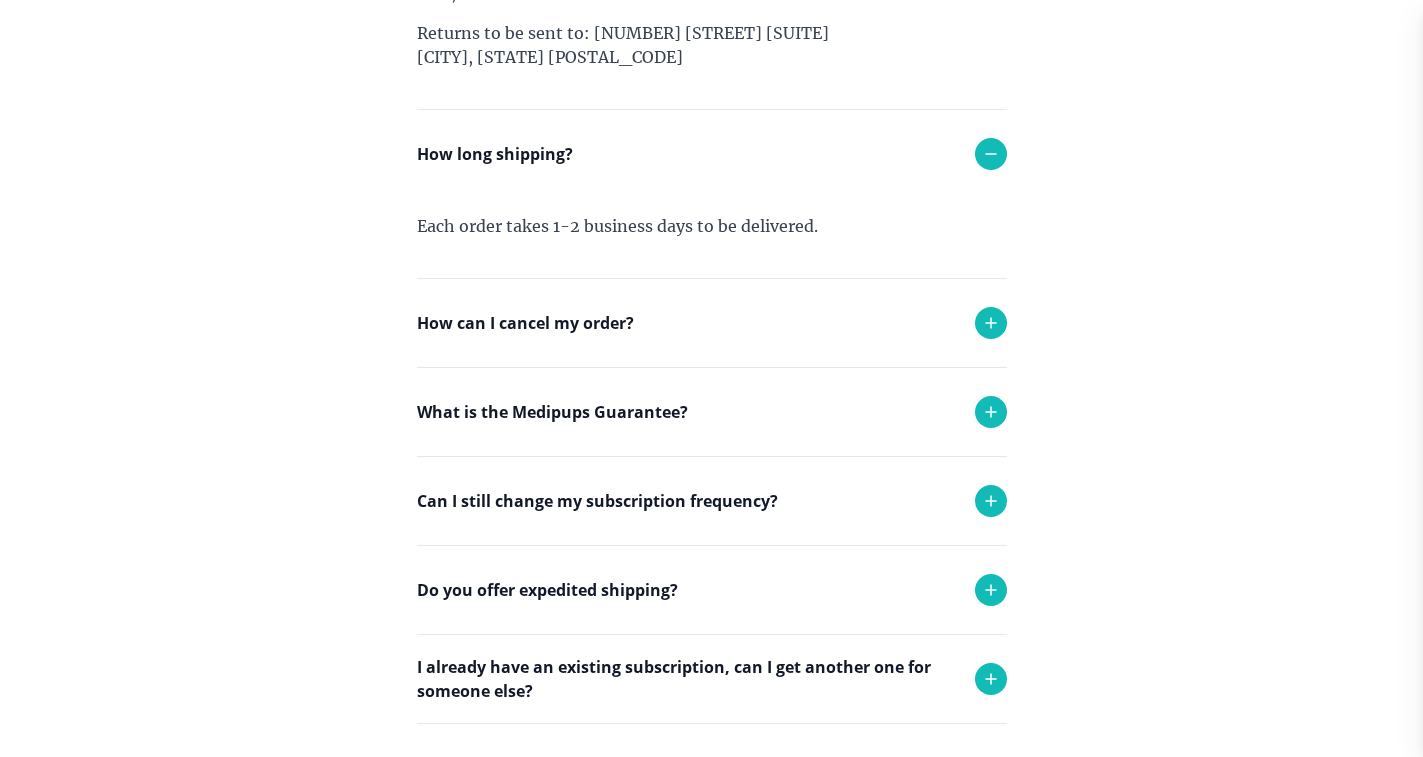 scroll, scrollTop: 711, scrollLeft: 0, axis: vertical 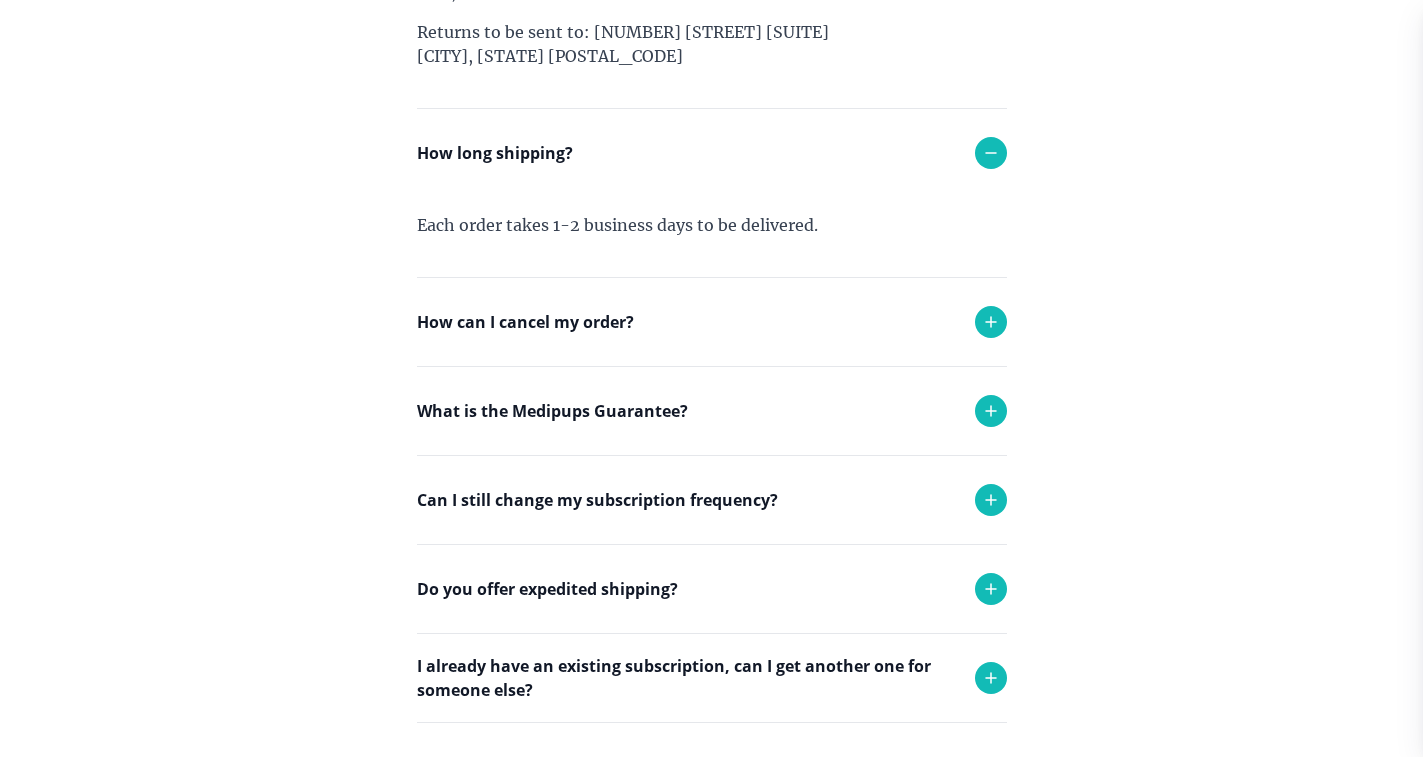 click at bounding box center (991, 411) 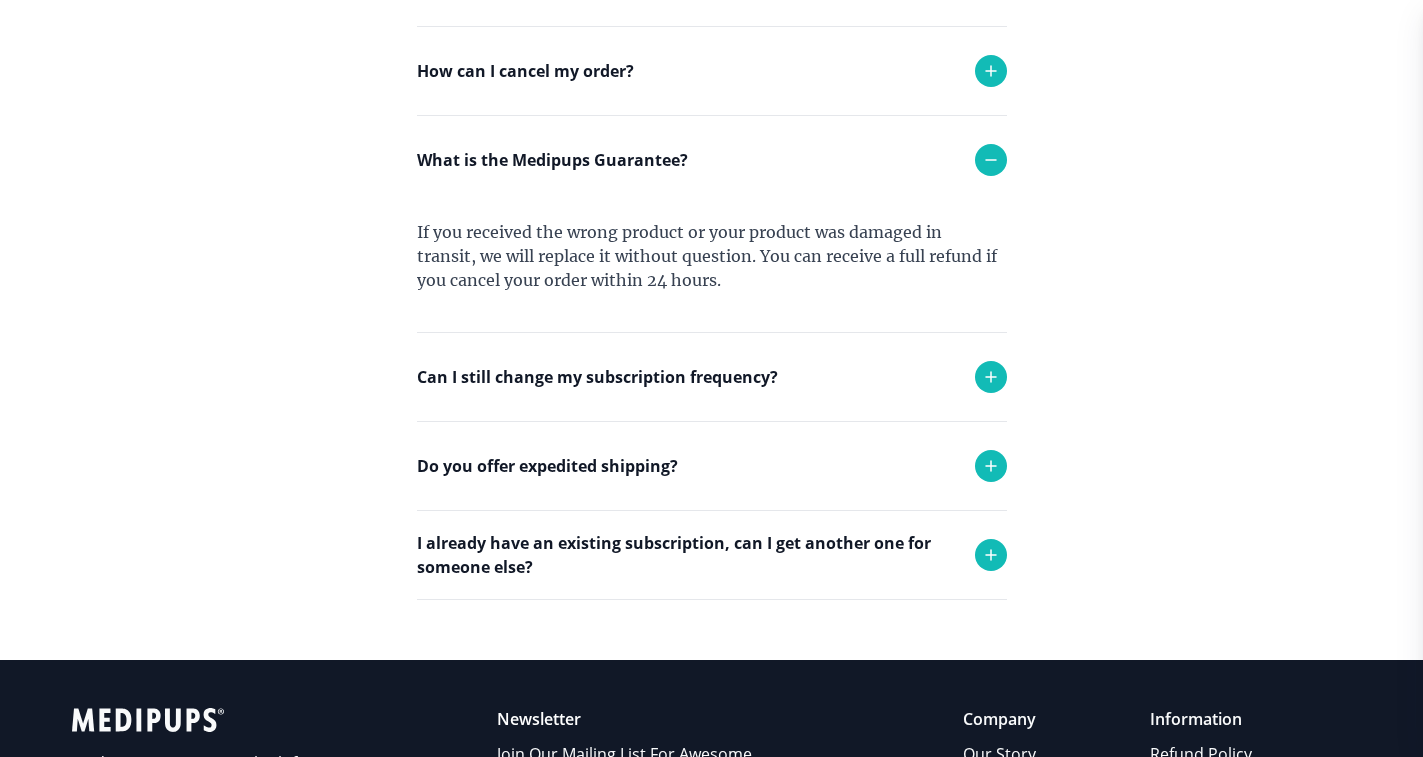 scroll, scrollTop: 1011, scrollLeft: 0, axis: vertical 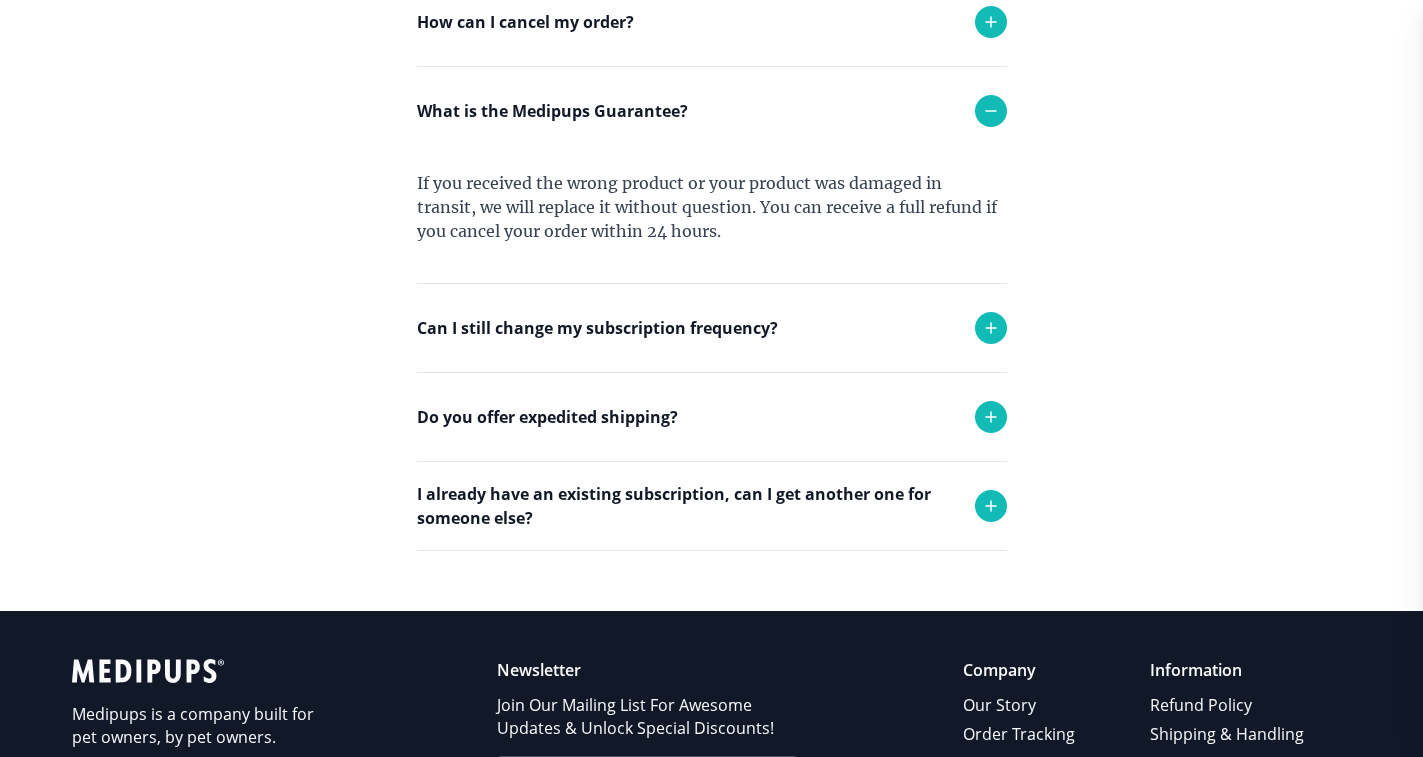 click 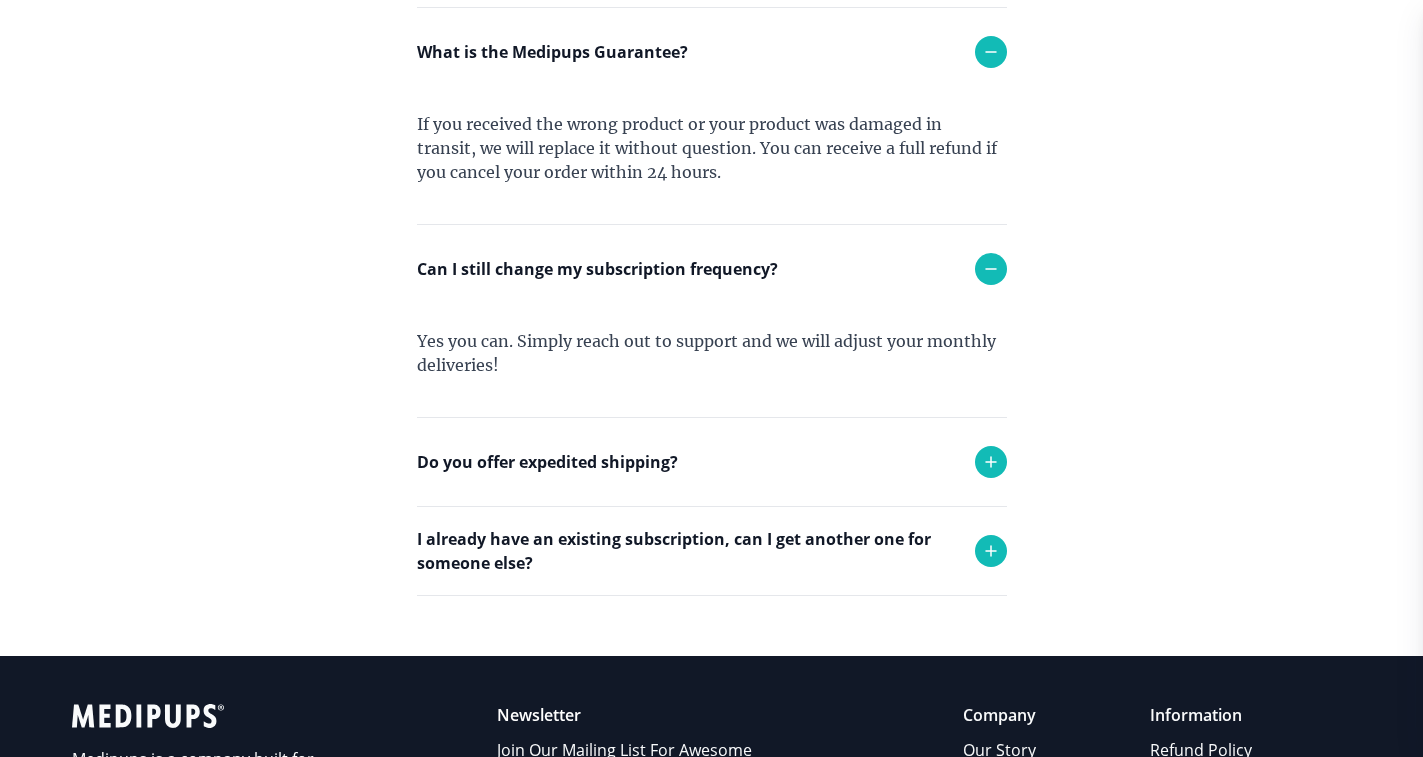 scroll, scrollTop: 1111, scrollLeft: 0, axis: vertical 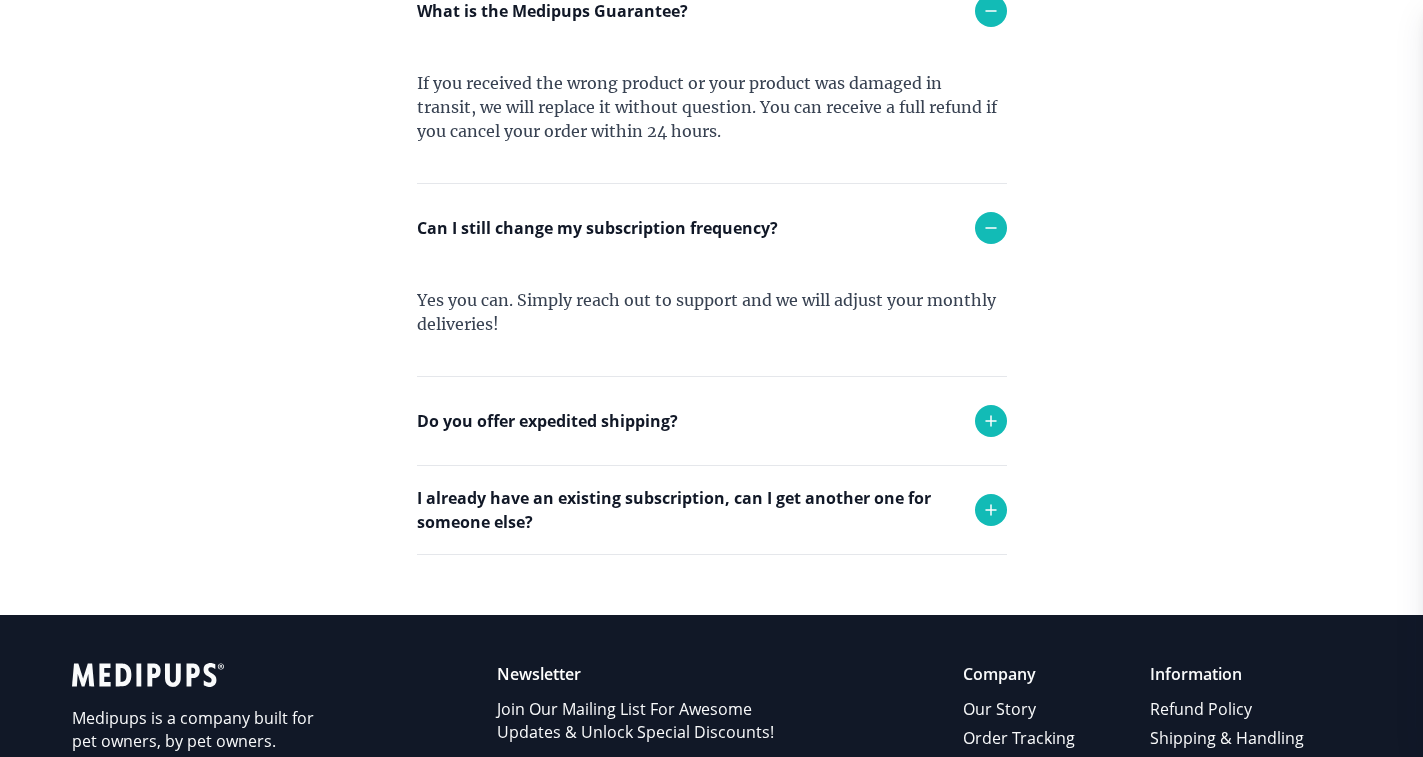 click 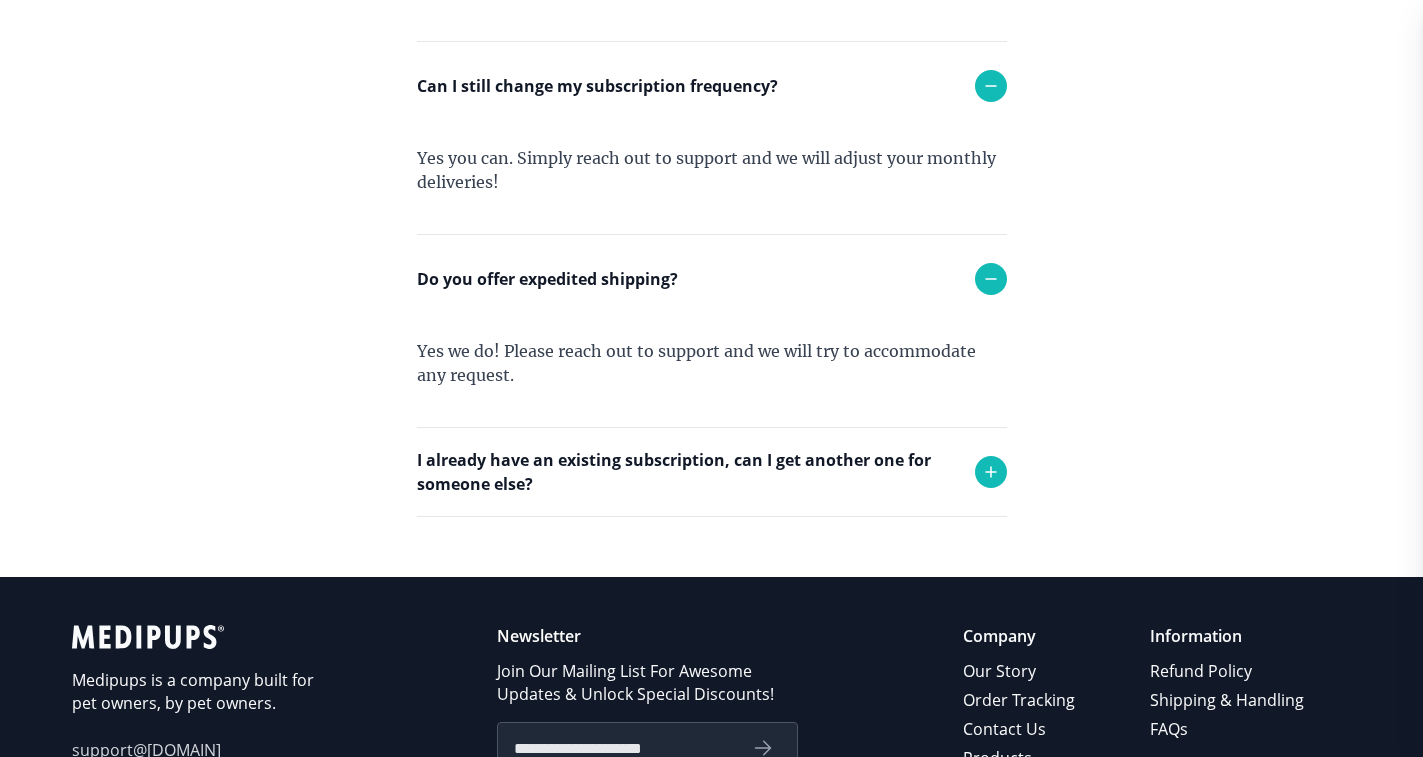 scroll, scrollTop: 1311, scrollLeft: 0, axis: vertical 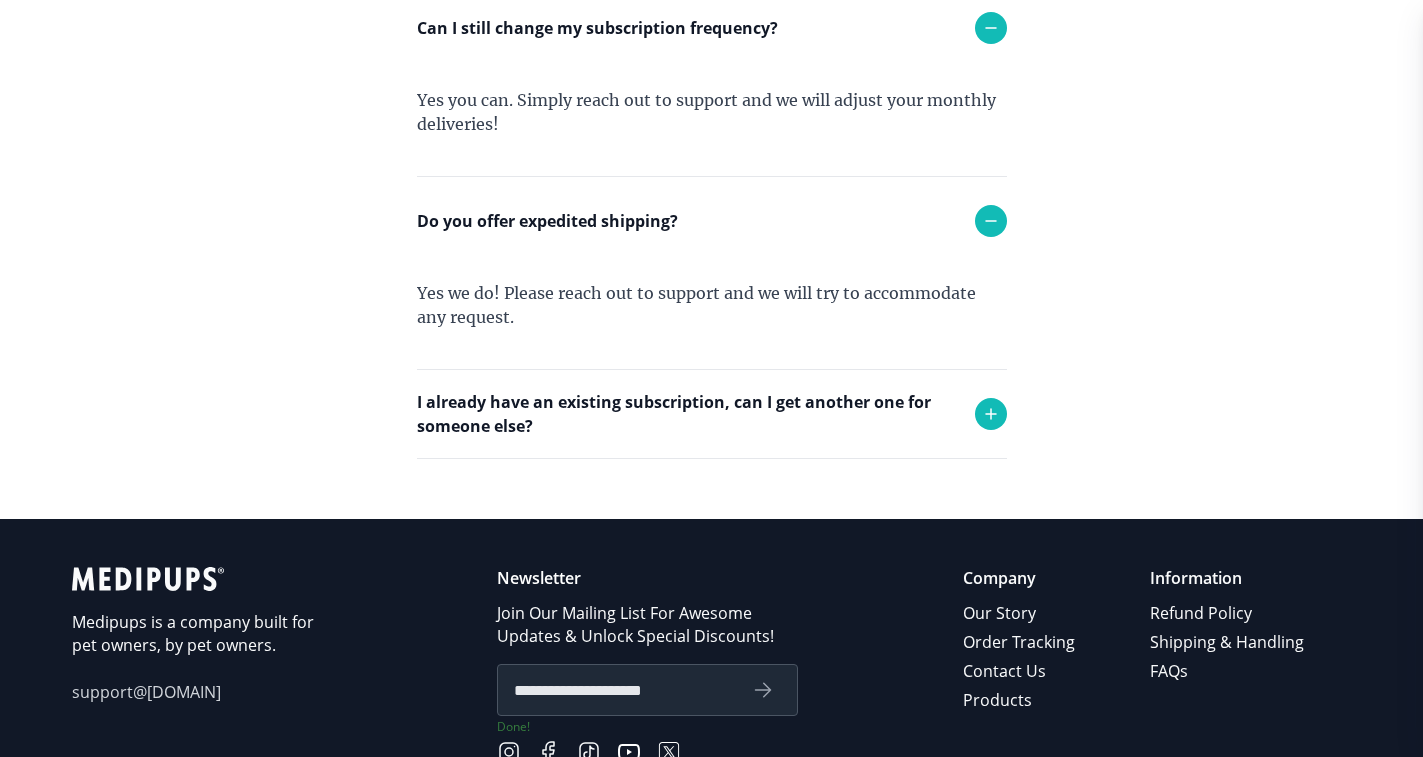 click 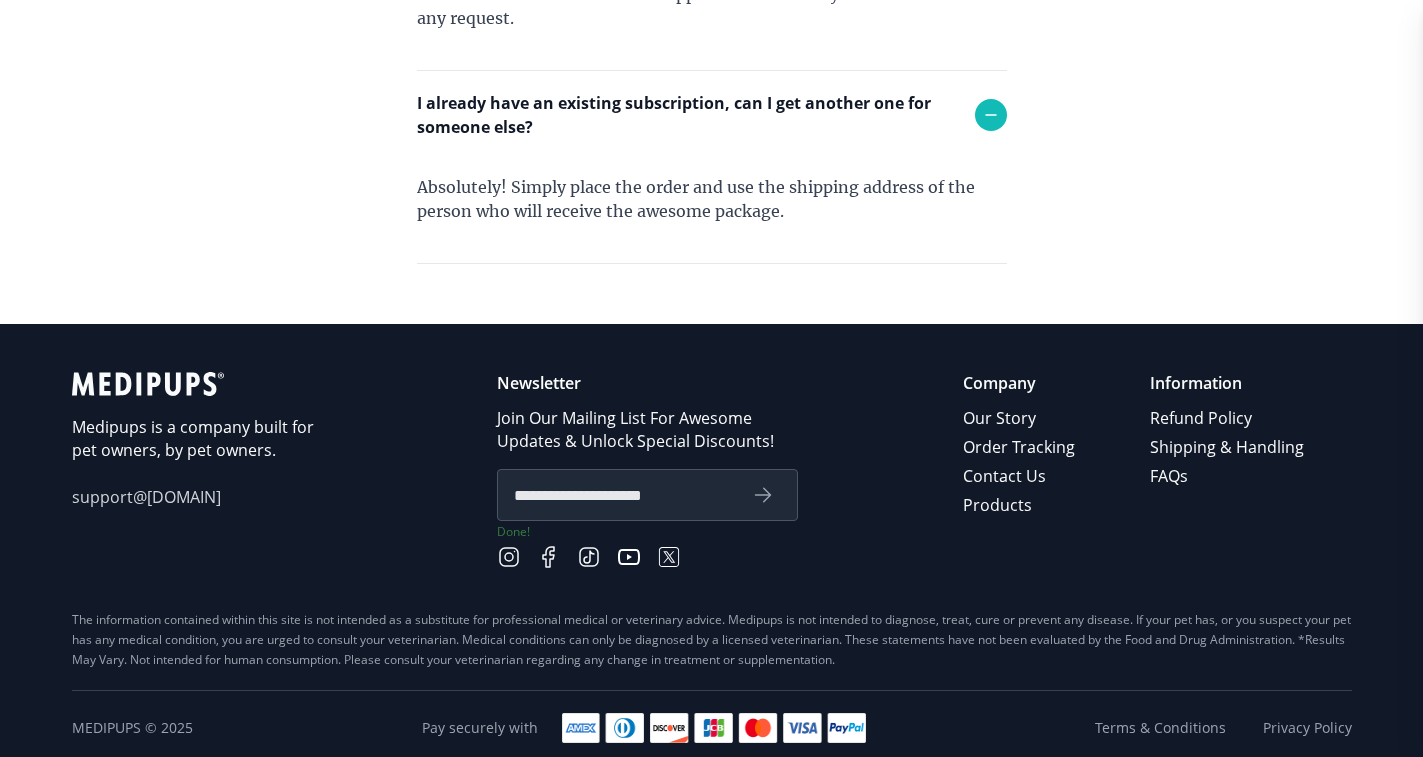 scroll, scrollTop: 1611, scrollLeft: 0, axis: vertical 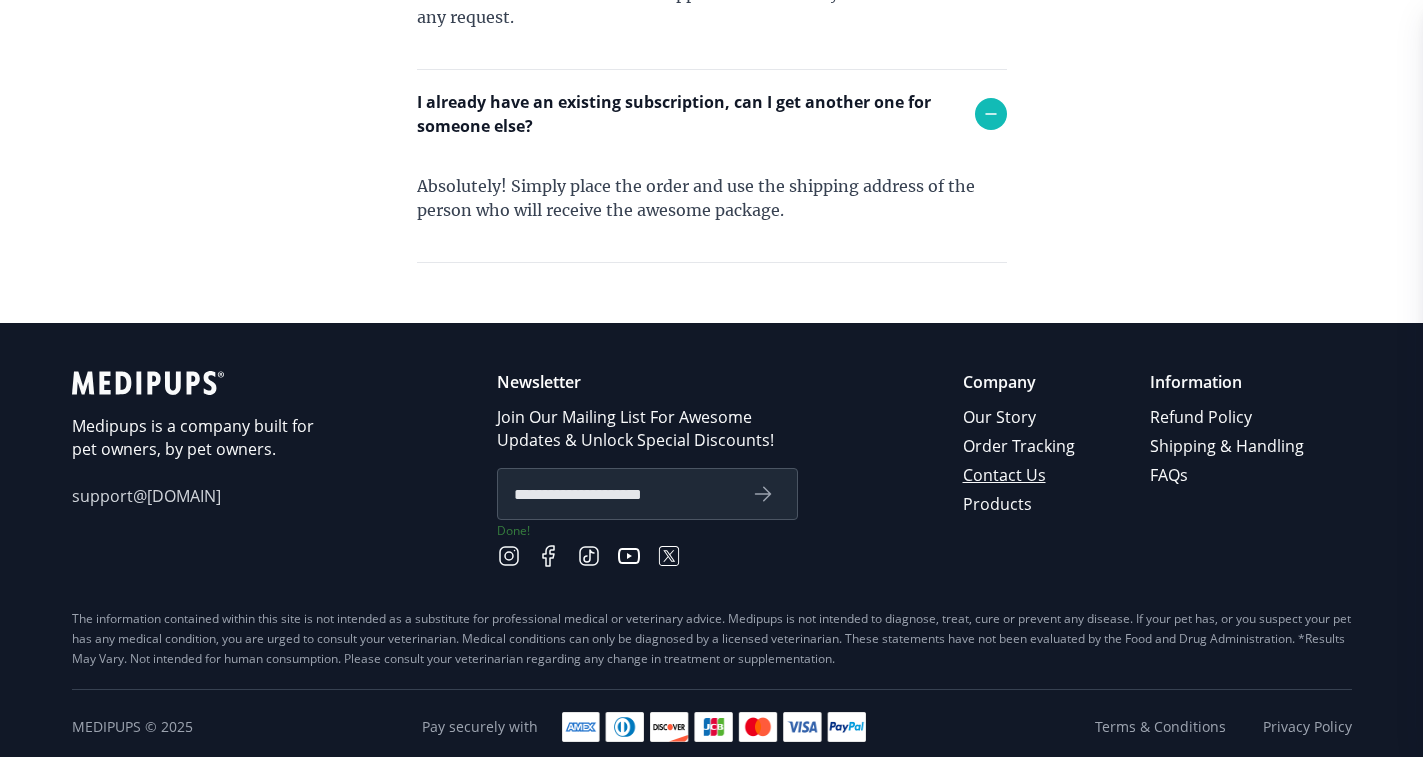 click on "Contact Us" at bounding box center (1020, 475) 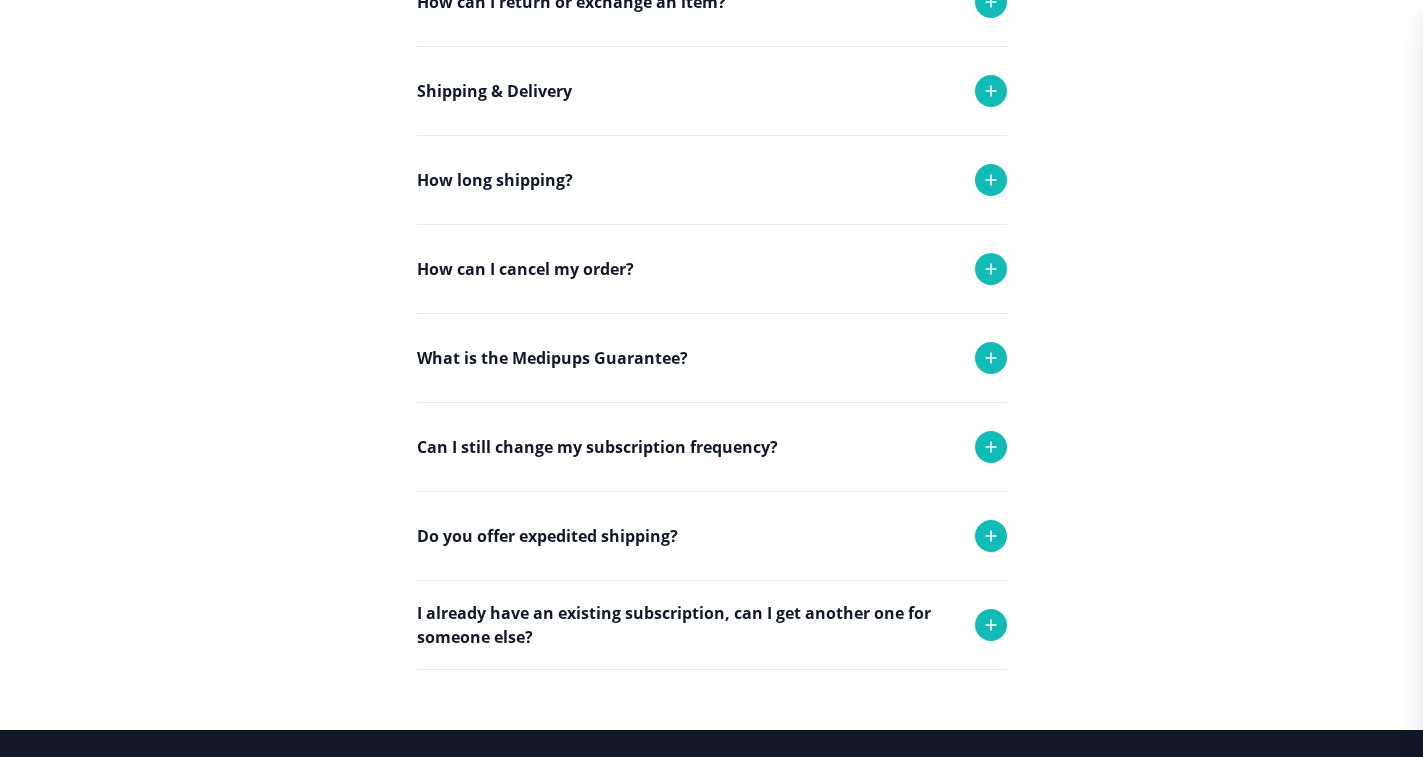 scroll, scrollTop: 500, scrollLeft: 0, axis: vertical 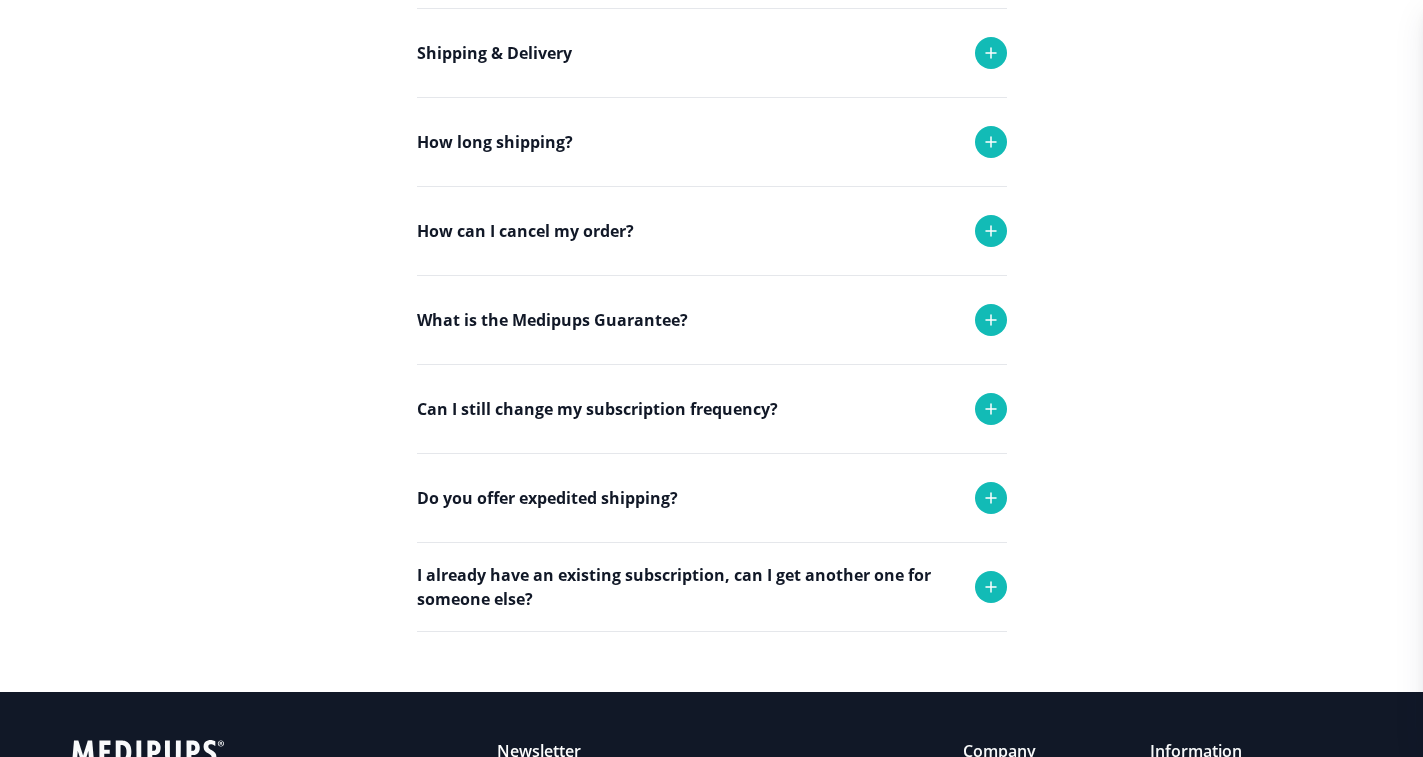 click at bounding box center [991, 409] 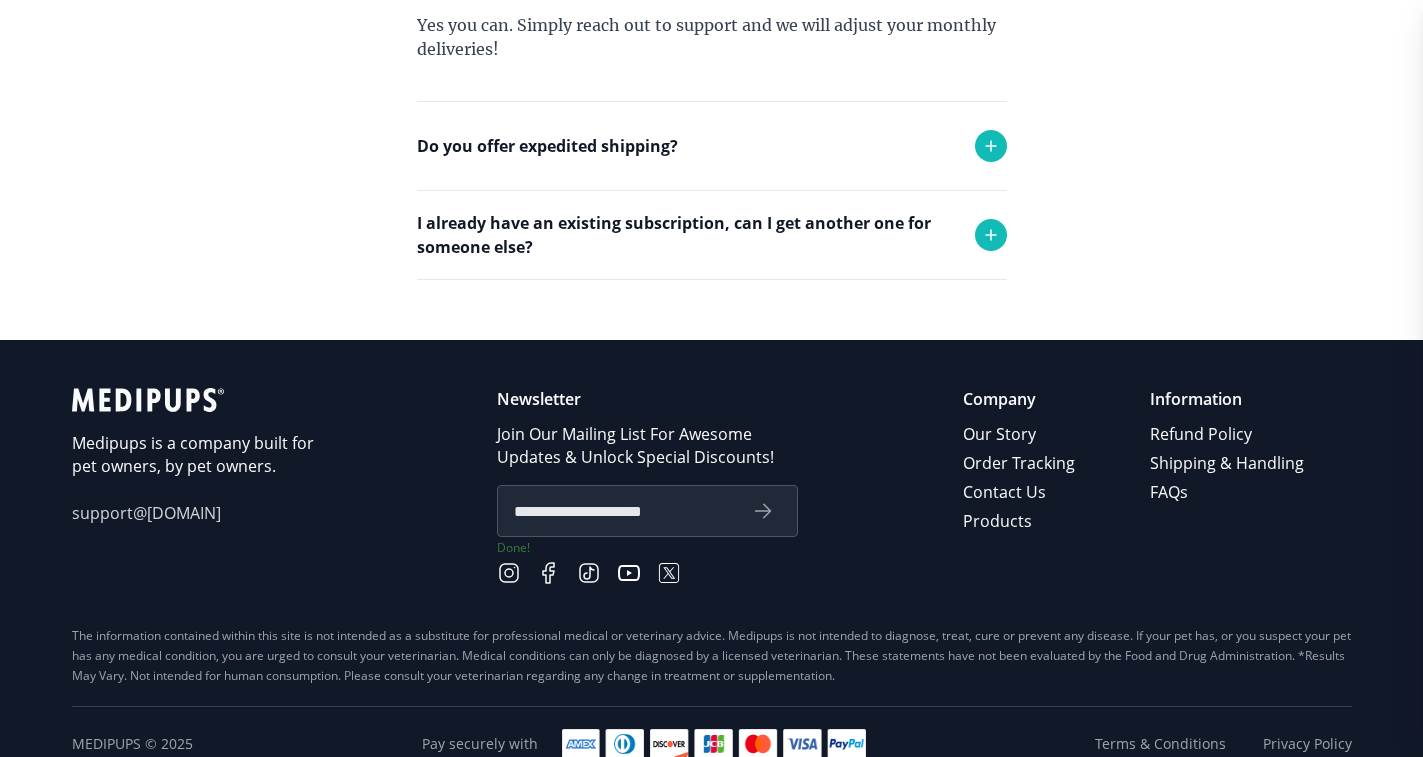 scroll, scrollTop: 980, scrollLeft: 0, axis: vertical 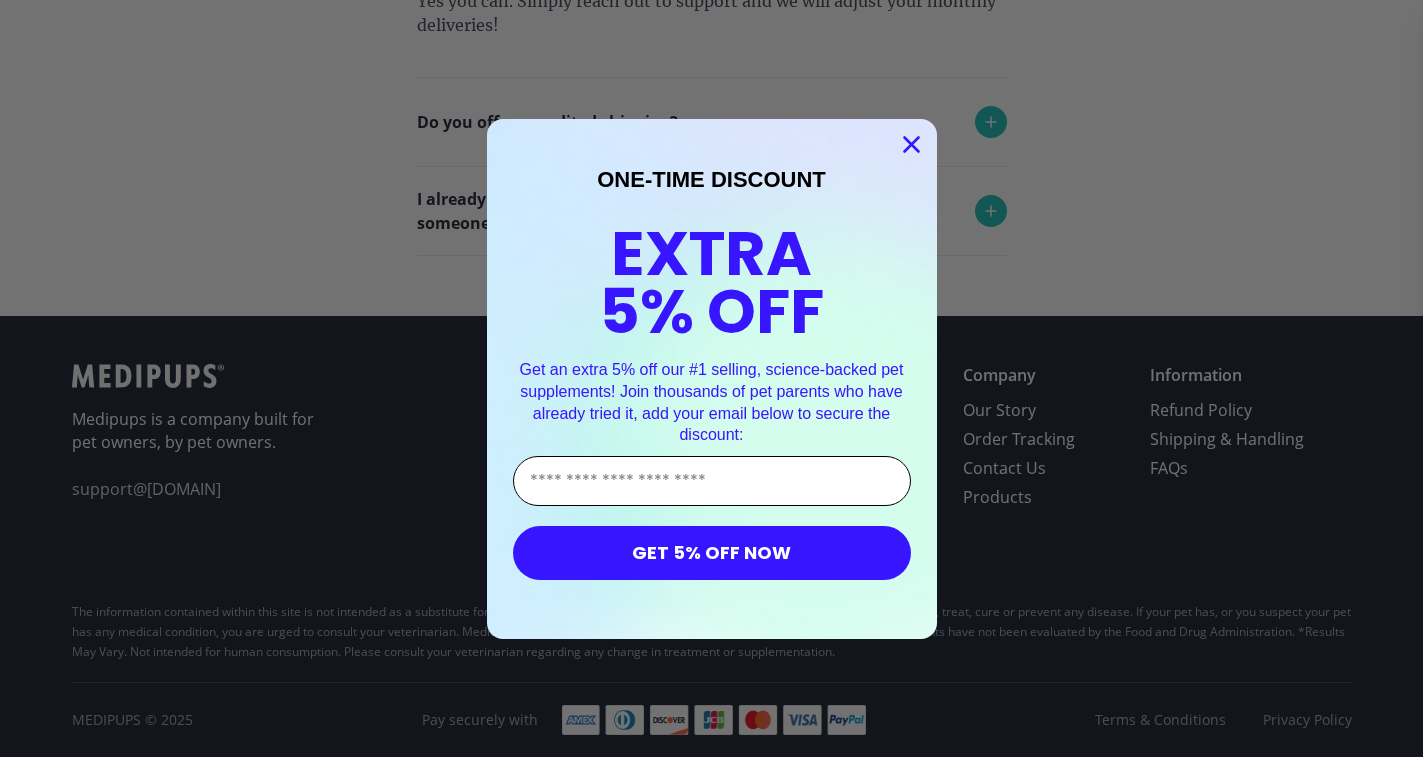 click on "Enter Your Email Address" at bounding box center (712, 481) 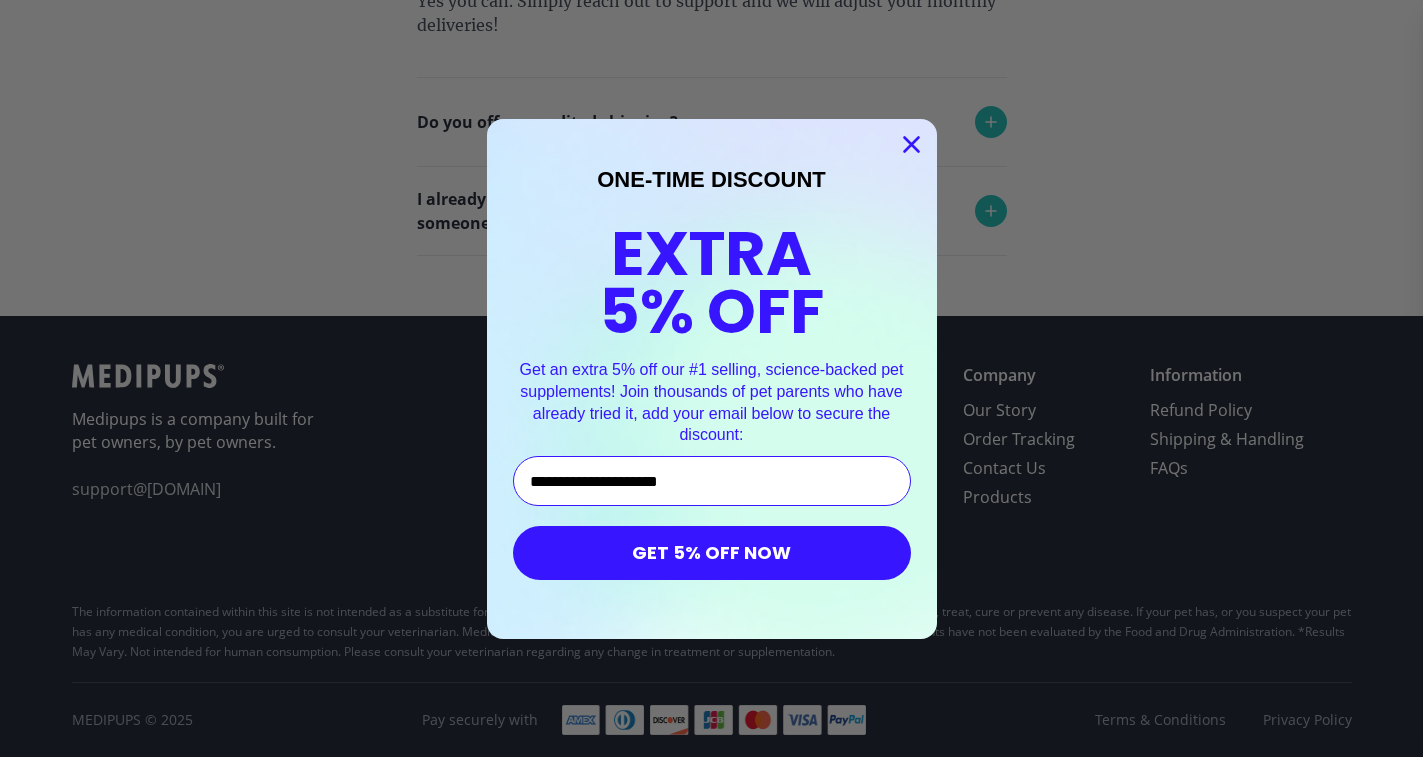 click on "GET 5% OFF NOW" at bounding box center (712, 553) 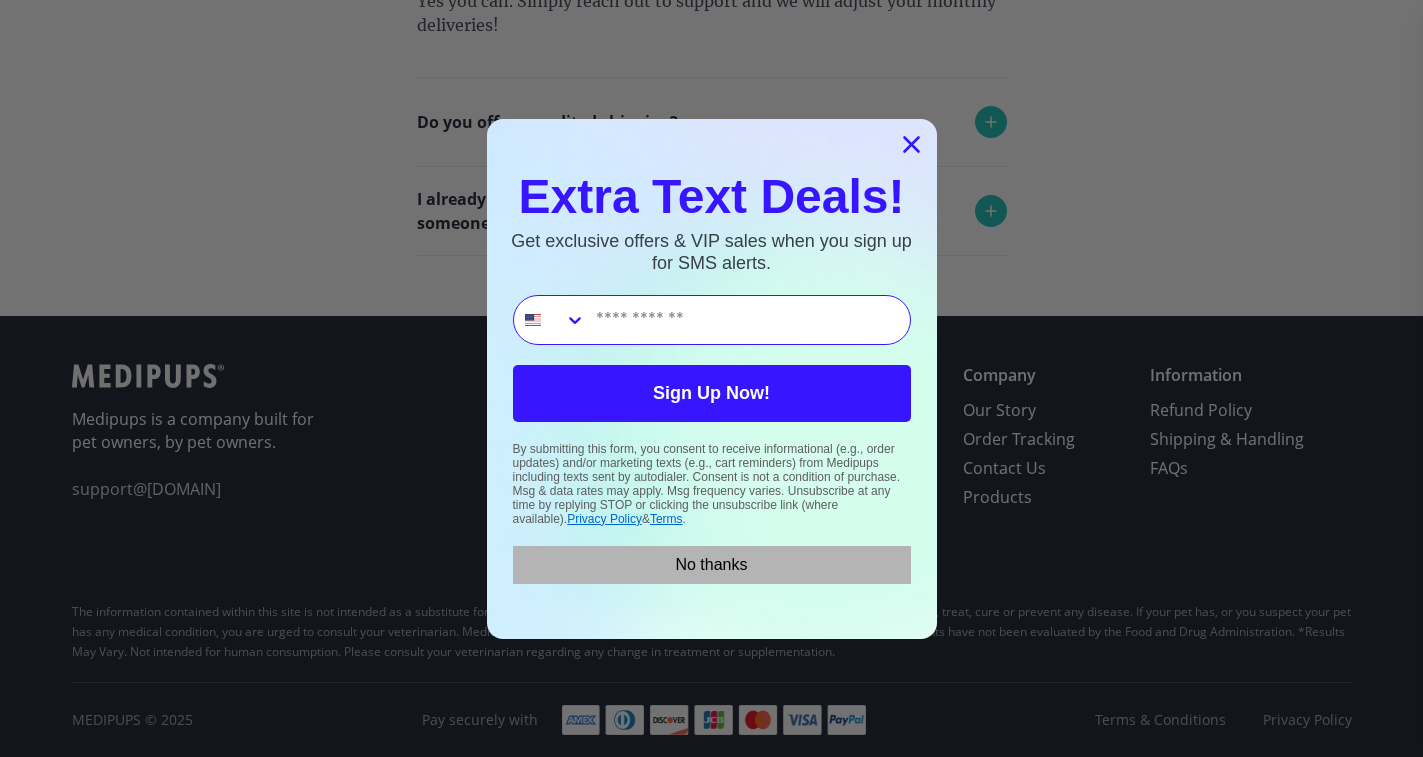 click on "No thanks" at bounding box center [712, 565] 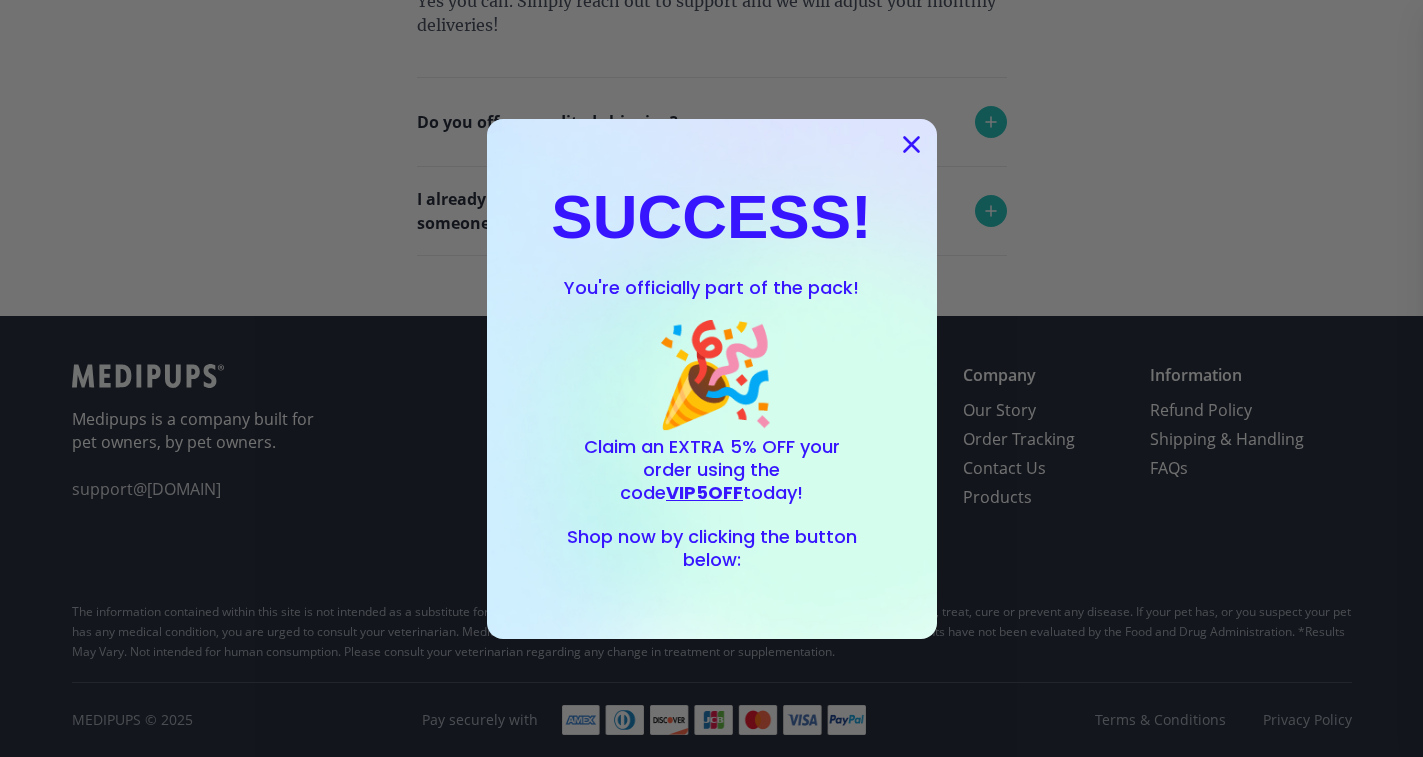 click on "Shop now by clicking the button below:" at bounding box center [712, 548] 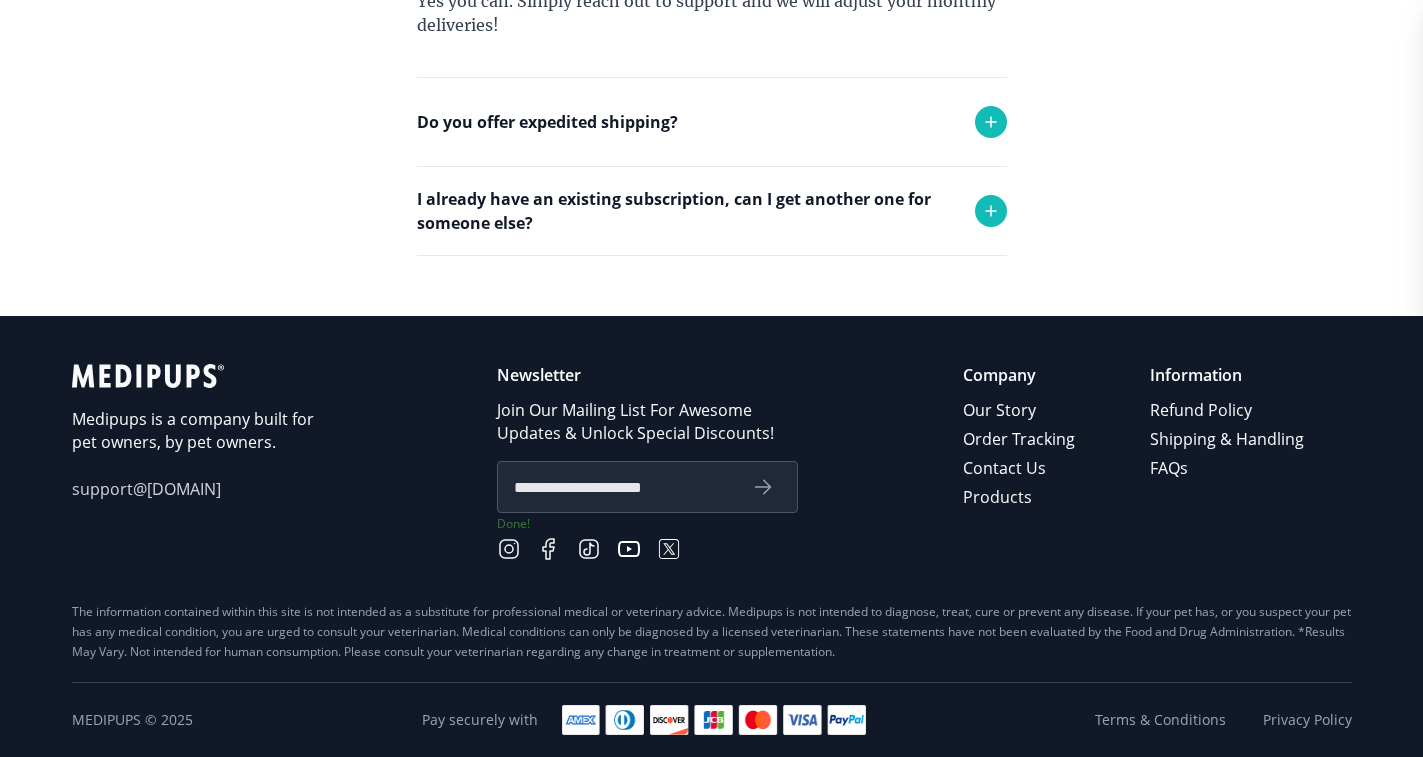 click on "Company" at bounding box center [1020, 375] 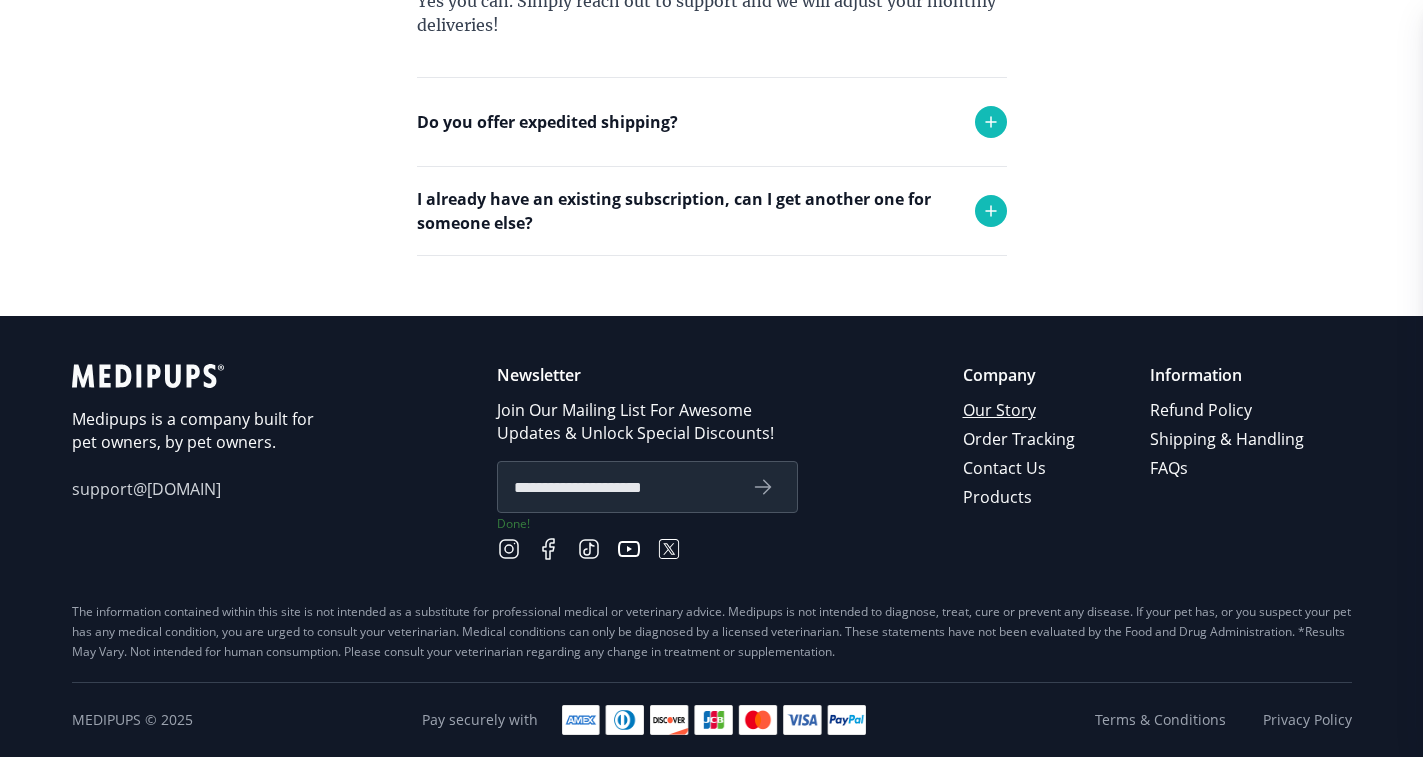 click on "Our Story" at bounding box center (1020, 410) 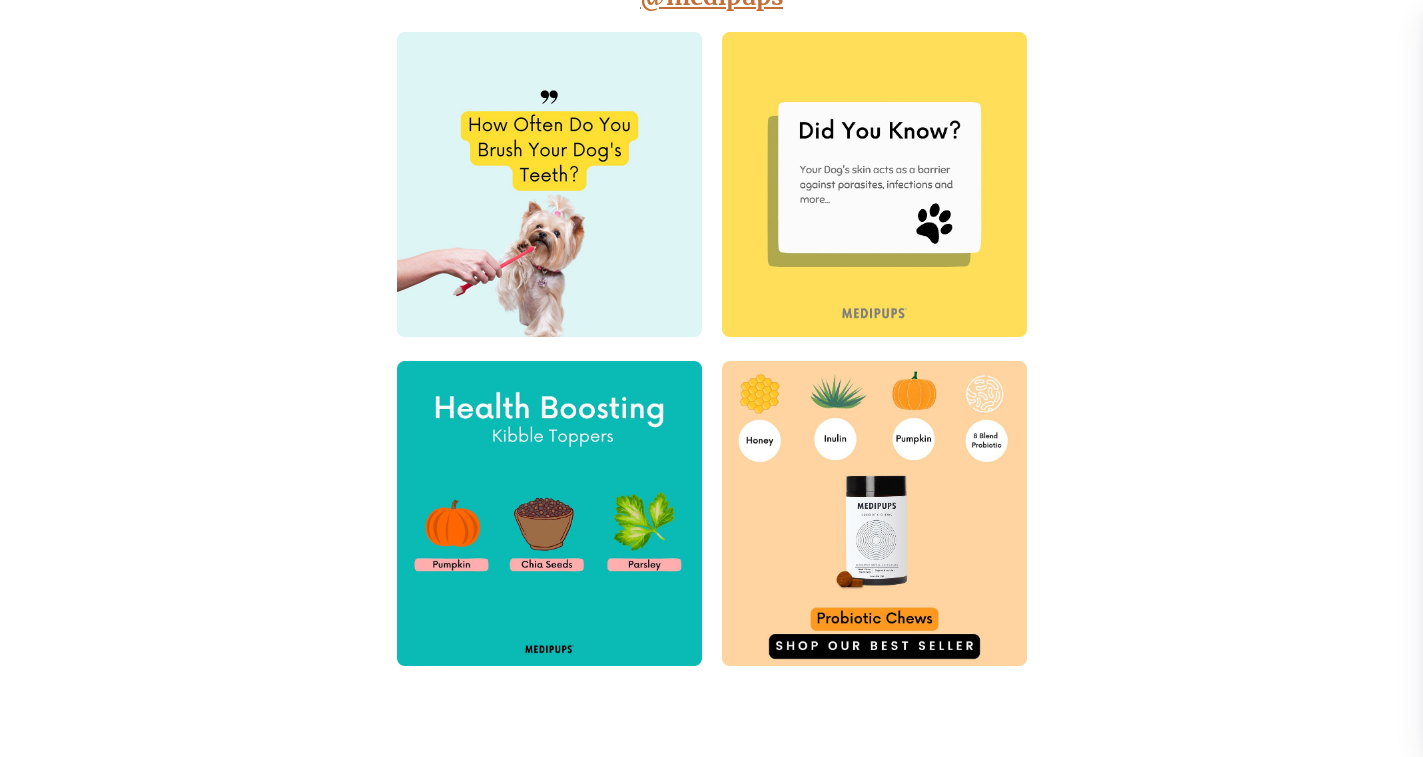 scroll, scrollTop: 700, scrollLeft: 0, axis: vertical 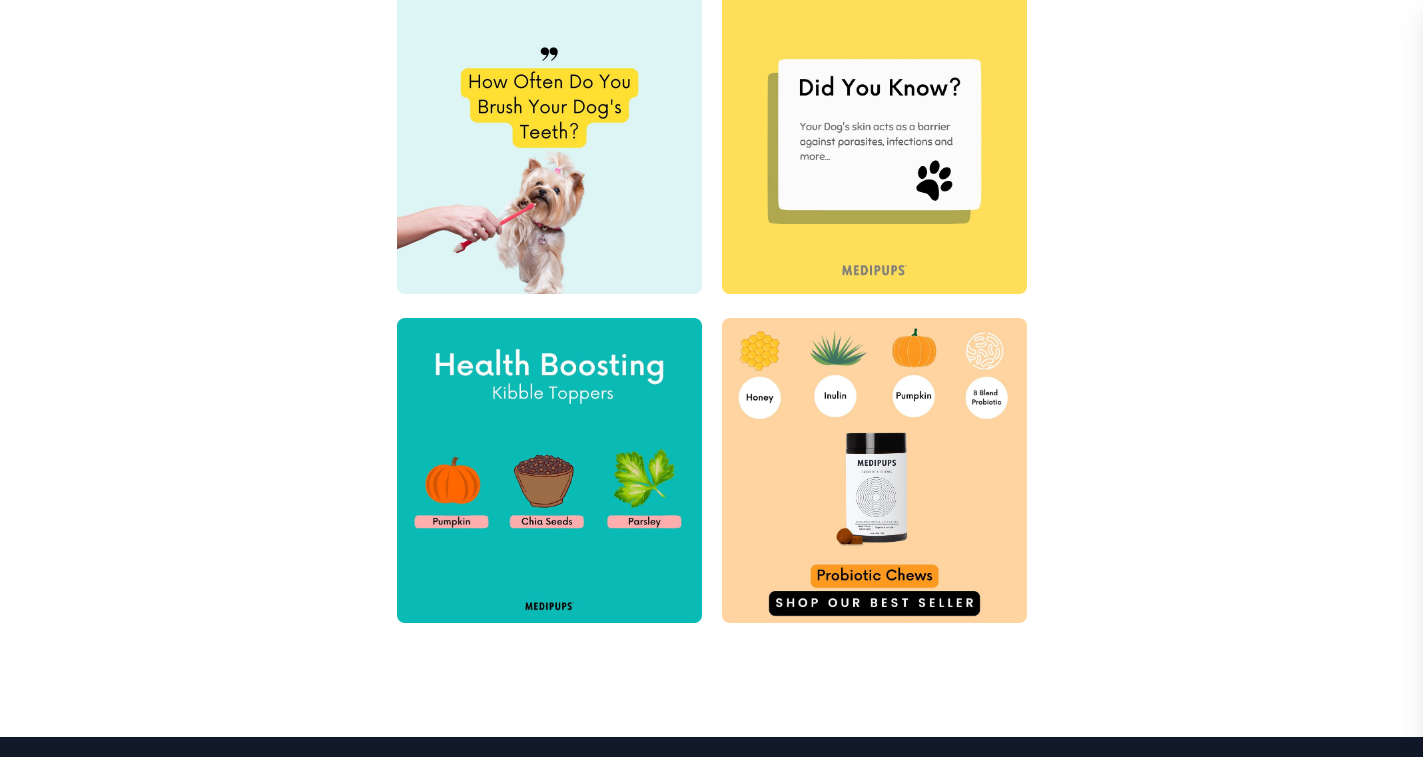 click at bounding box center [874, 470] 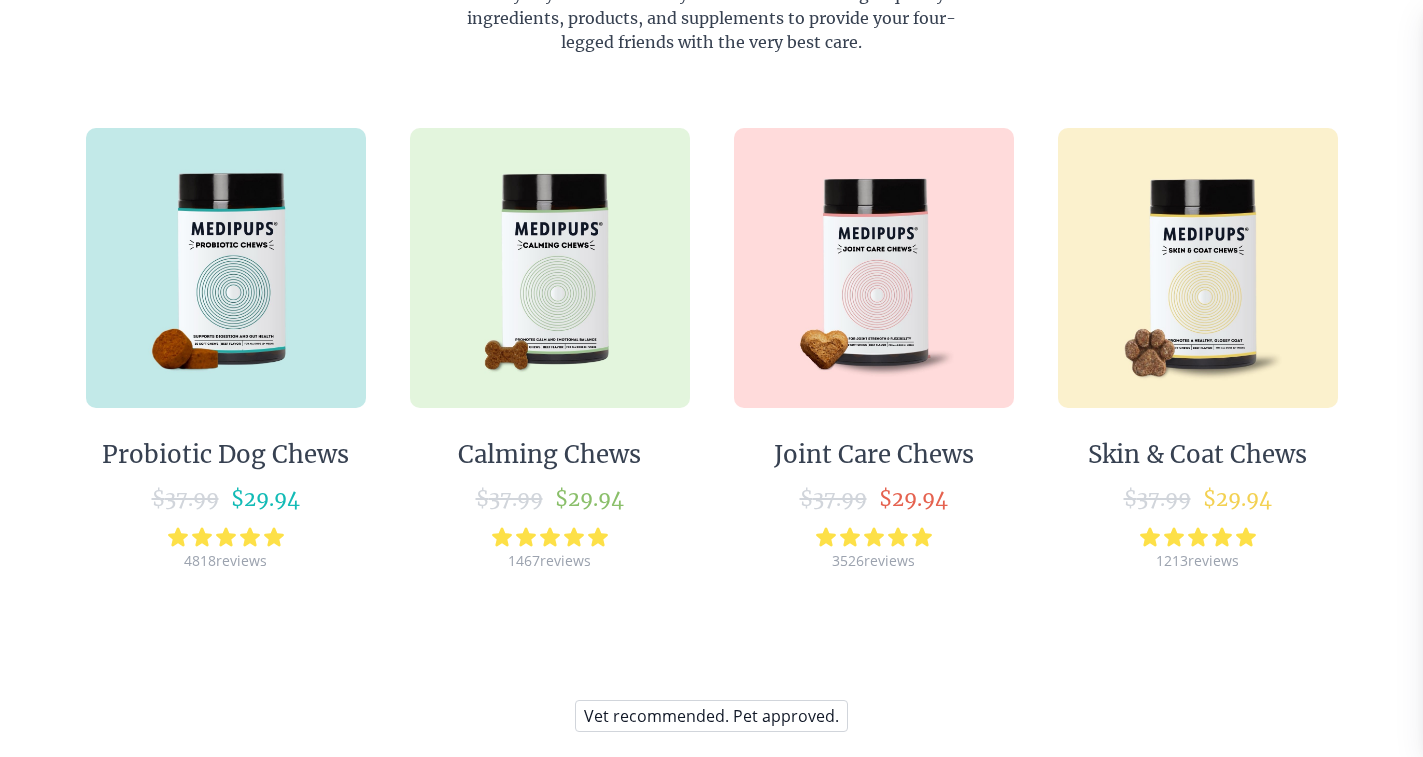 scroll, scrollTop: 1100, scrollLeft: 0, axis: vertical 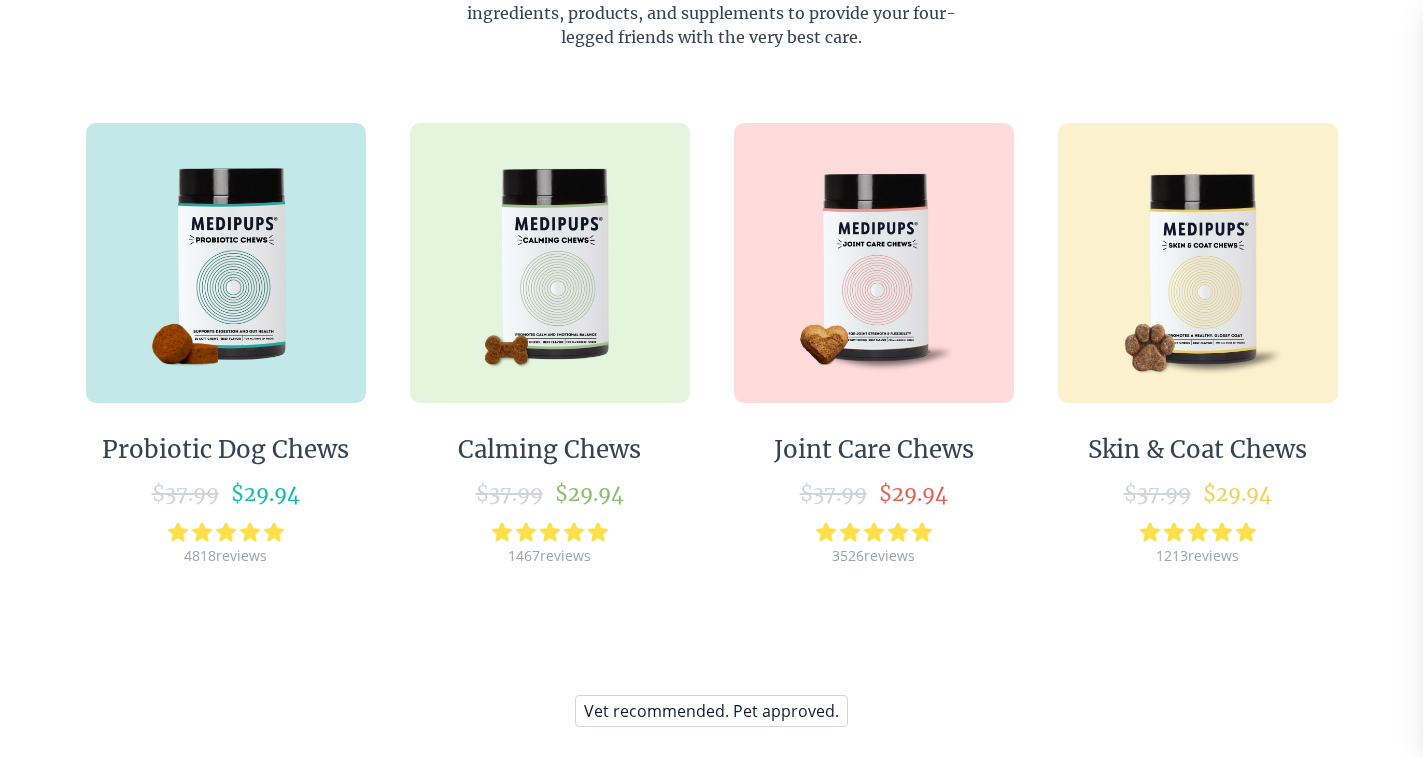 click at bounding box center [226, 263] 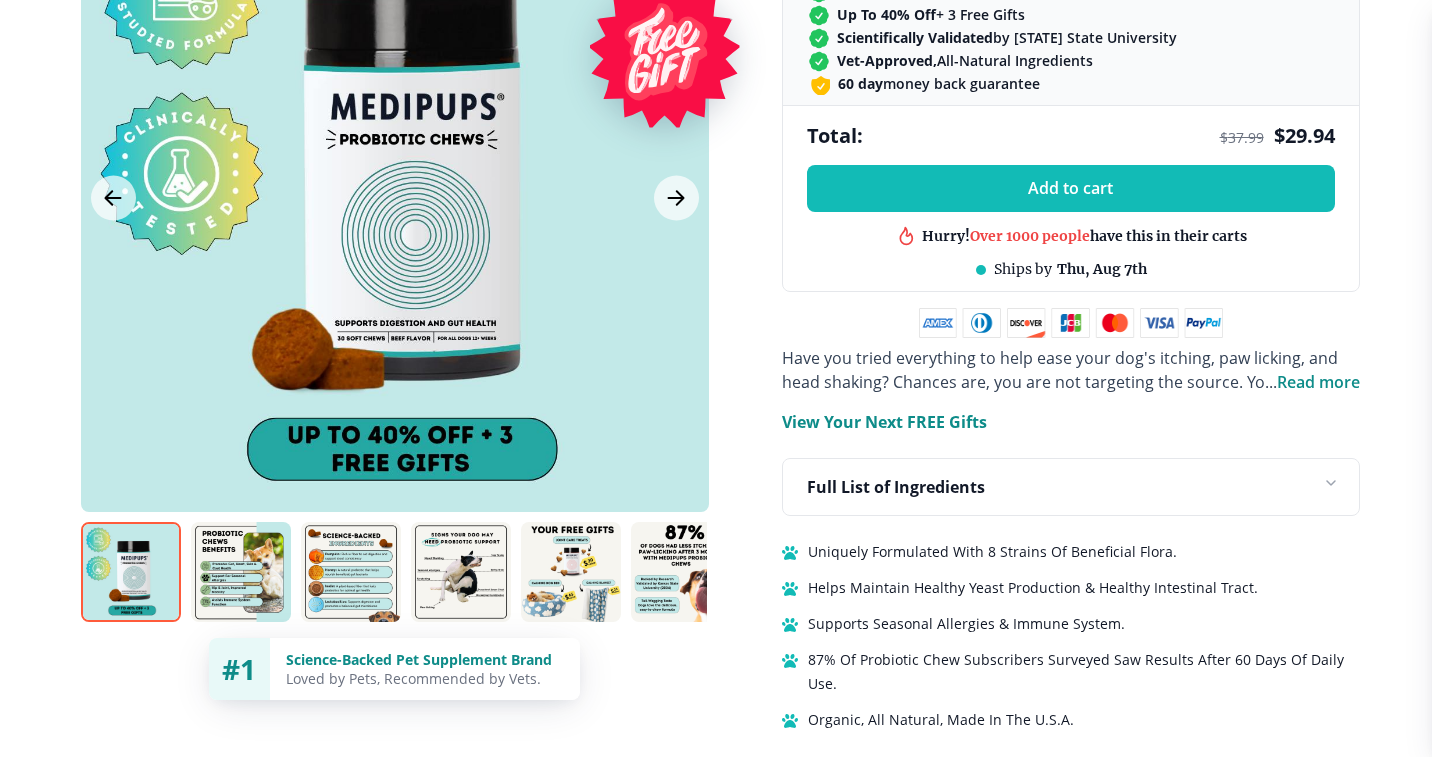 scroll, scrollTop: 0, scrollLeft: 0, axis: both 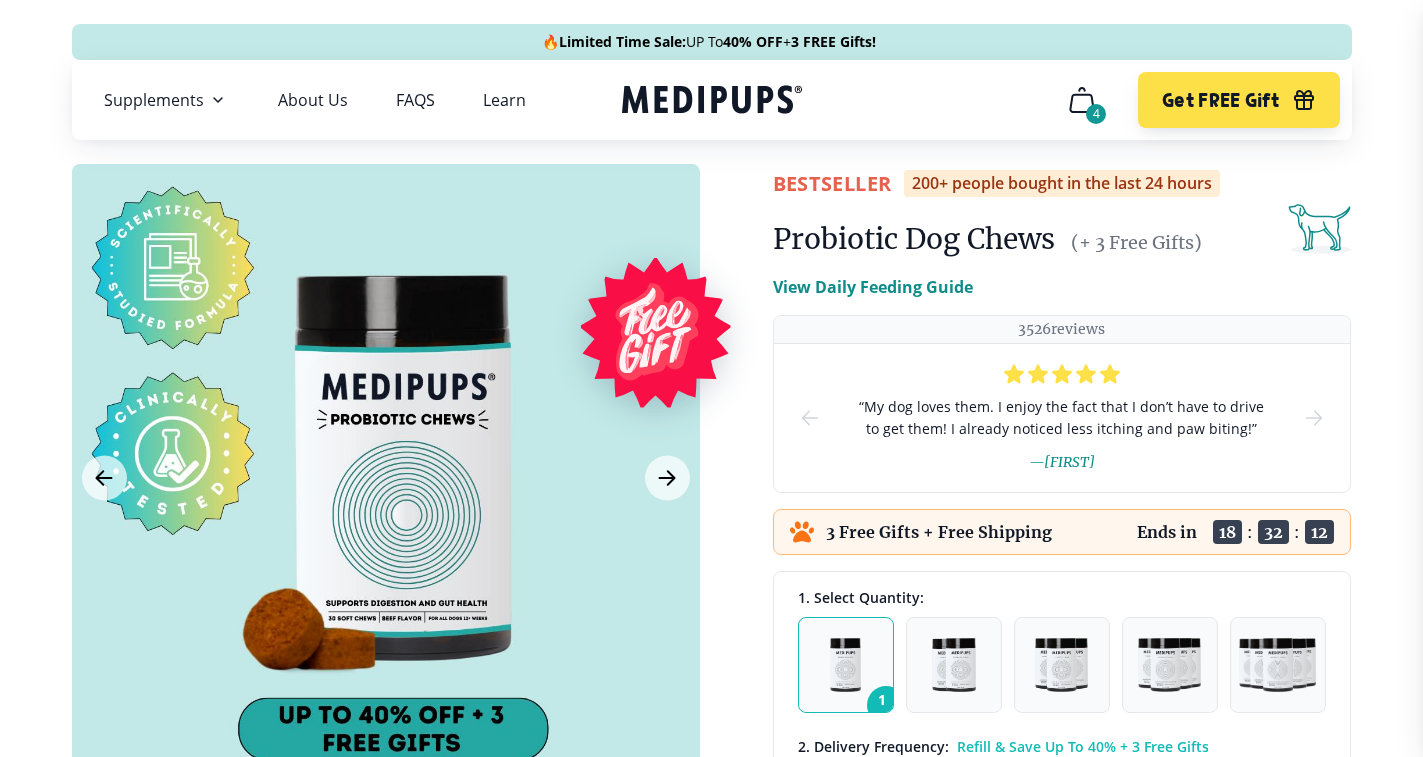 click at bounding box center [386, 478] 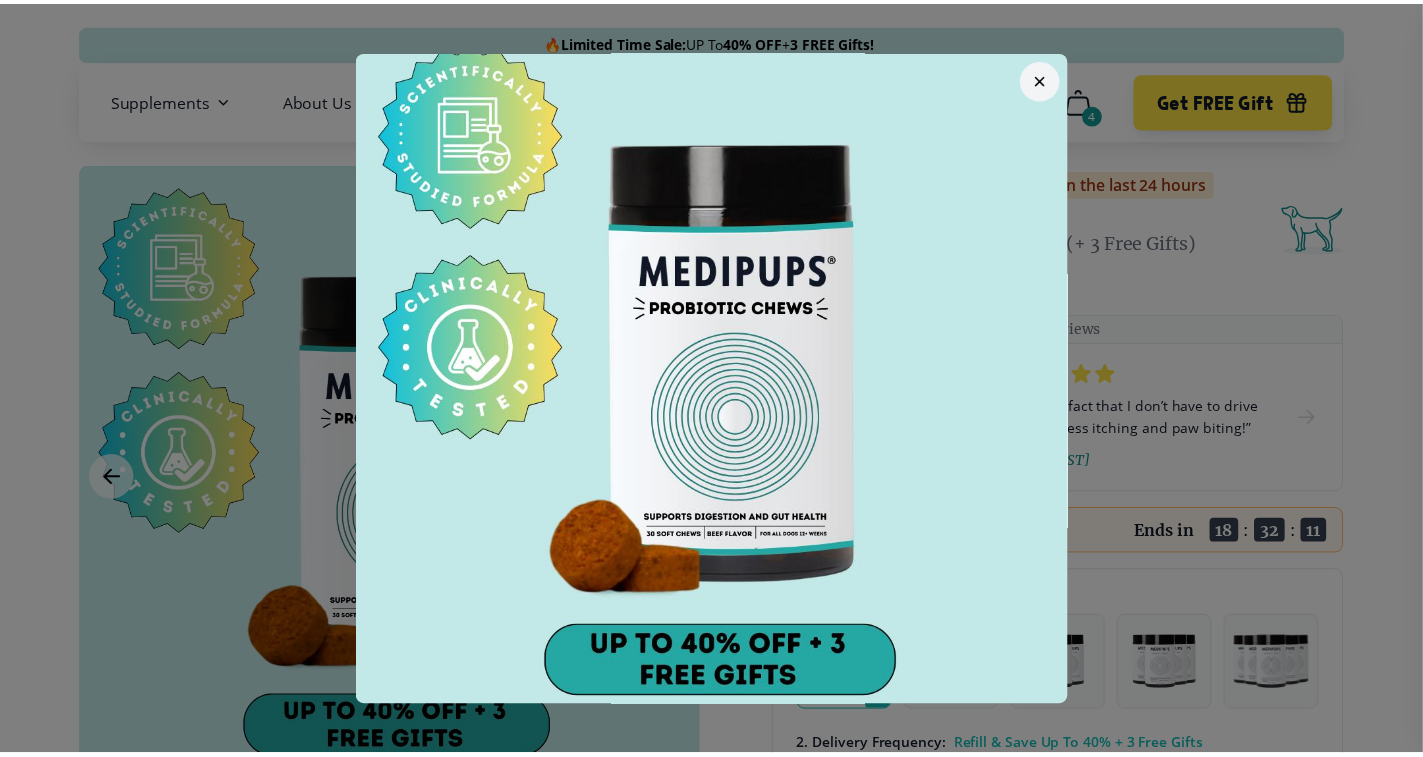 scroll, scrollTop: 50, scrollLeft: 0, axis: vertical 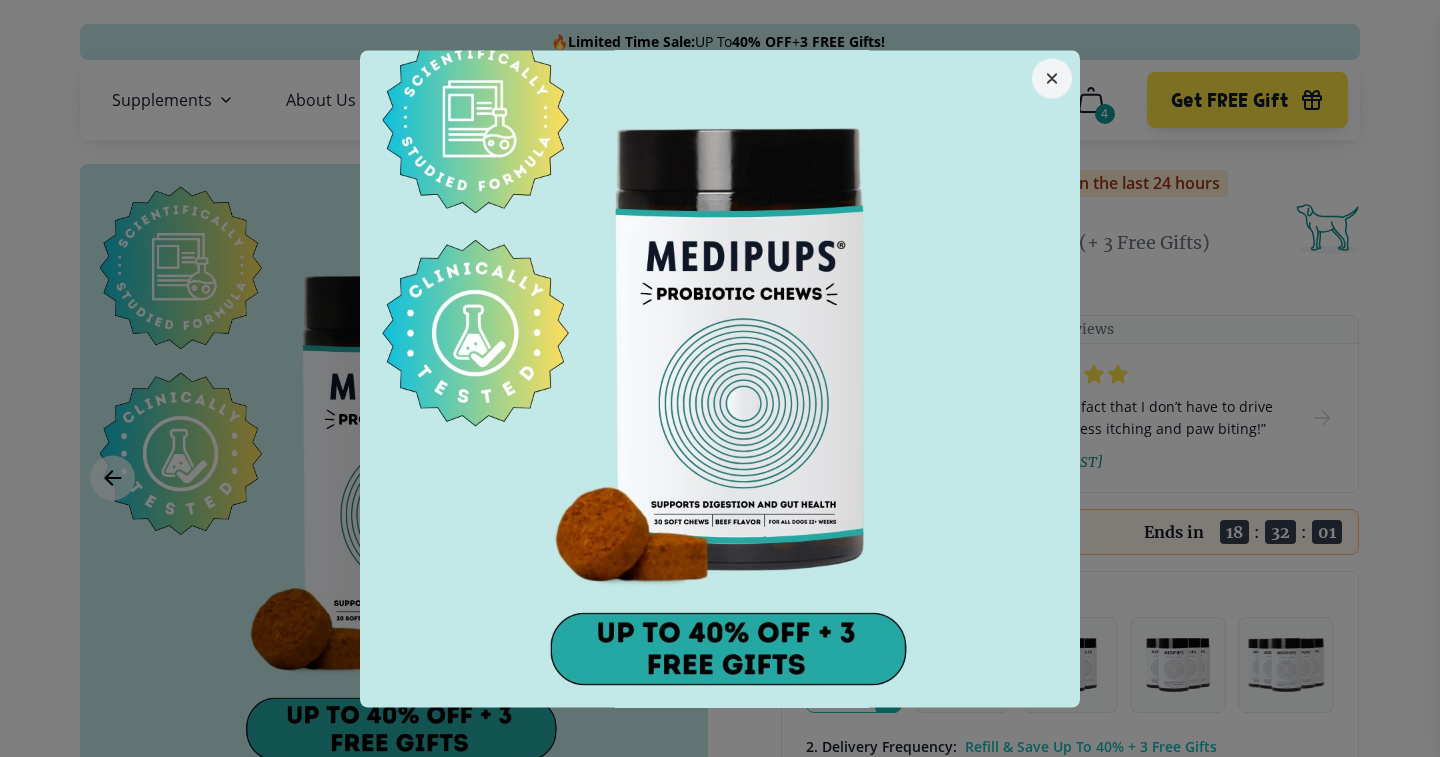 click at bounding box center (720, 360) 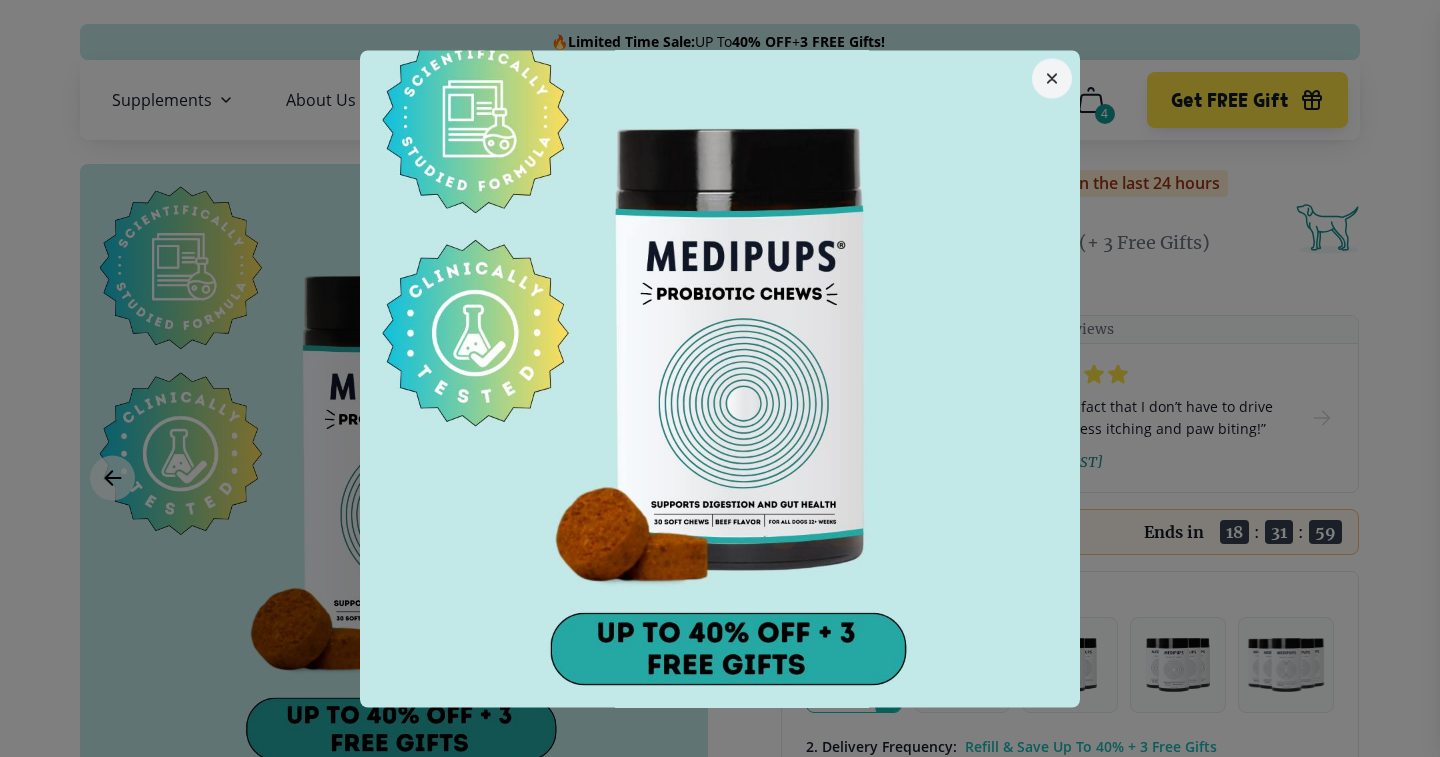 click at bounding box center (1052, 78) 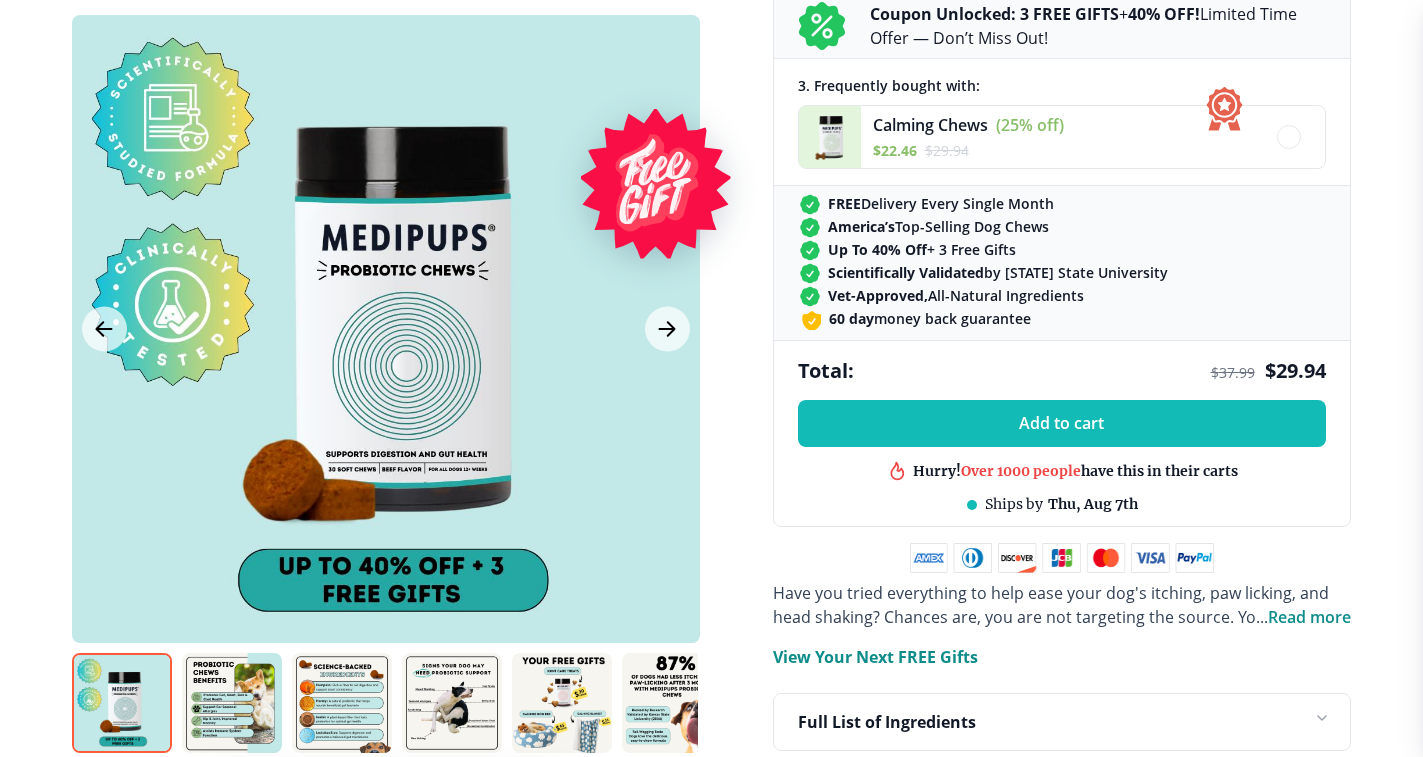 scroll, scrollTop: 900, scrollLeft: 0, axis: vertical 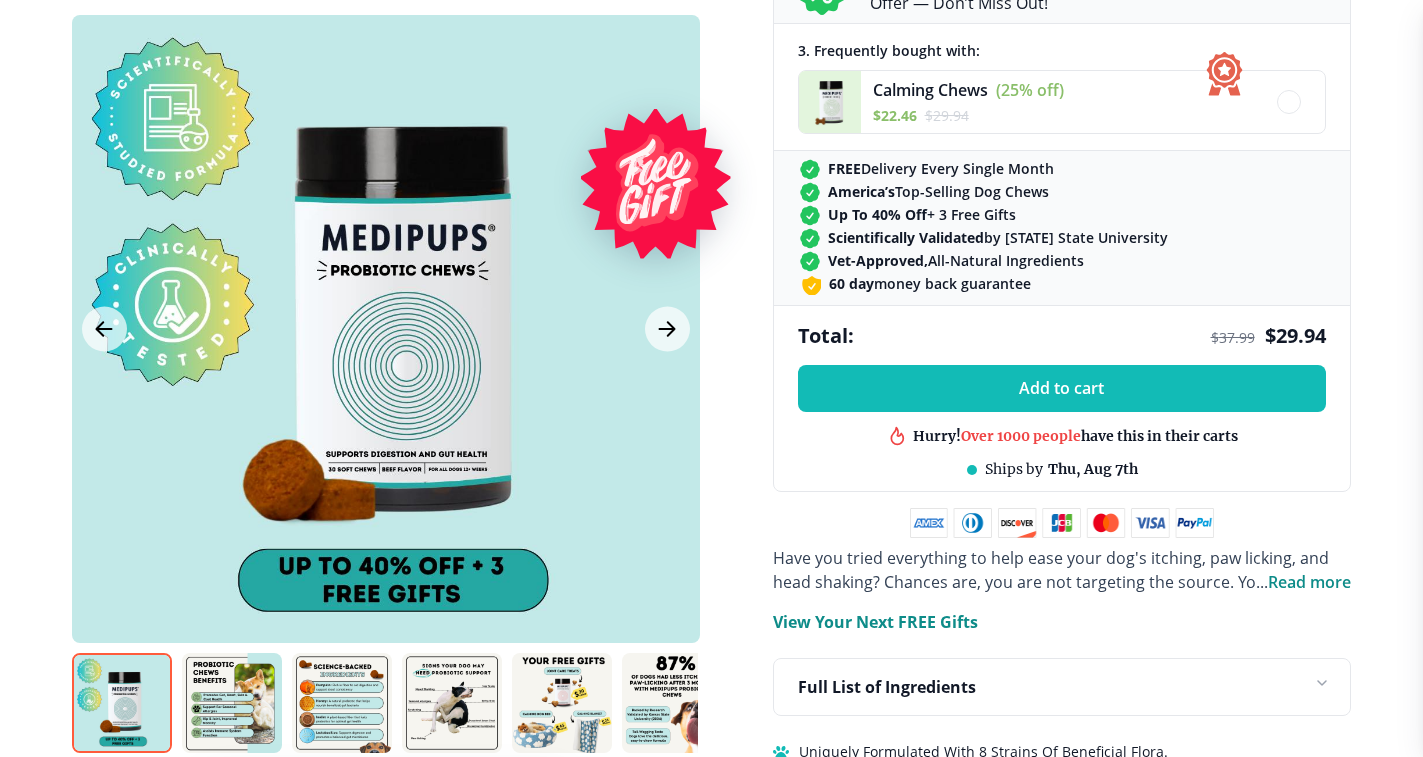 click on "Read more" at bounding box center (1309, 582) 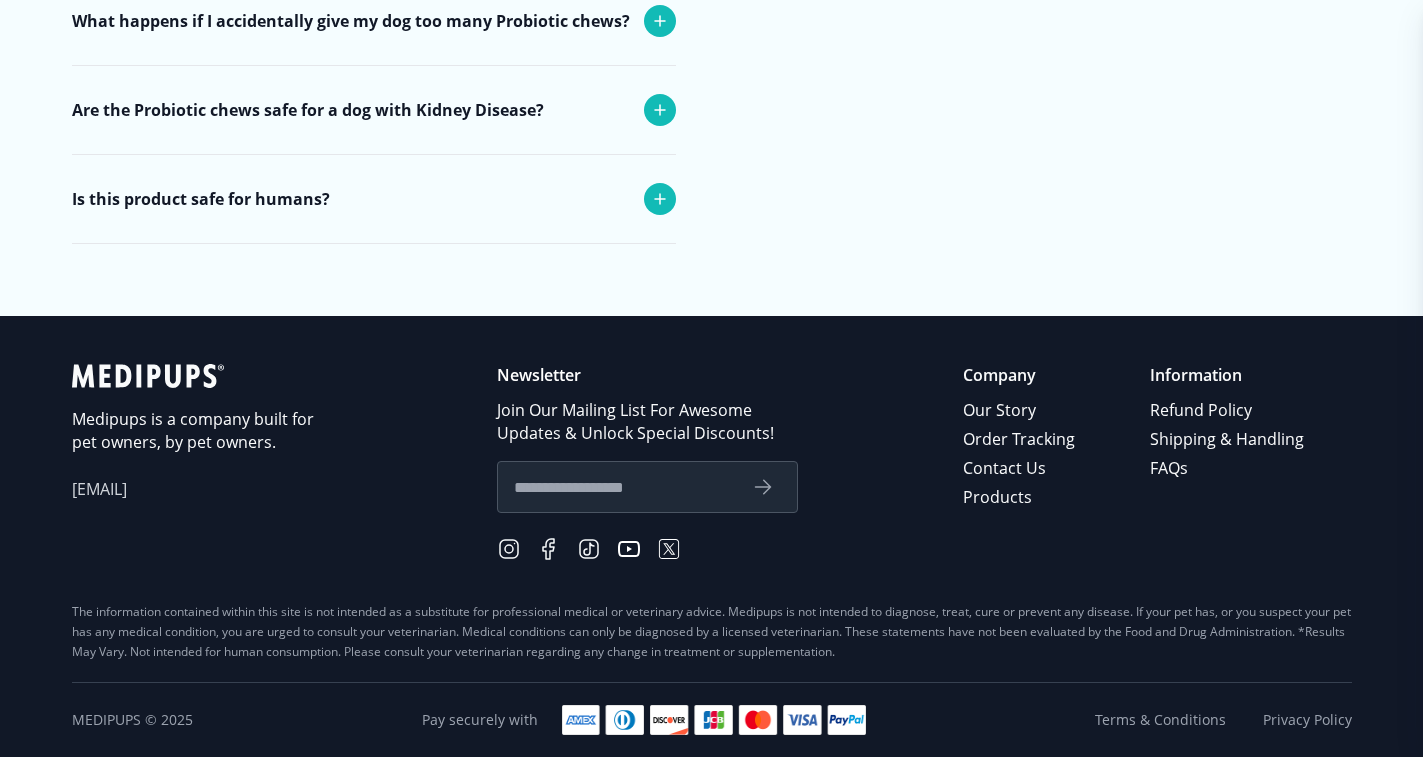scroll, scrollTop: 8398, scrollLeft: 0, axis: vertical 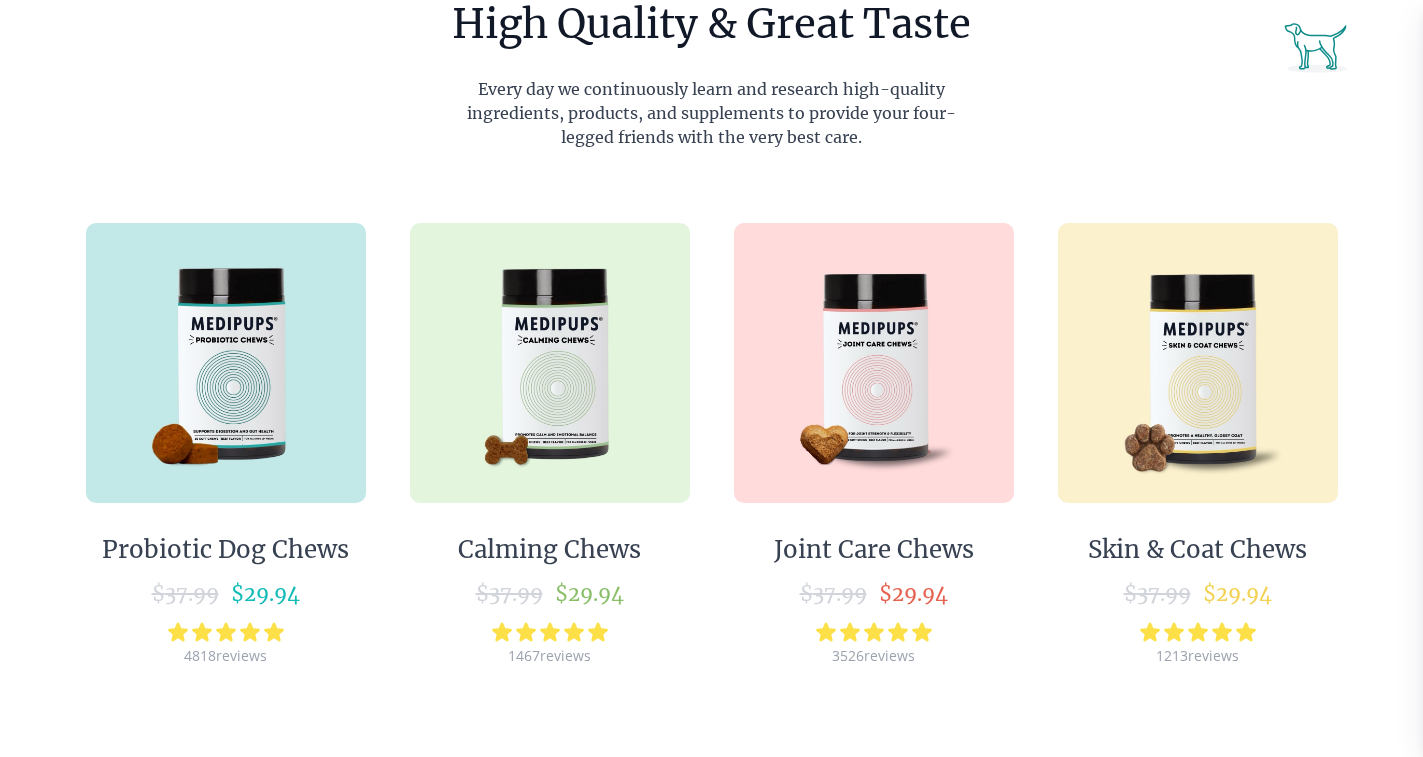 click at bounding box center (226, 363) 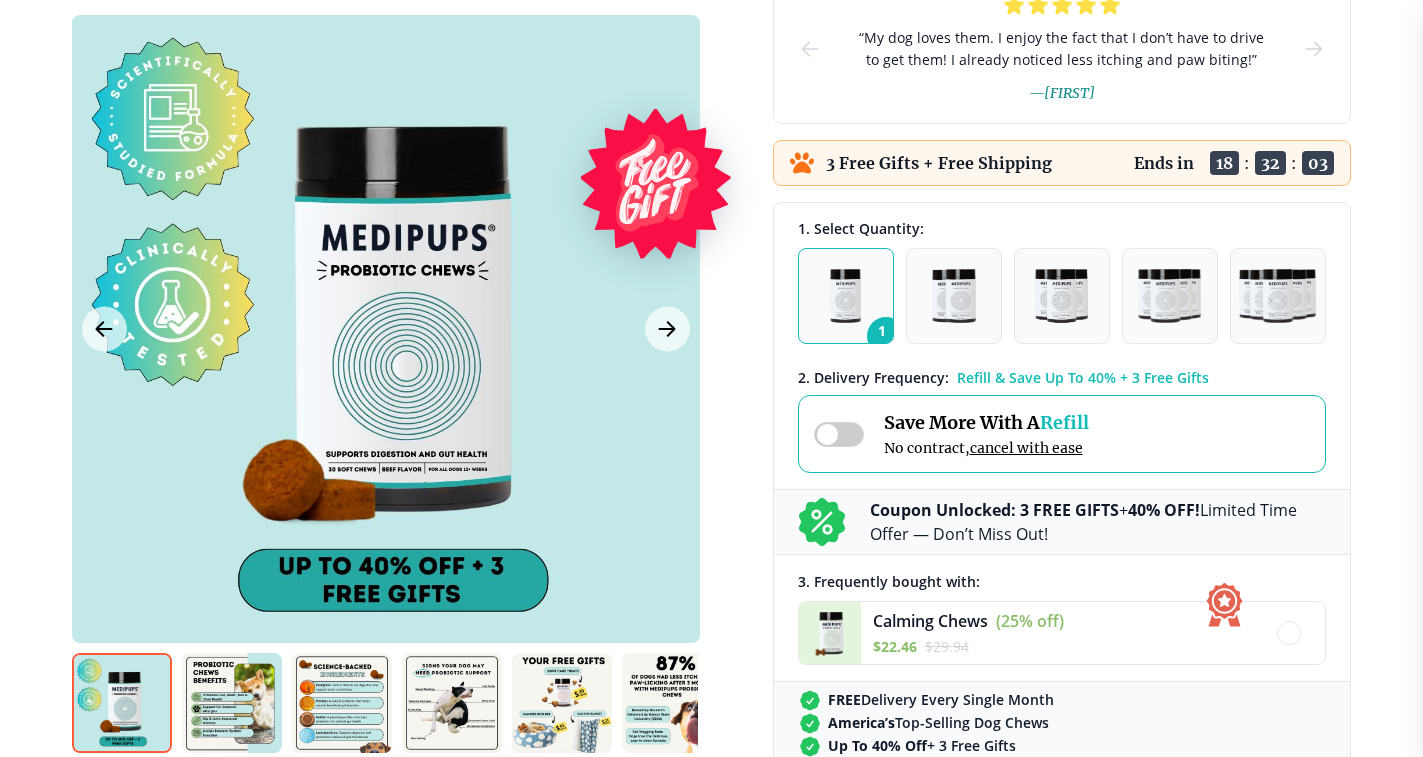 scroll, scrollTop: 400, scrollLeft: 0, axis: vertical 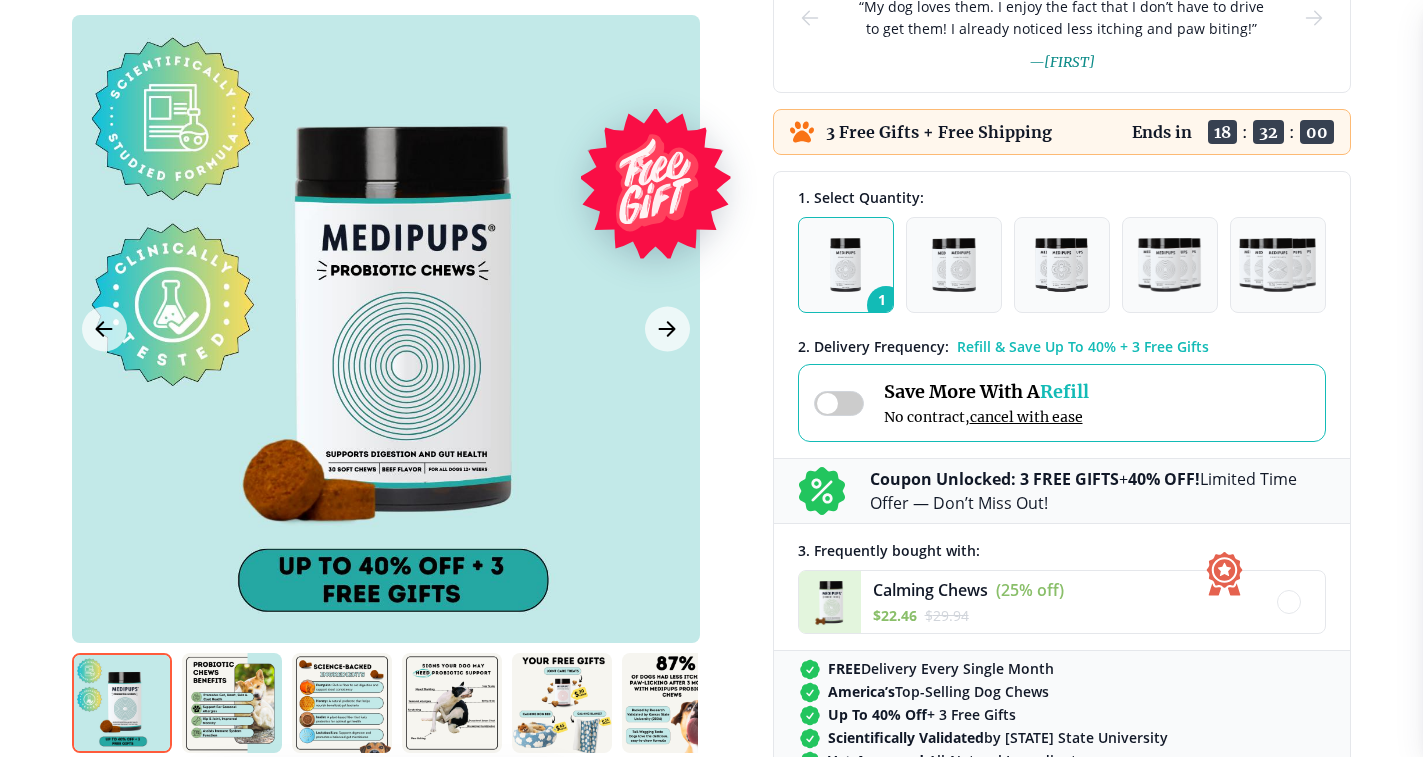 click at bounding box center (845, 265) 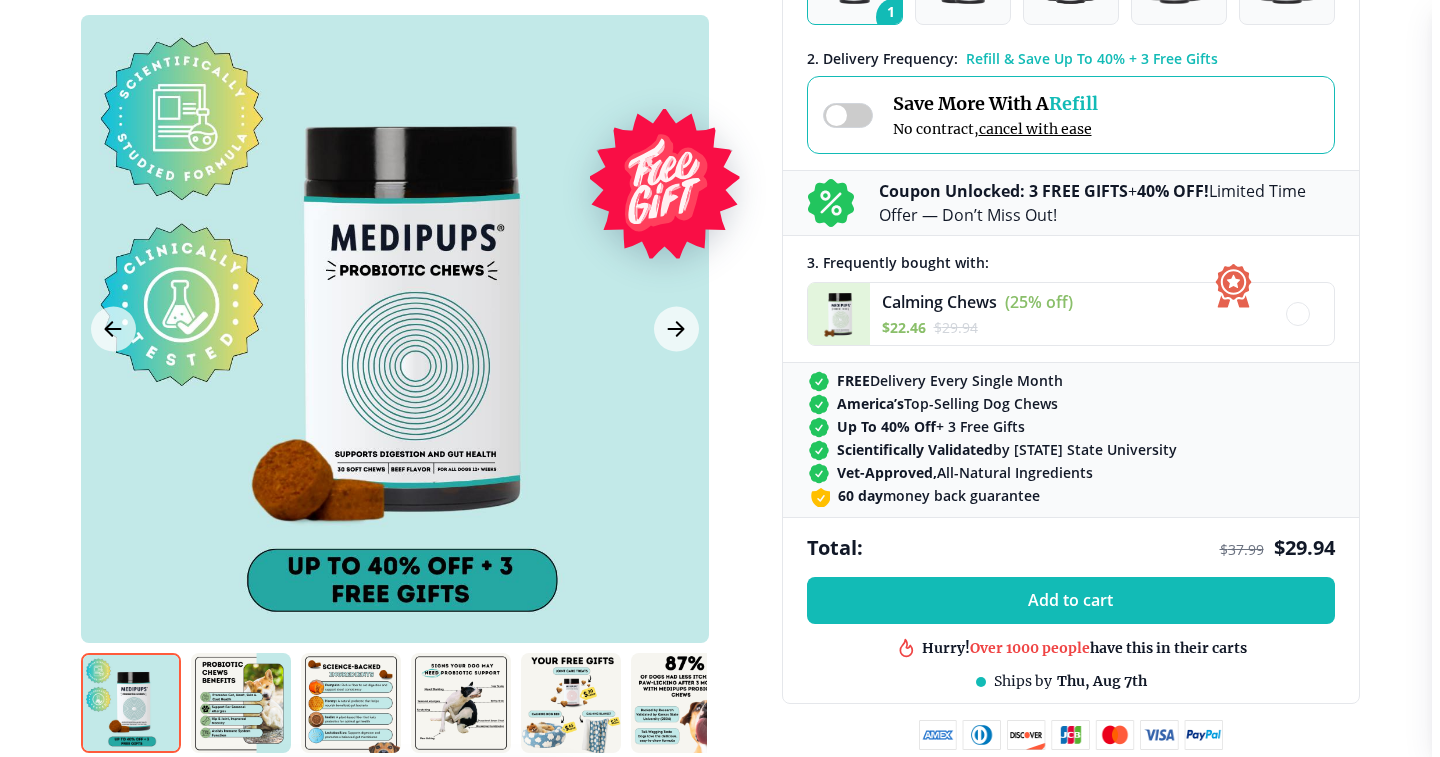 scroll, scrollTop: 700, scrollLeft: 0, axis: vertical 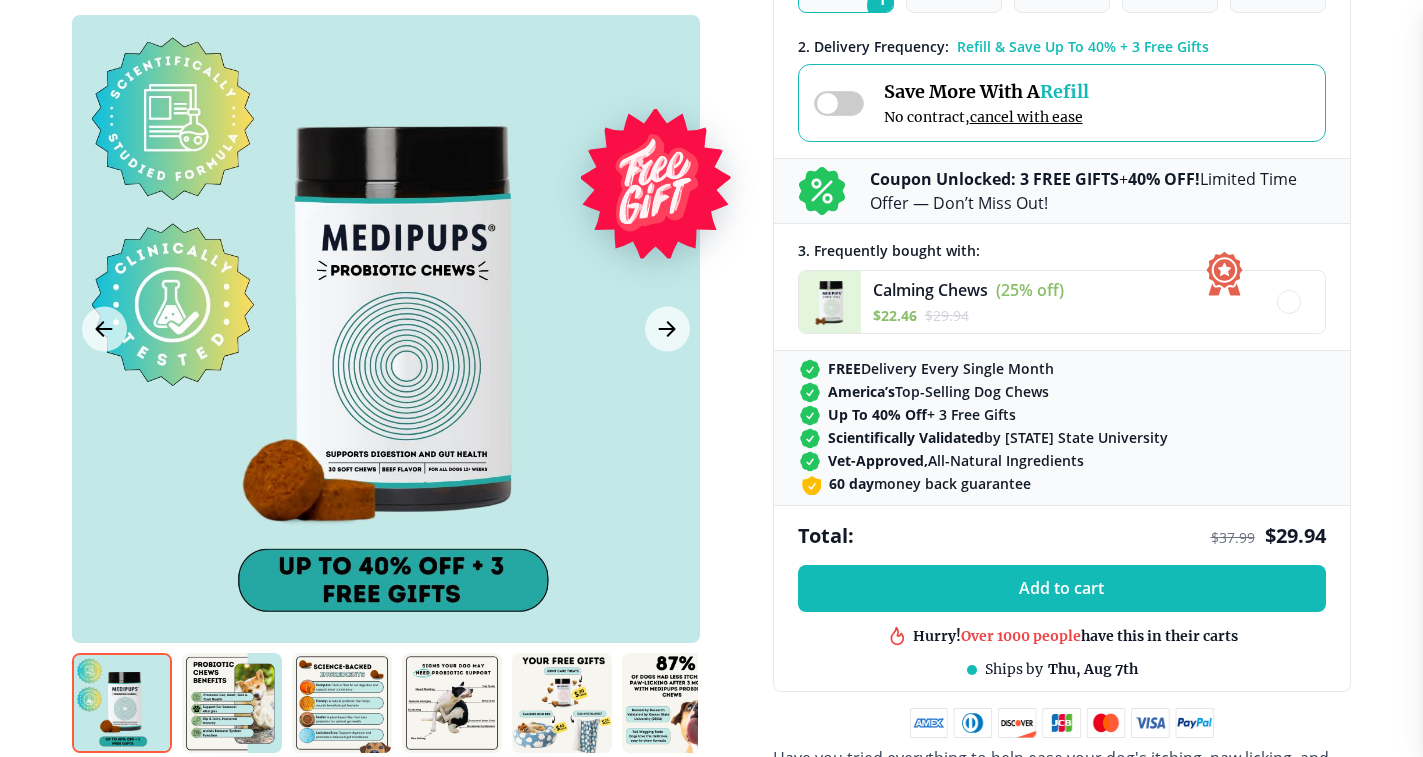 click at bounding box center (386, 329) 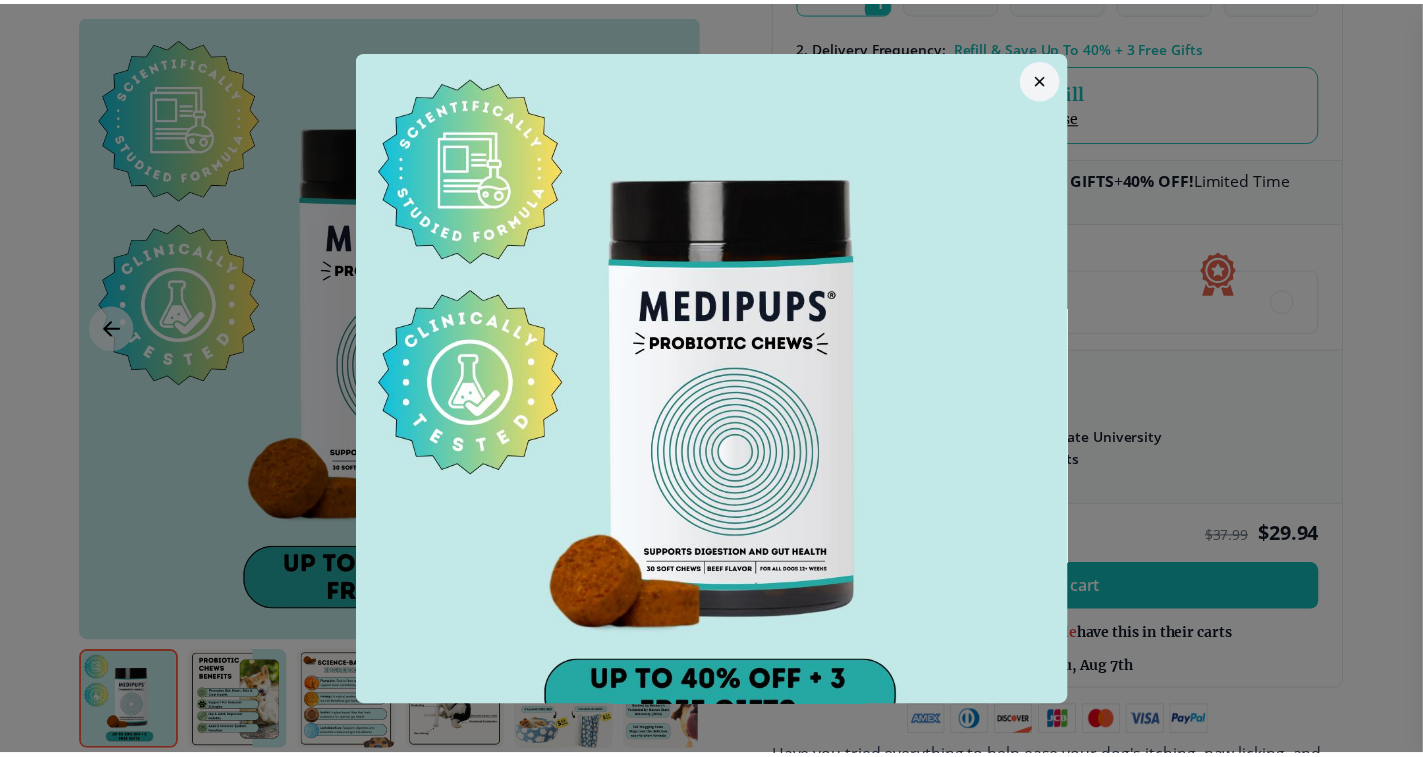 scroll, scrollTop: 50, scrollLeft: 0, axis: vertical 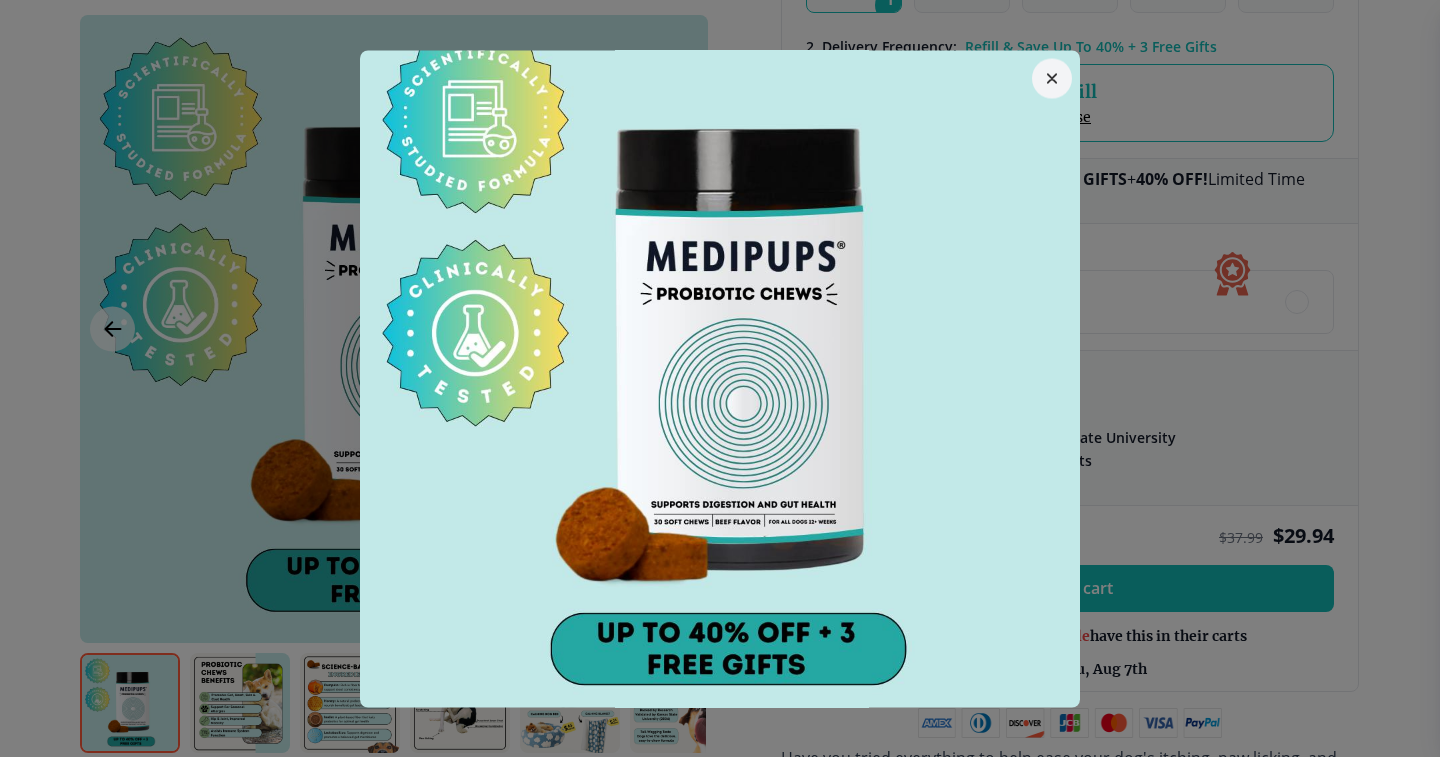 click at bounding box center (1052, 78) 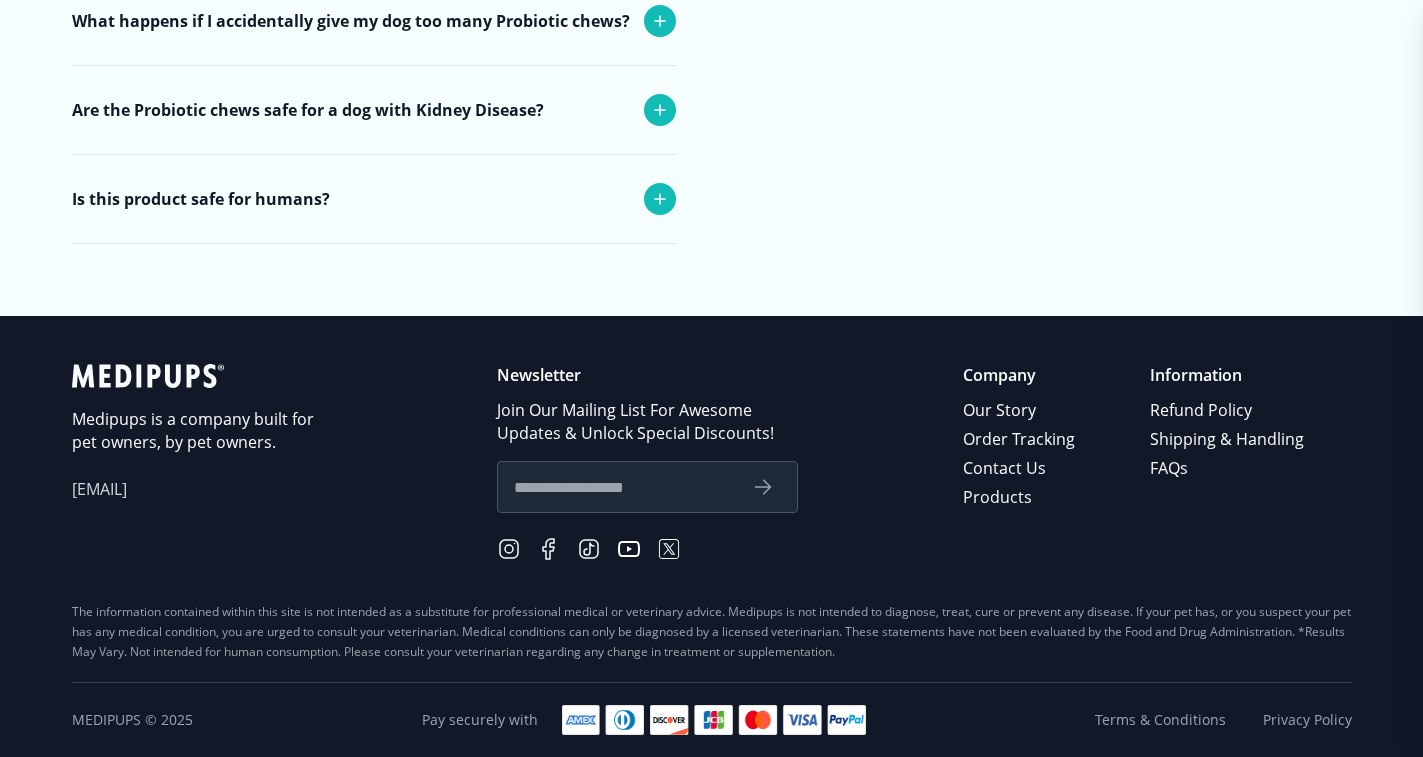 scroll, scrollTop: 8230, scrollLeft: 0, axis: vertical 